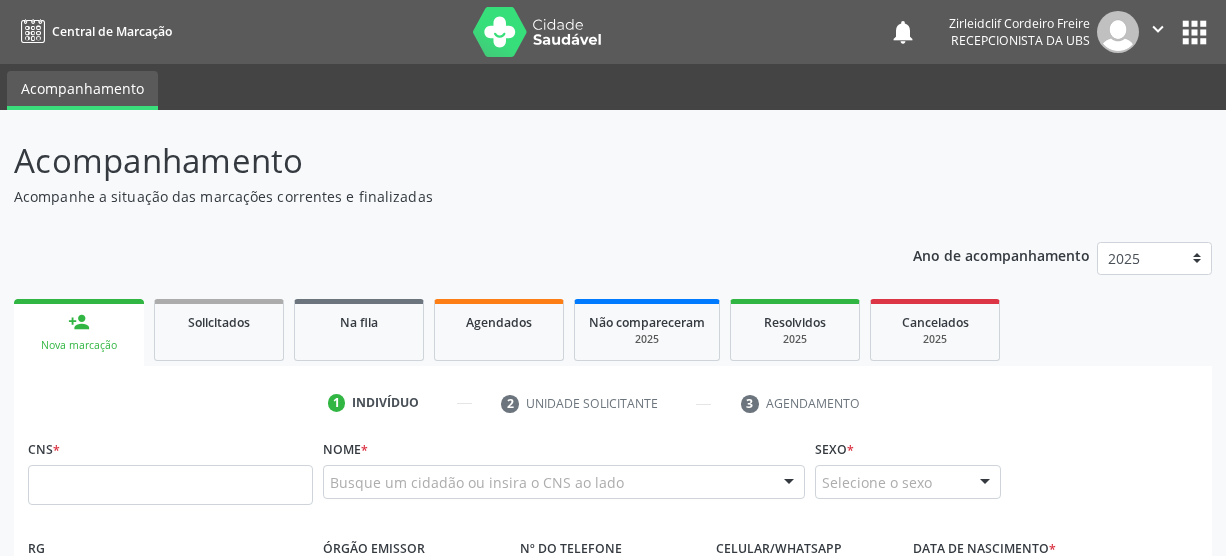 scroll, scrollTop: 0, scrollLeft: 0, axis: both 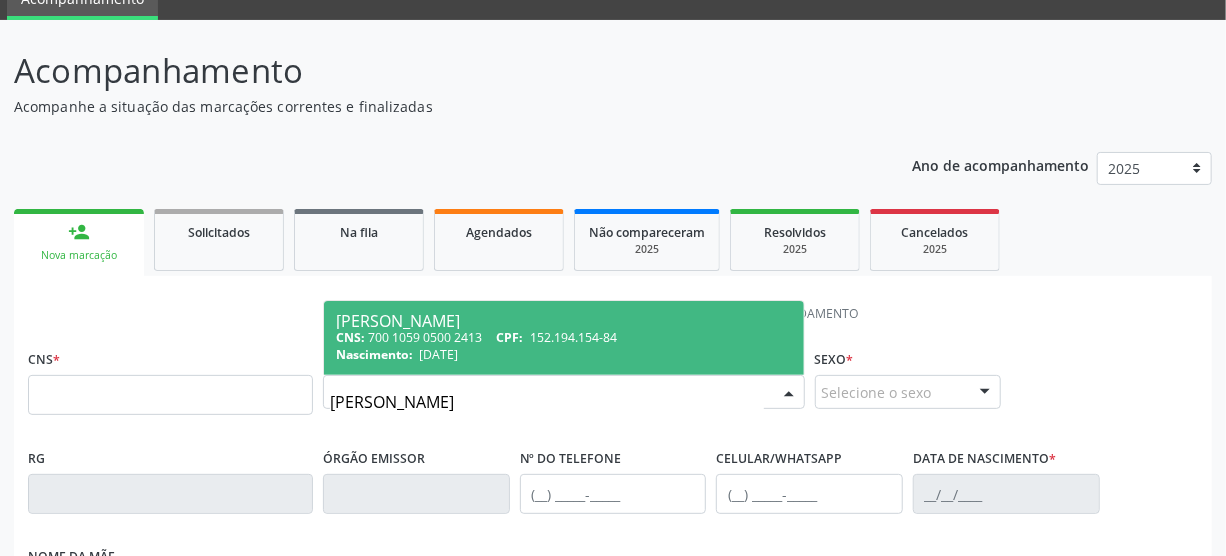 type on "[PERSON_NAME]" 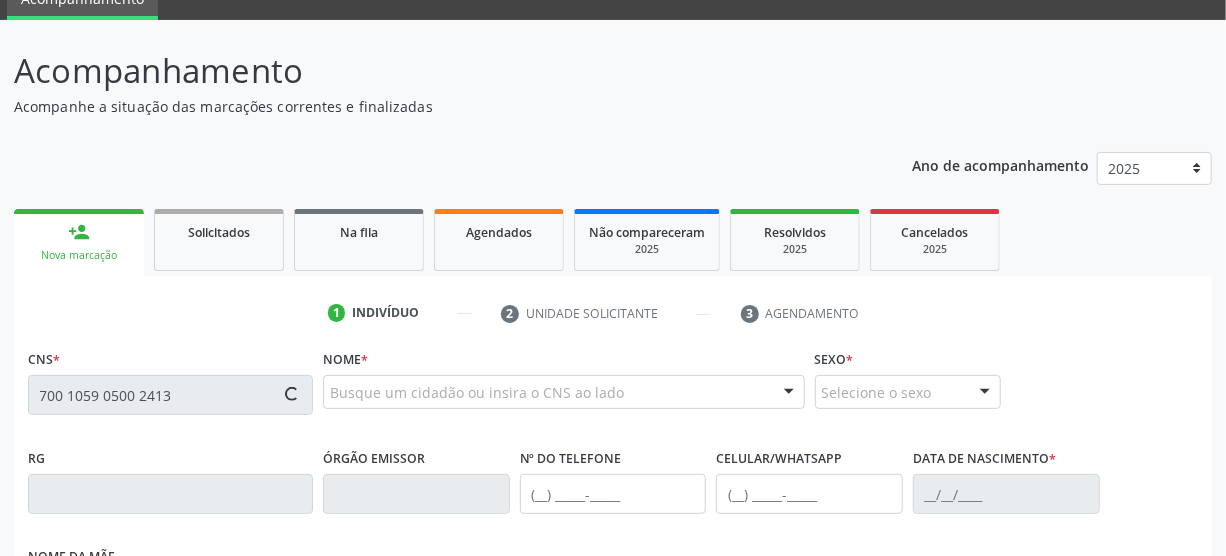 type on "700 1059 0500 2413" 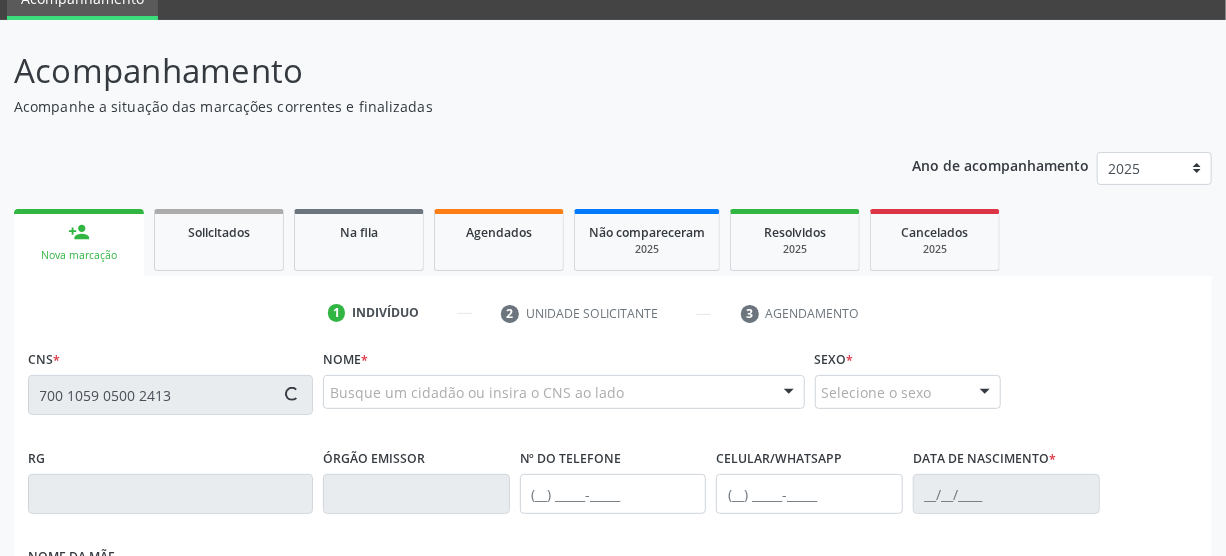 type 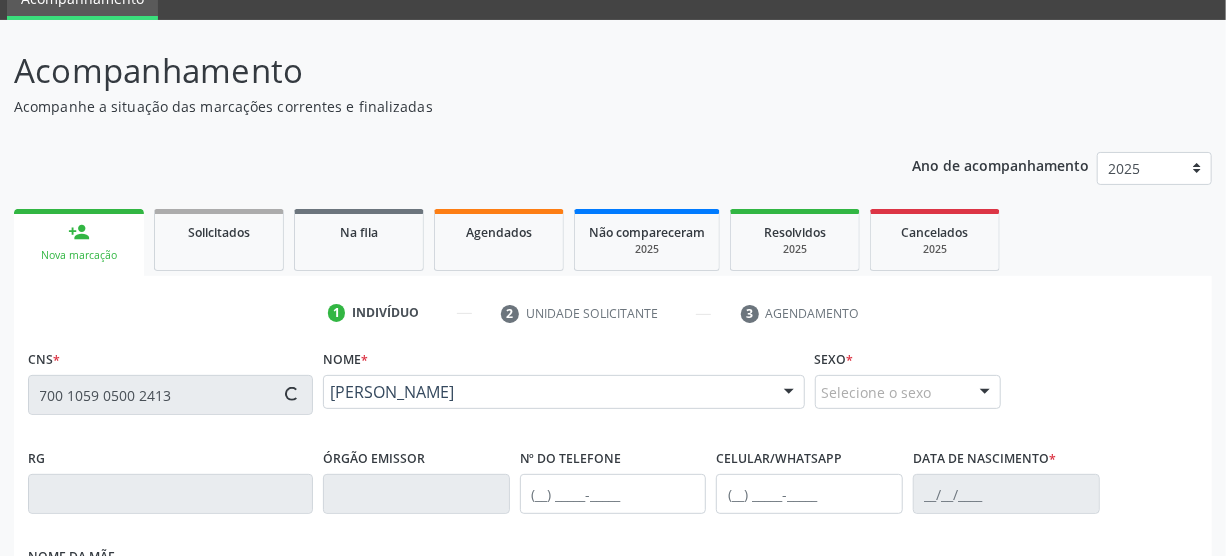 type on "[PHONE_NUMBER]" 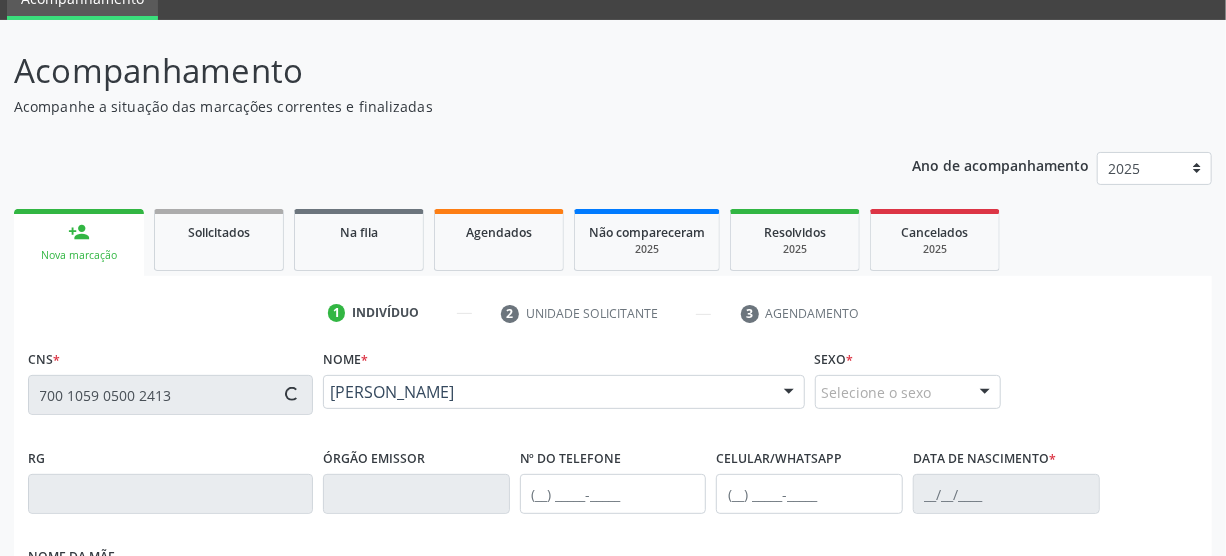 type on "[DATE]" 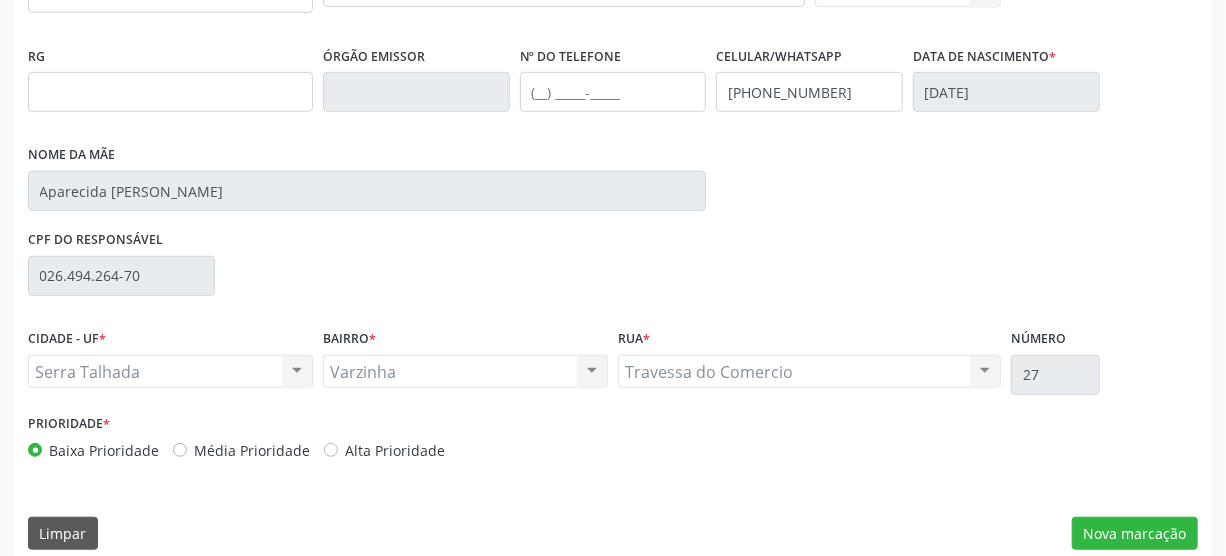 scroll, scrollTop: 512, scrollLeft: 0, axis: vertical 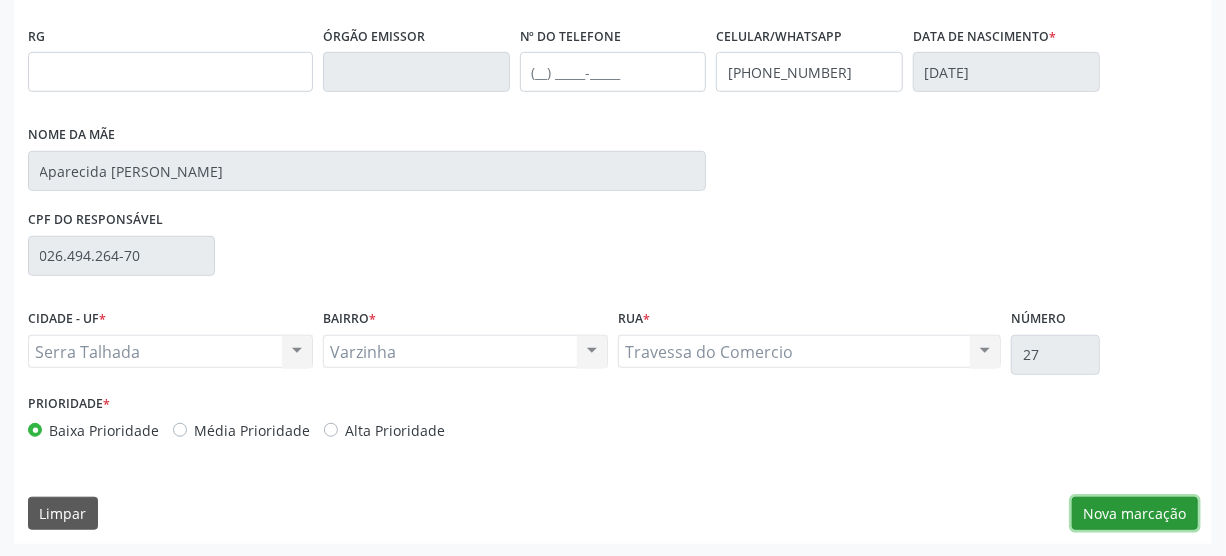 click on "Nova marcação" at bounding box center [1135, 514] 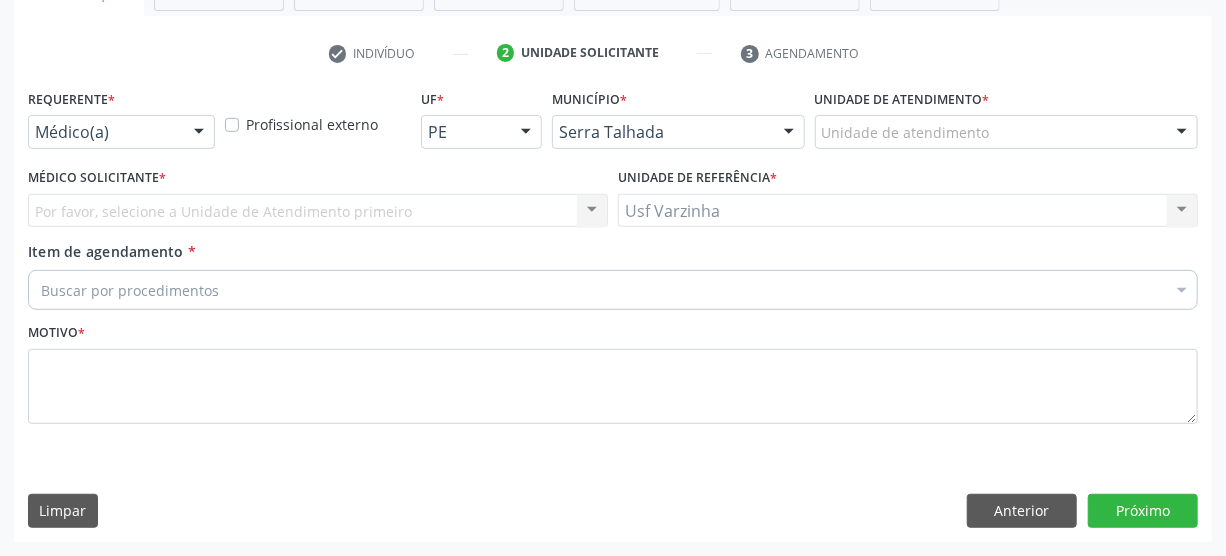 scroll, scrollTop: 348, scrollLeft: 0, axis: vertical 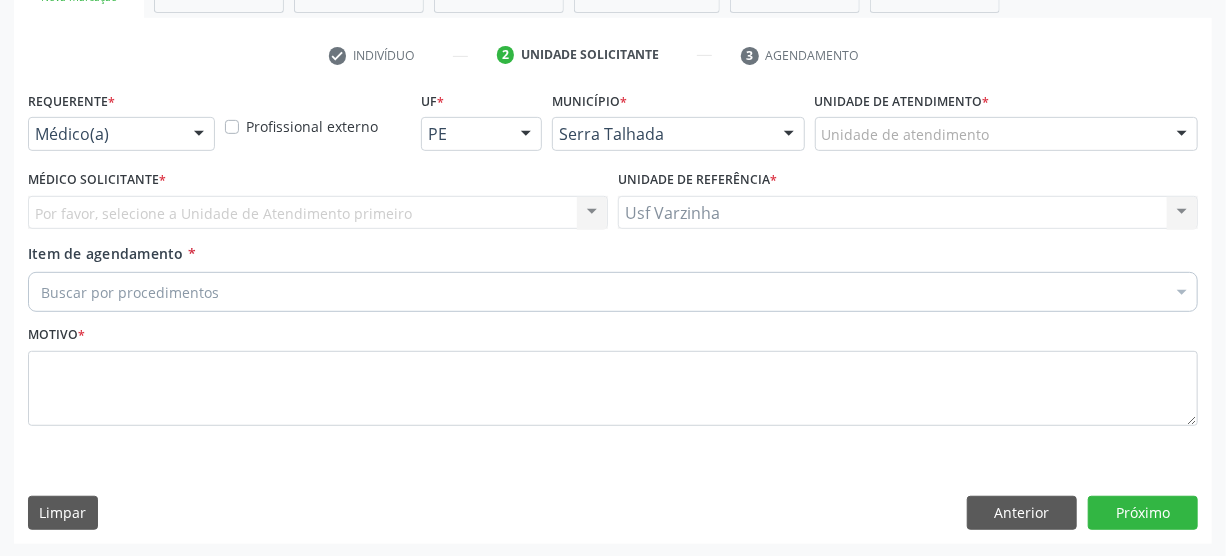 click at bounding box center [199, 135] 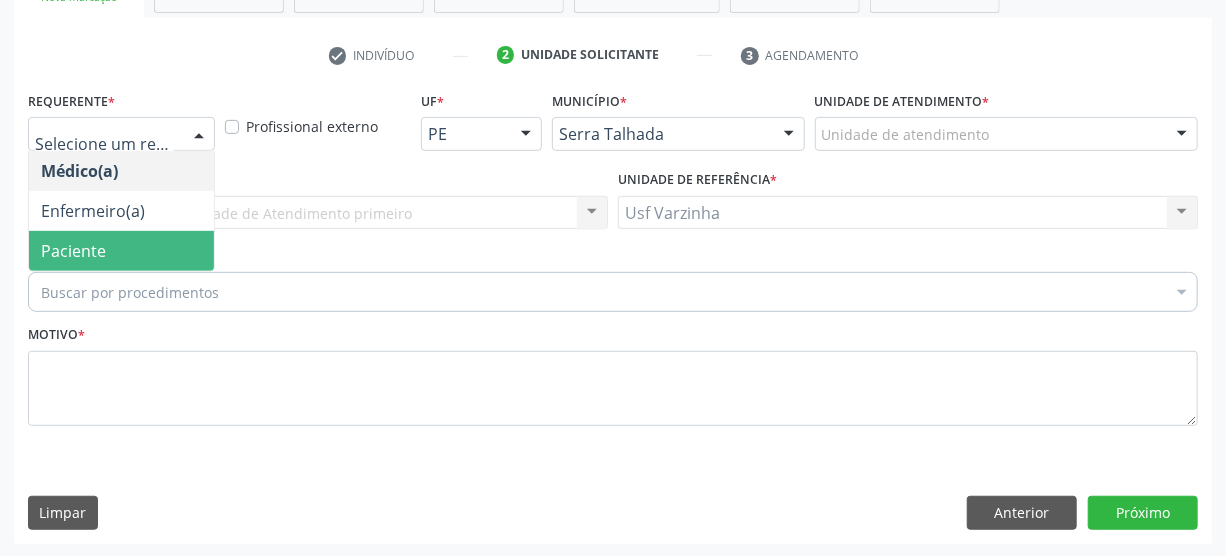 click on "Paciente" at bounding box center (121, 251) 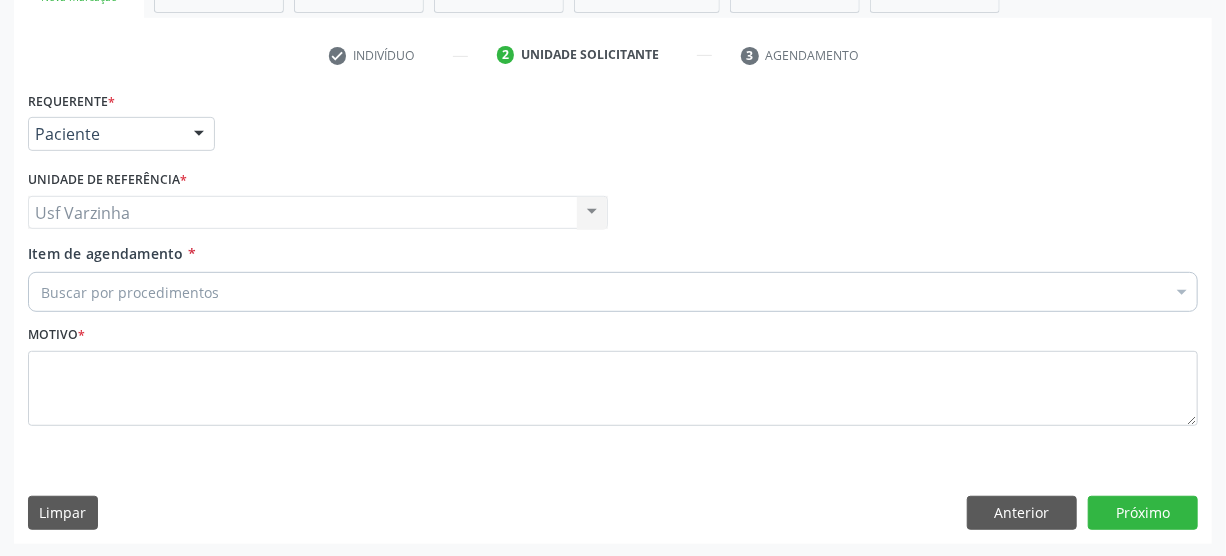 click on "Item de agendamento
*" at bounding box center [41, 292] 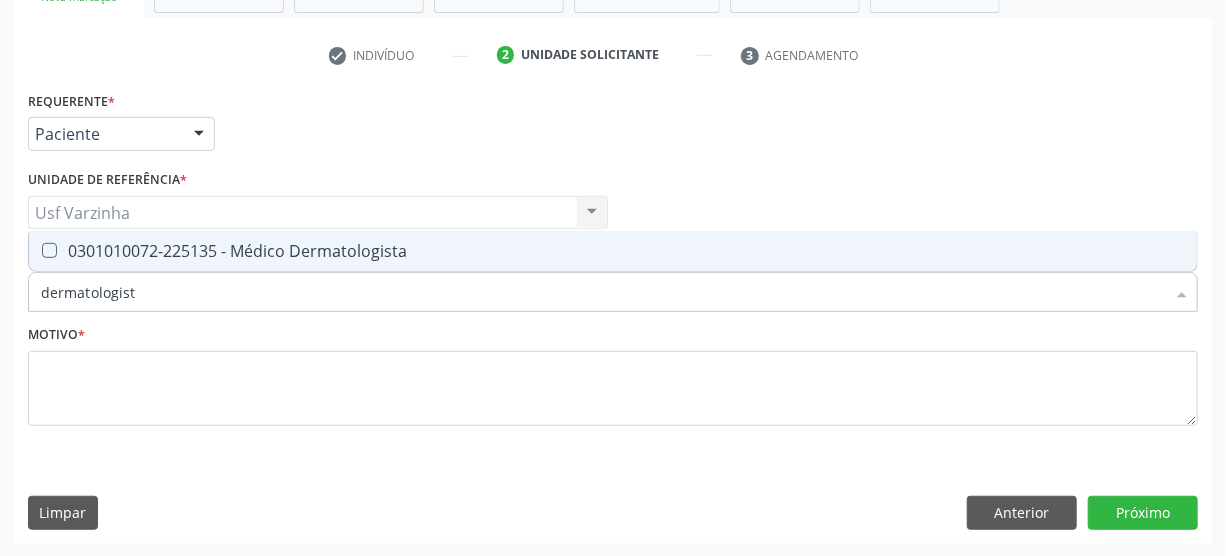type on "dermatologista" 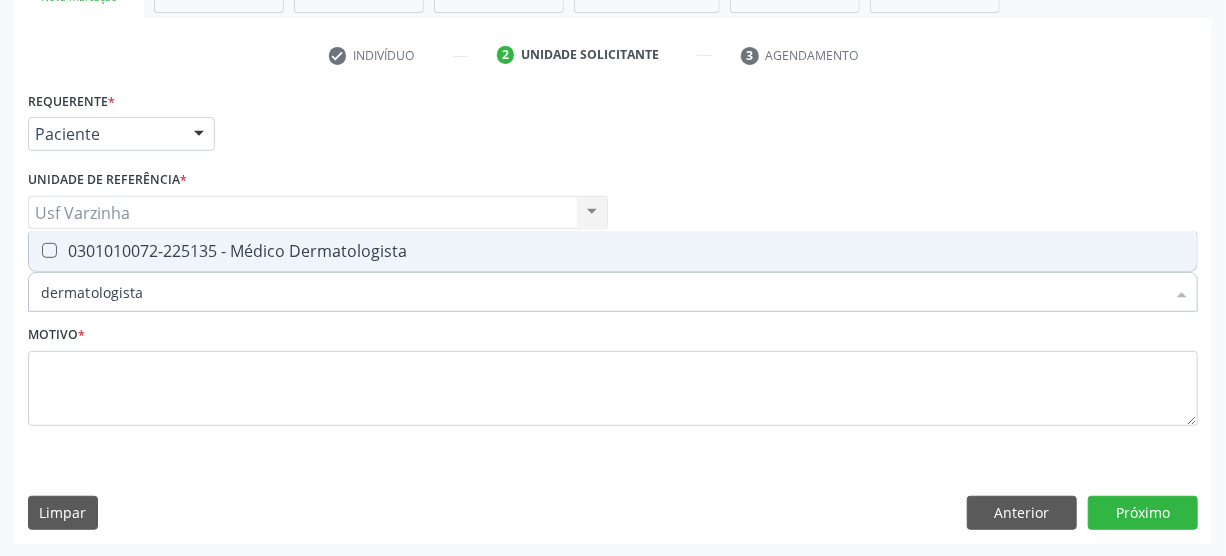 click at bounding box center (49, 250) 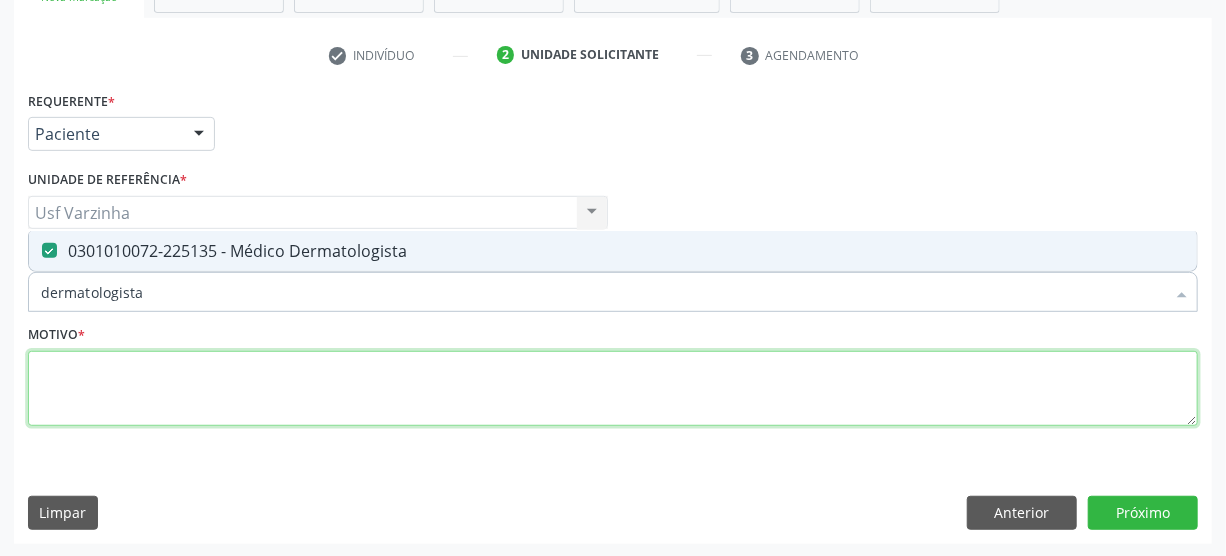 click at bounding box center [613, 389] 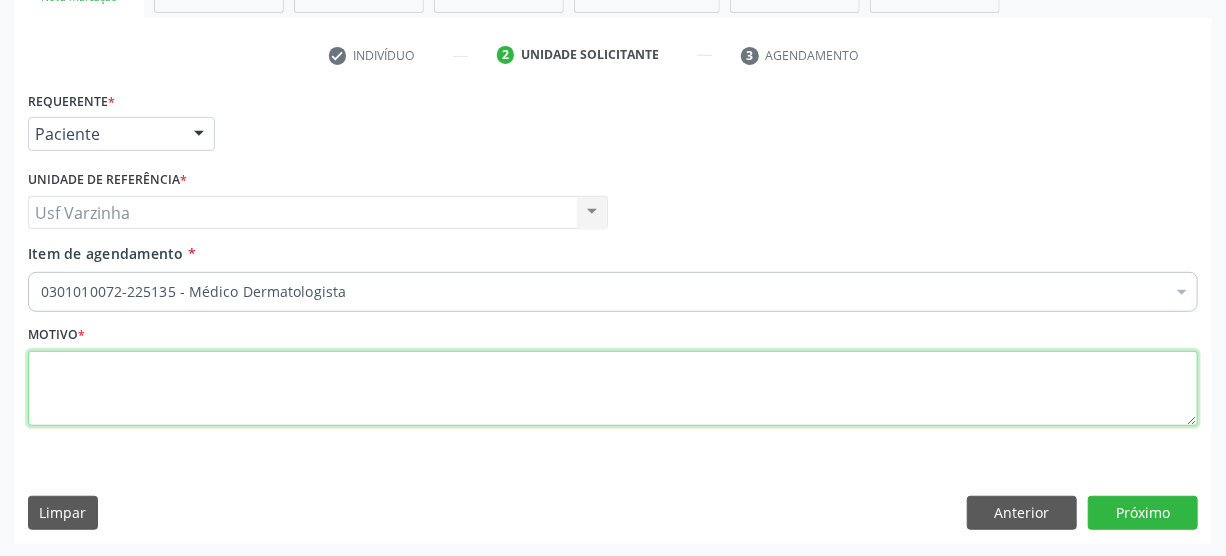 type on "t" 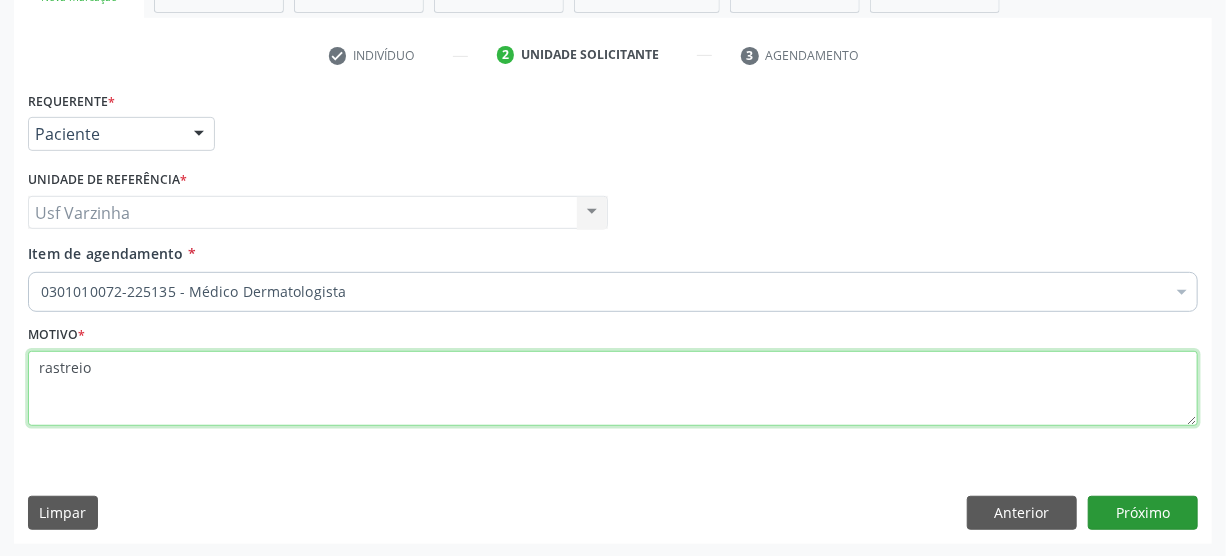 type on "rastreio" 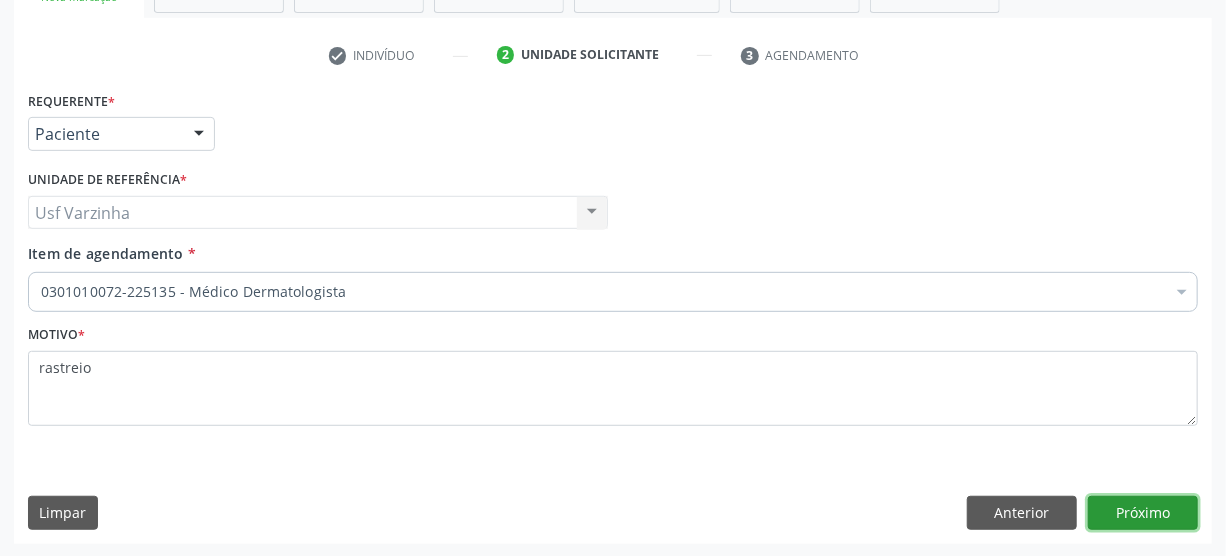 click on "Próximo" at bounding box center (1143, 513) 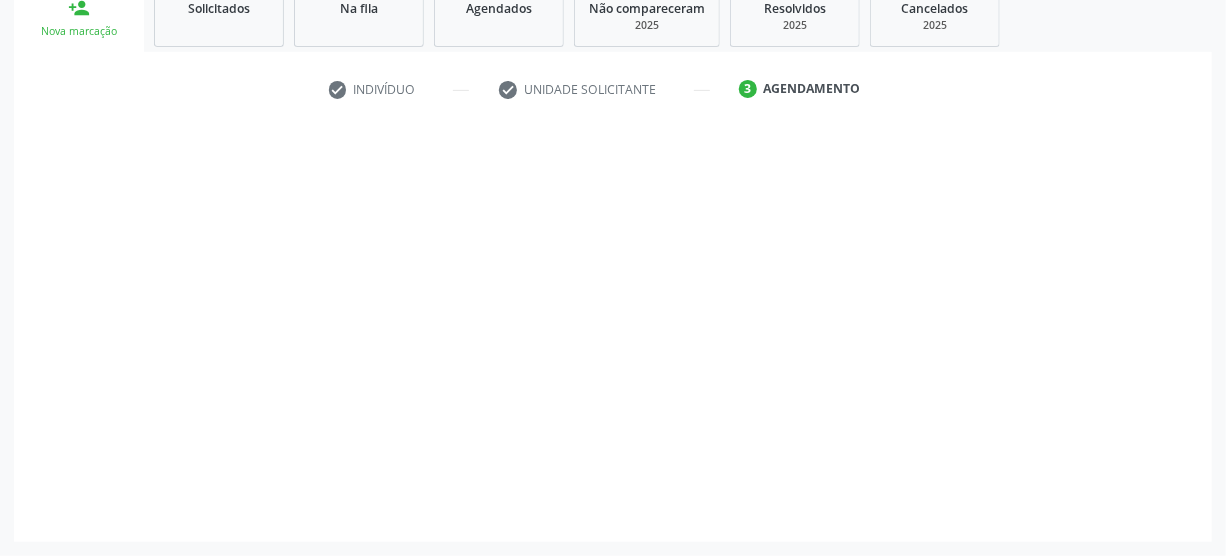 scroll, scrollTop: 312, scrollLeft: 0, axis: vertical 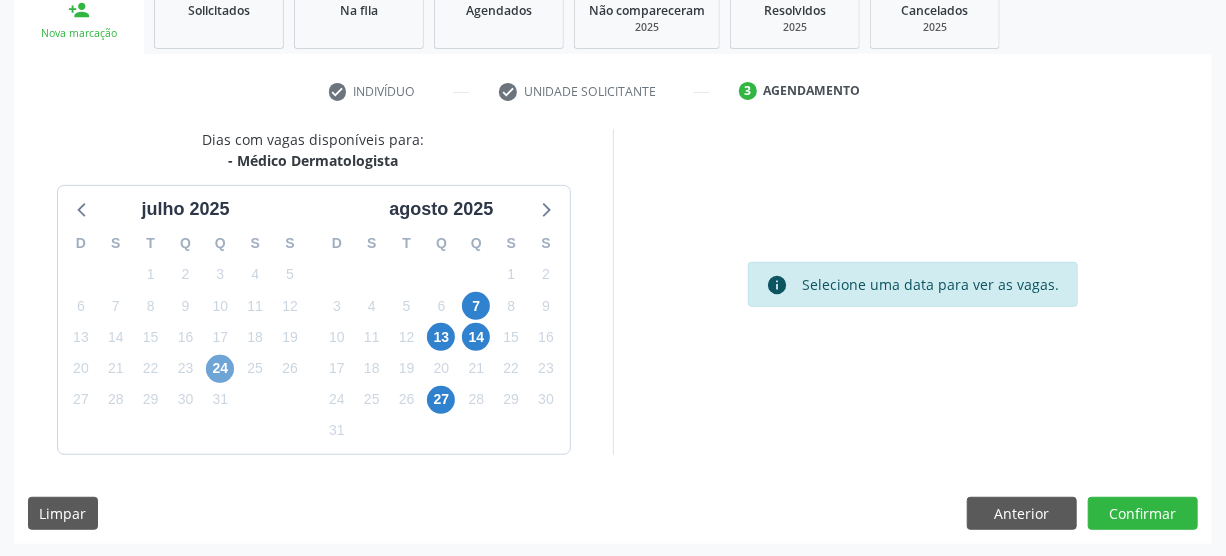 click on "24" at bounding box center [220, 369] 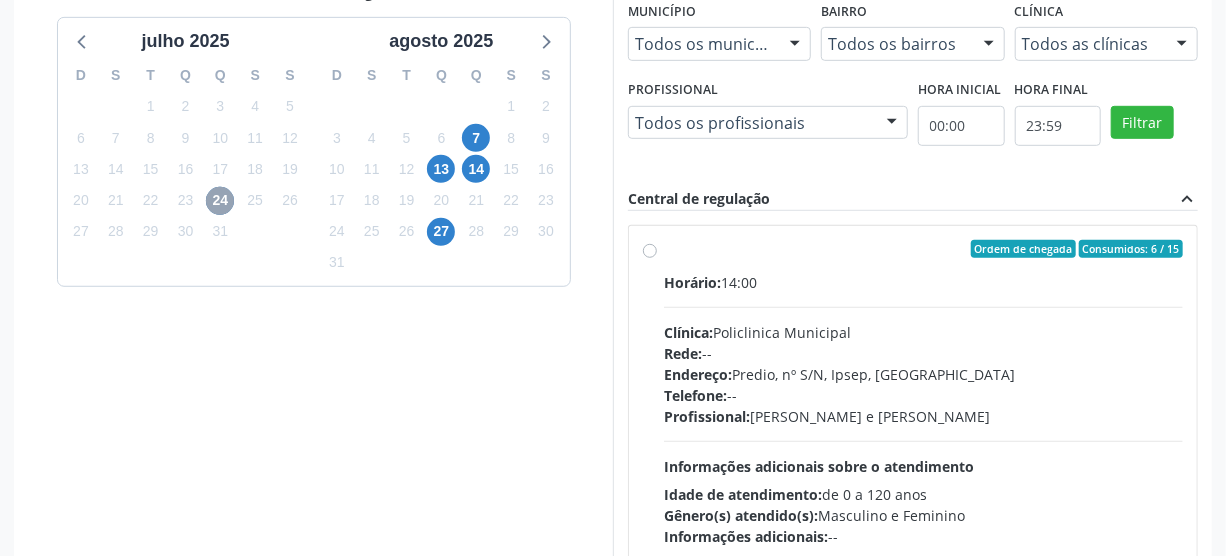 scroll, scrollTop: 494, scrollLeft: 0, axis: vertical 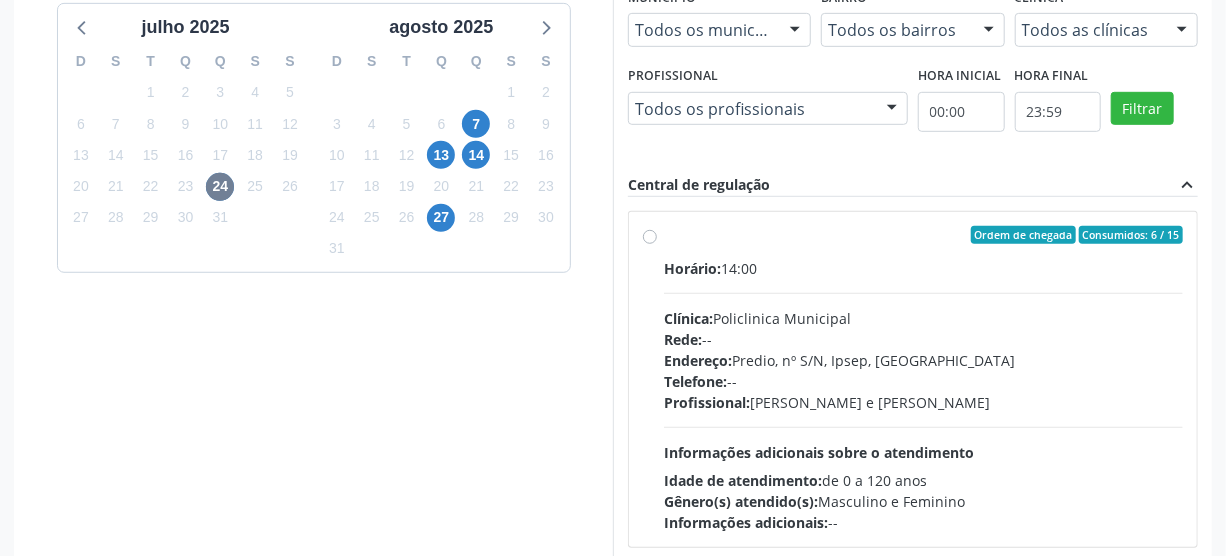 click on "Ordem de chegada
Consumidos: 6 / 15
Horário:   14:00
Clínica:  Policlinica Municipal
Rede:
--
Endereço:   Predio, nº S/N, Ipsep, [GEOGRAPHIC_DATA] - PE
Telefone:   --
Profissional:
[PERSON_NAME] e [PERSON_NAME]
Informações adicionais sobre o atendimento
Idade de atendimento:
de 0 a 120 anos
Gênero(s) atendido(s):
Masculino e Feminino
Informações adicionais:
--" at bounding box center (923, 379) 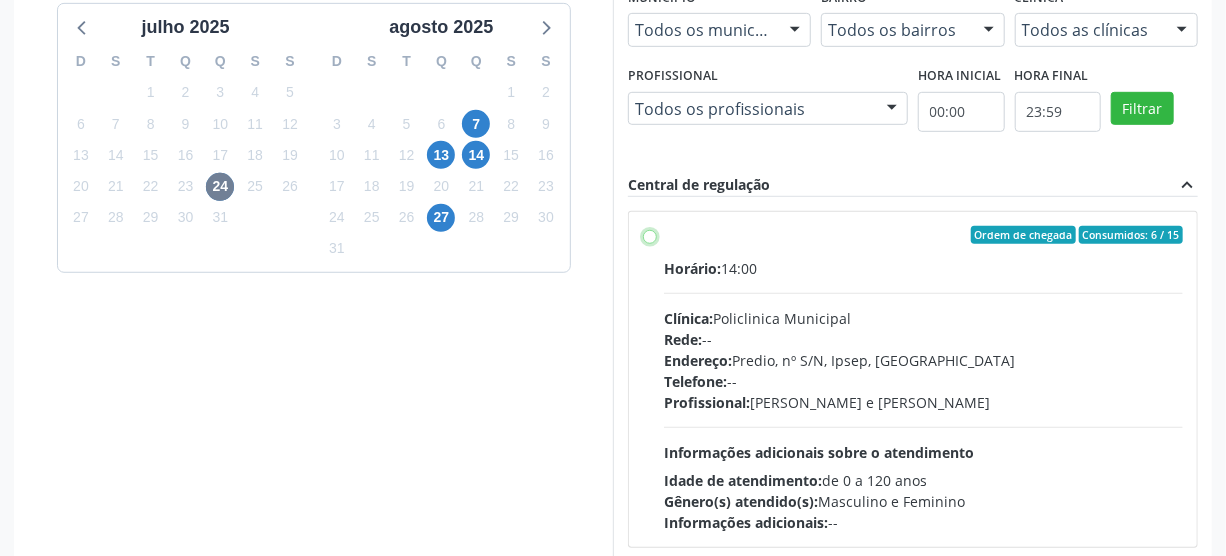 radio on "true" 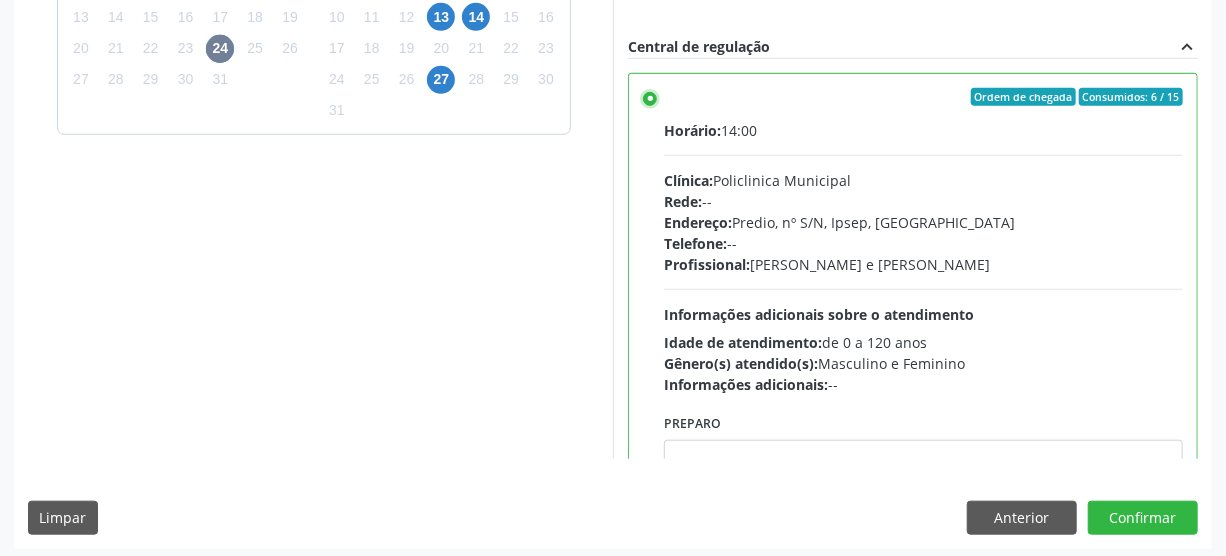 scroll, scrollTop: 637, scrollLeft: 0, axis: vertical 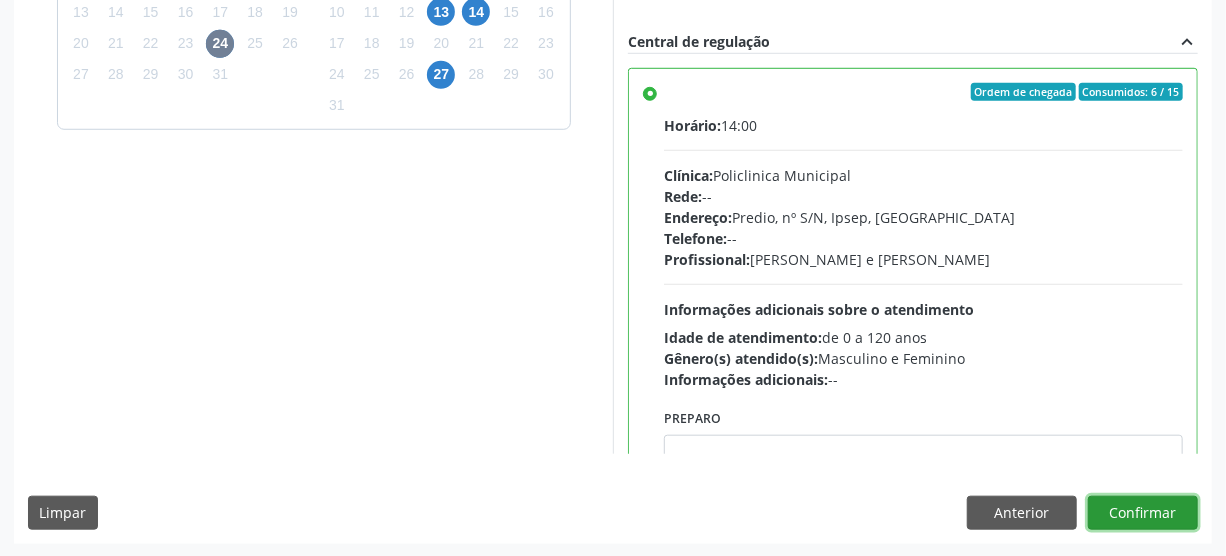 click on "Confirmar" at bounding box center [1143, 513] 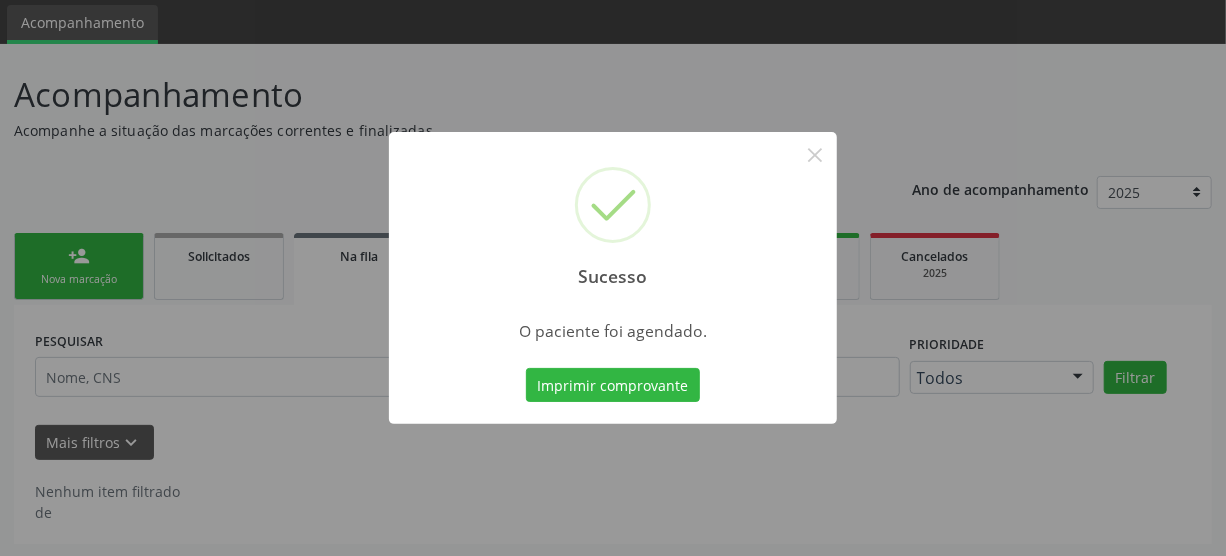scroll, scrollTop: 45, scrollLeft: 0, axis: vertical 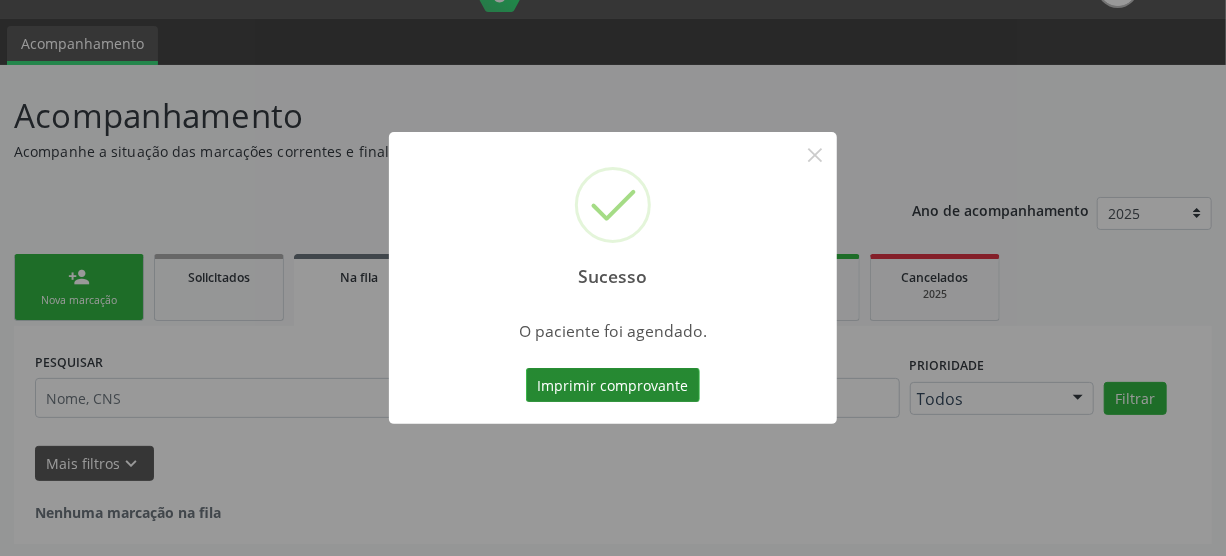 click on "Imprimir comprovante" at bounding box center (613, 385) 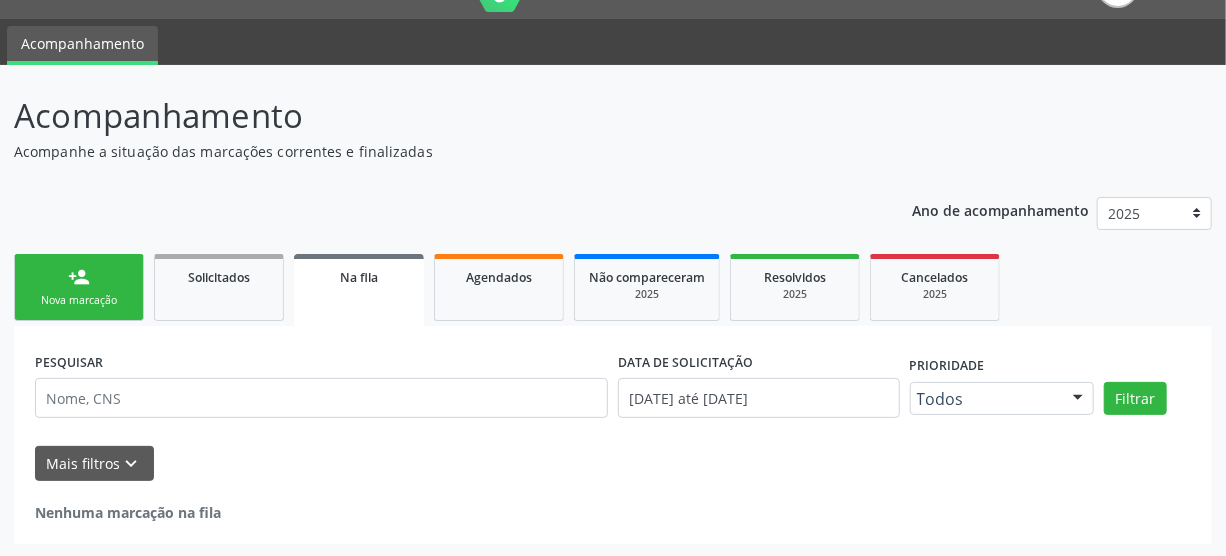 click on "Nova marcação" at bounding box center [79, 300] 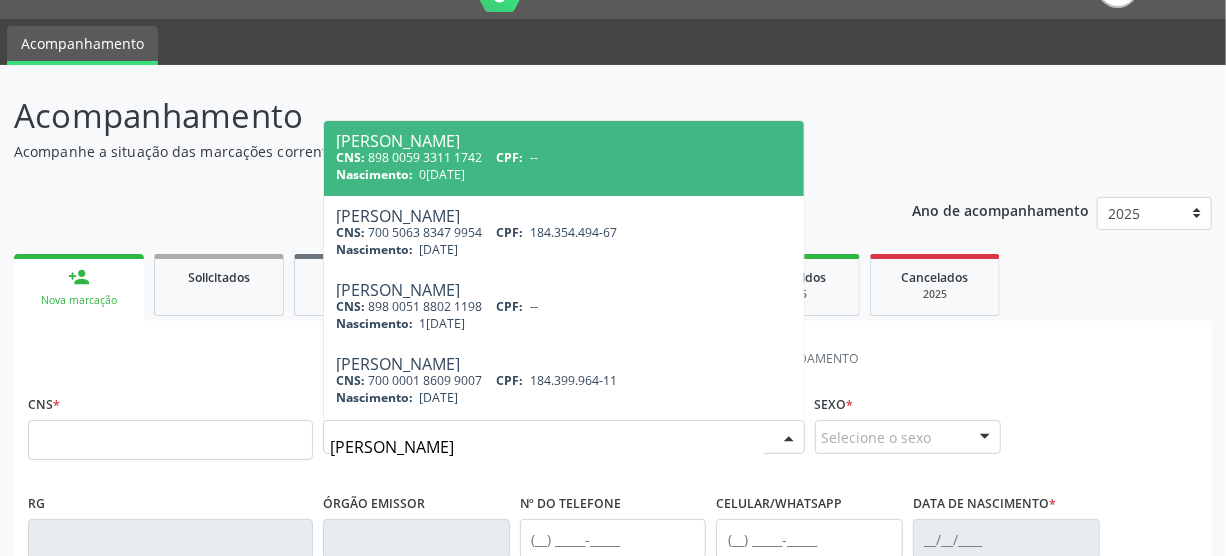 type on "[PERSON_NAME]" 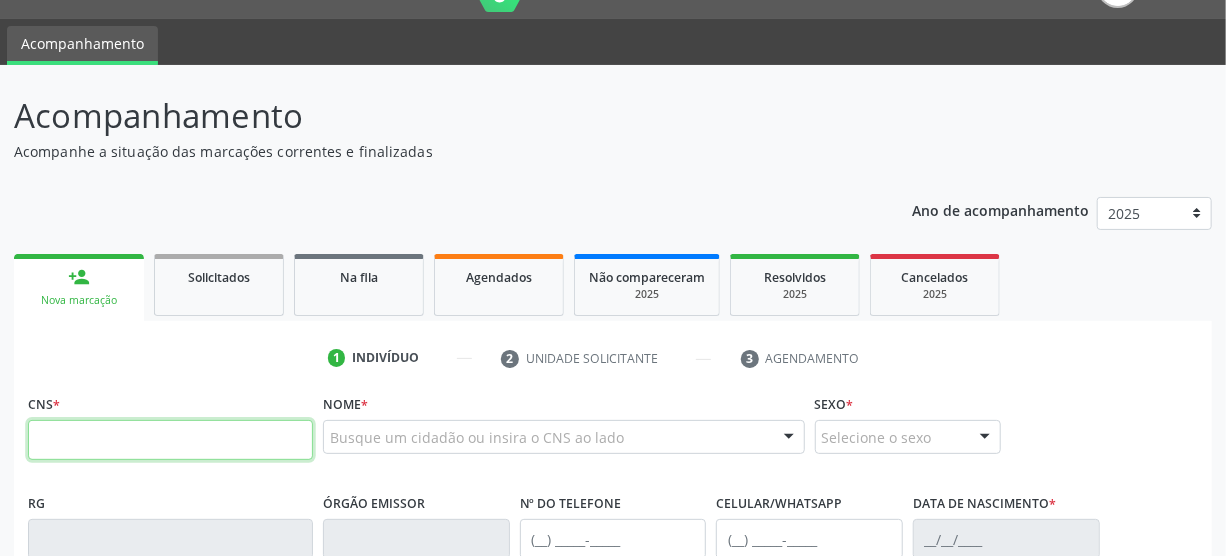 drag, startPoint x: 274, startPoint y: 440, endPoint x: 299, endPoint y: 440, distance: 25 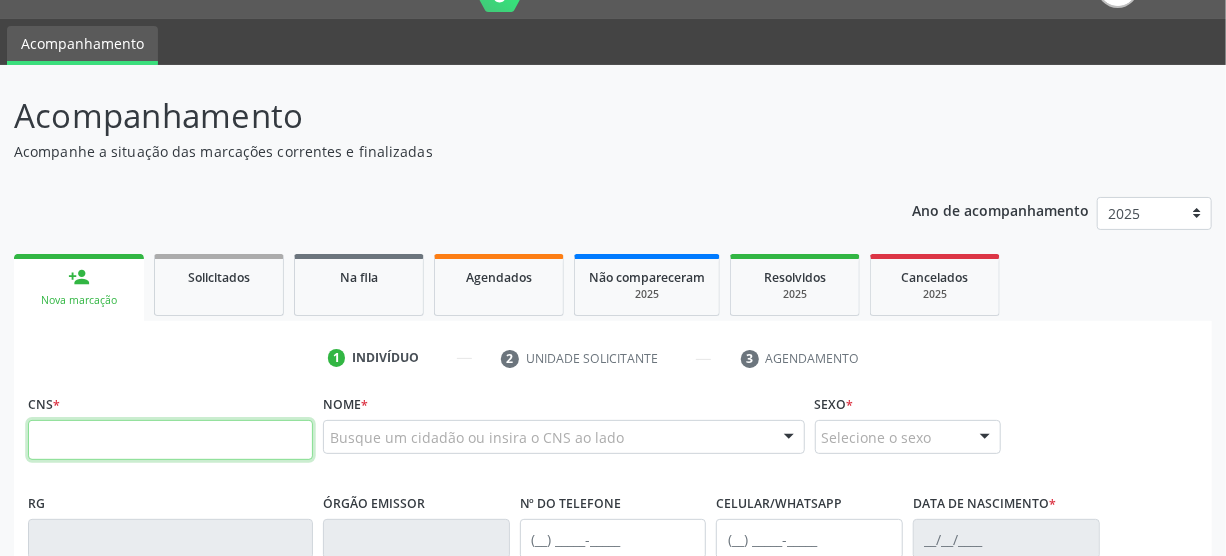 click at bounding box center (170, 440) 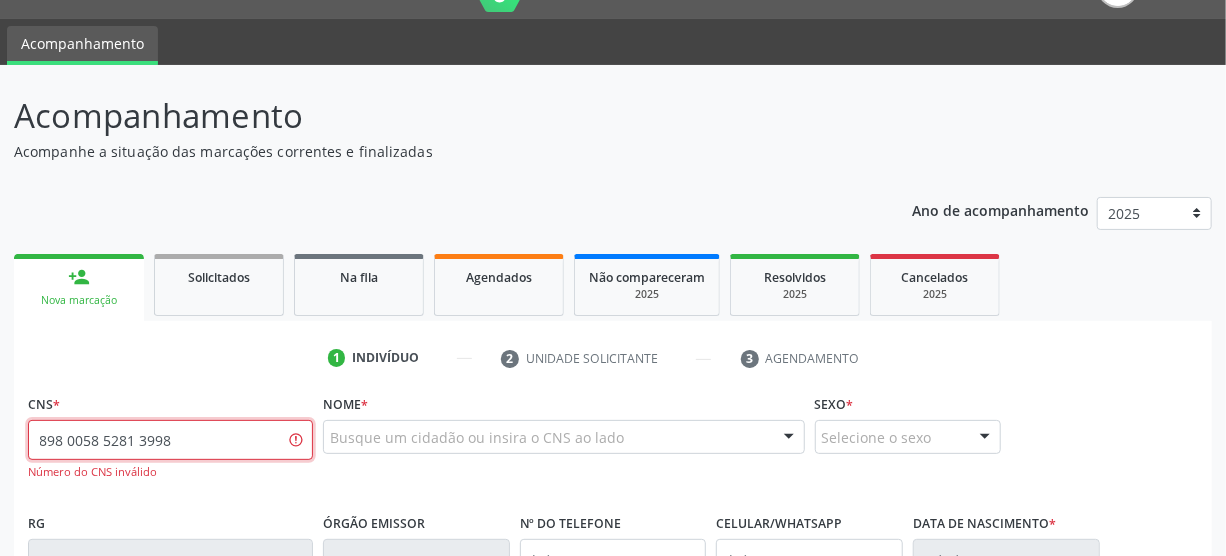 click on "898 0058 5281 3998" at bounding box center [170, 440] 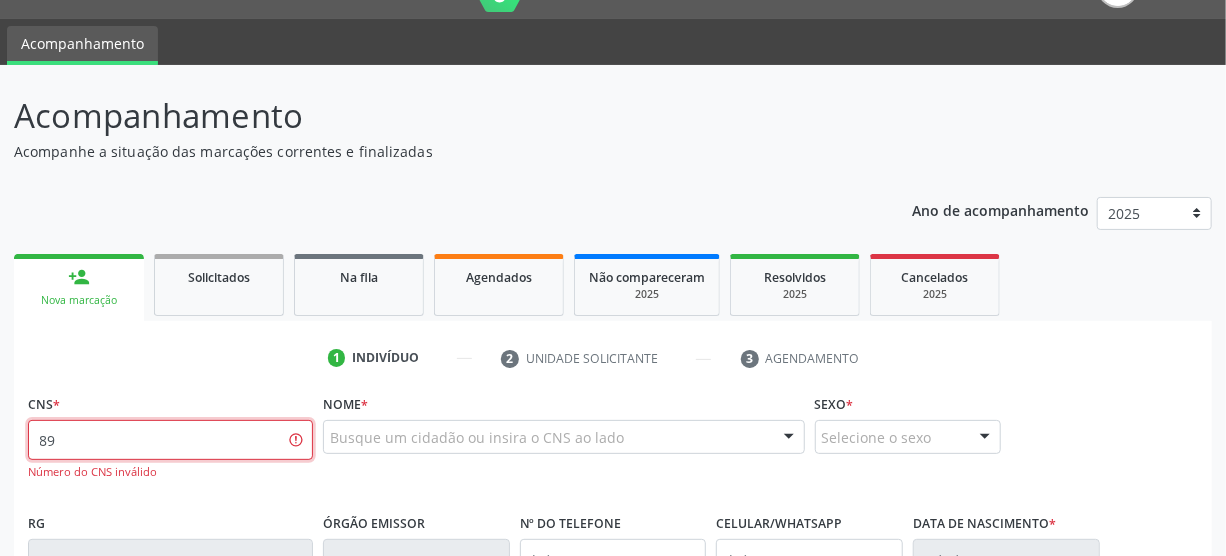 type on "8" 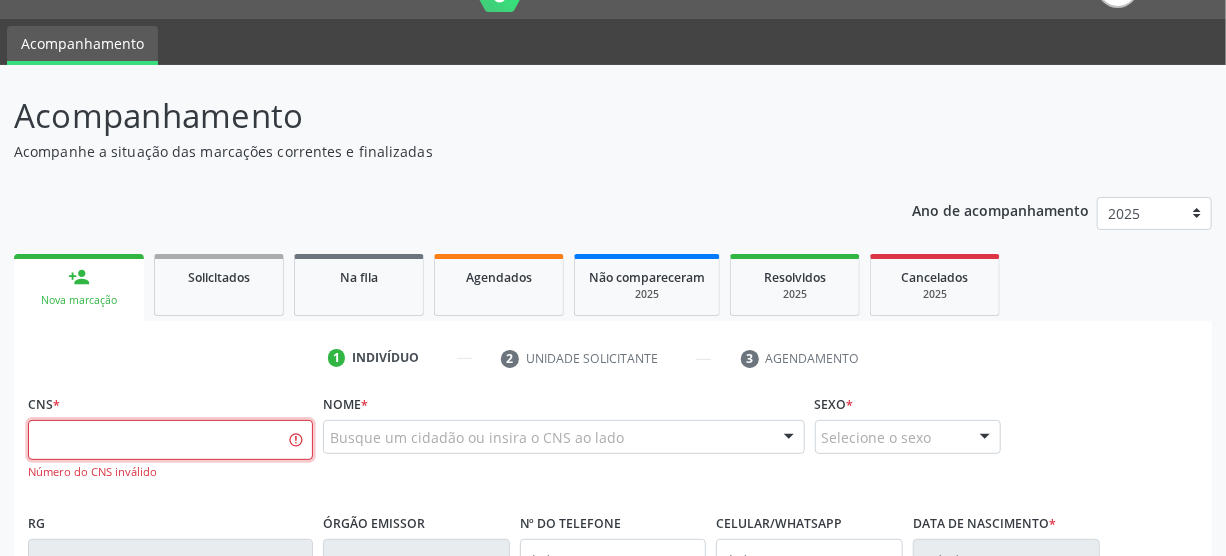 type 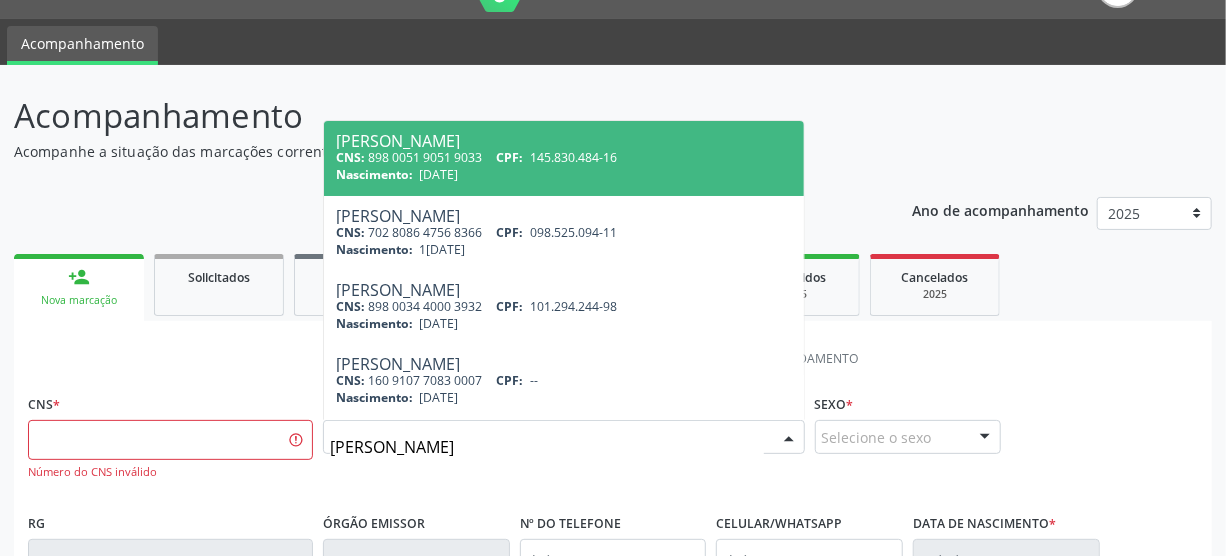 type on "[PERSON_NAME]" 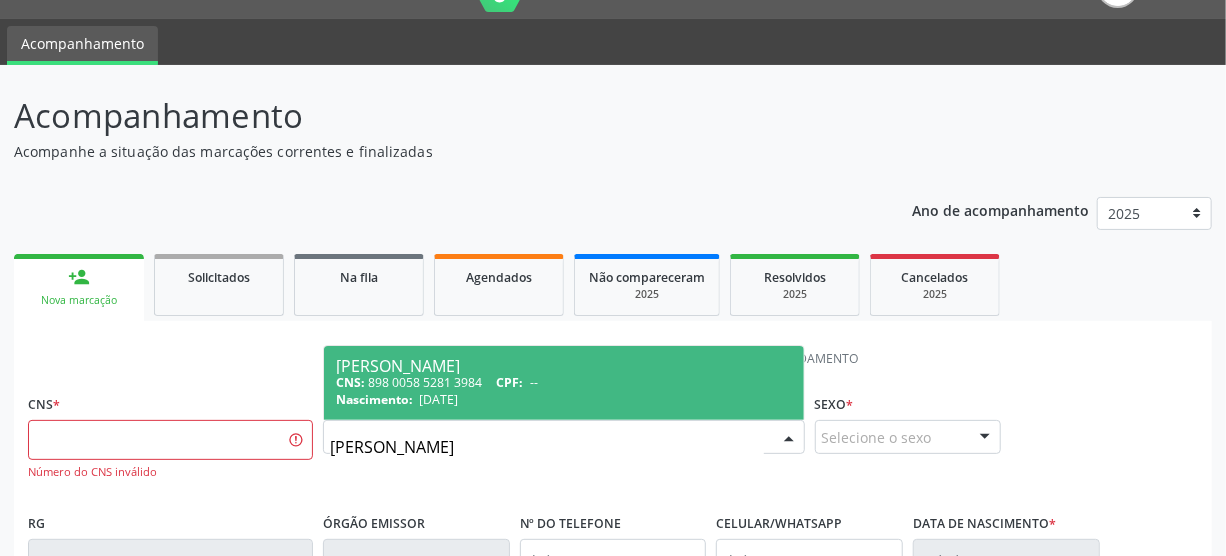 click on "CNS:
898 0058 5281 3984
CPF:    --" at bounding box center [564, 382] 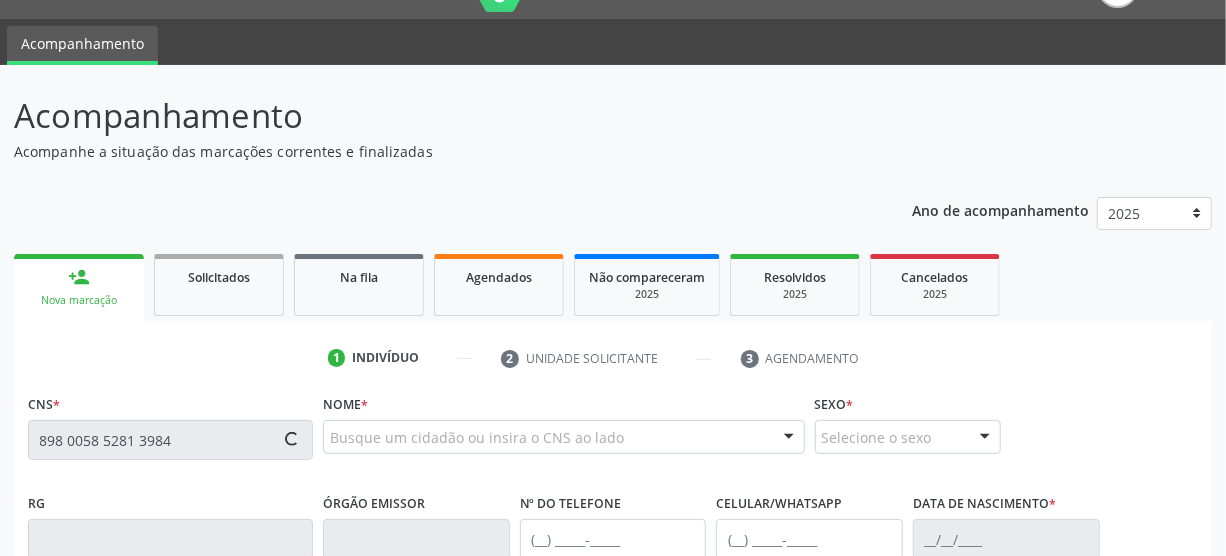 type on "898 0058 5281 3984" 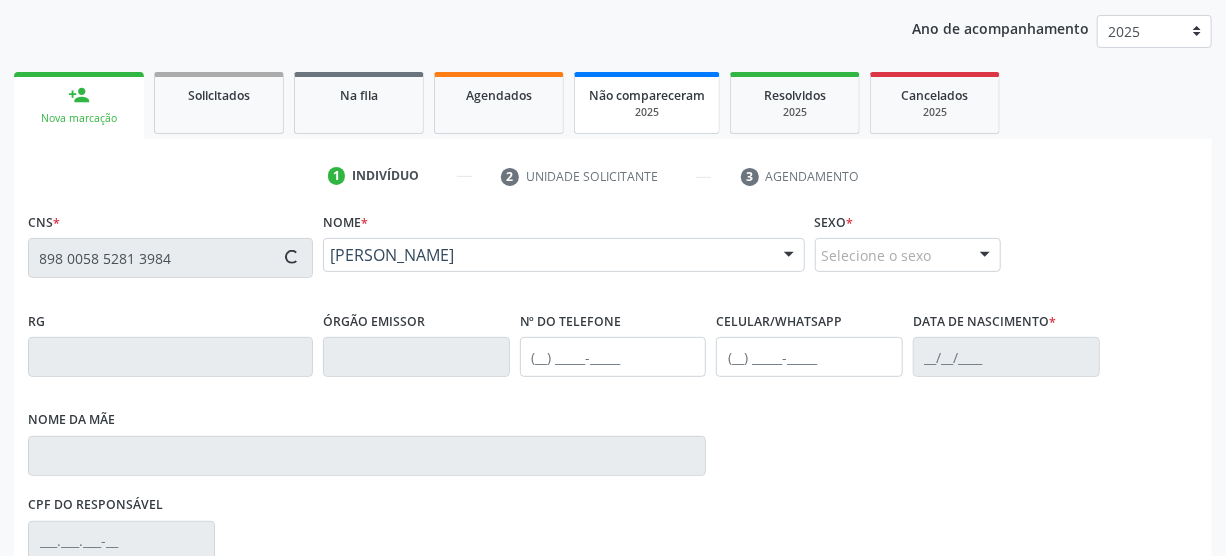 type on "[PHONE_NUMBER]" 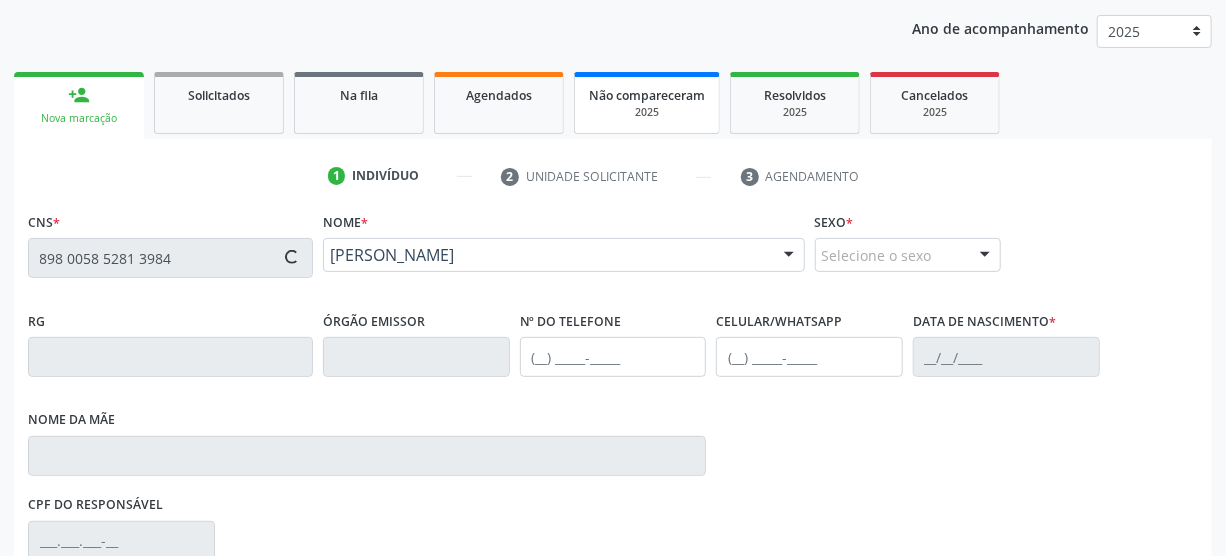 type on "[PHONE_NUMBER]" 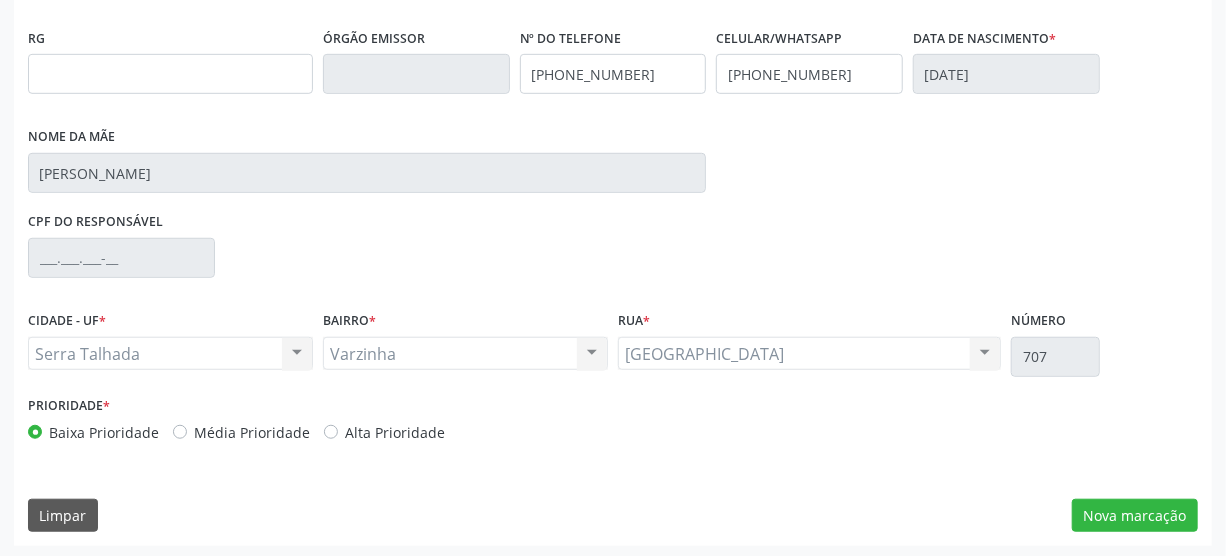scroll, scrollTop: 512, scrollLeft: 0, axis: vertical 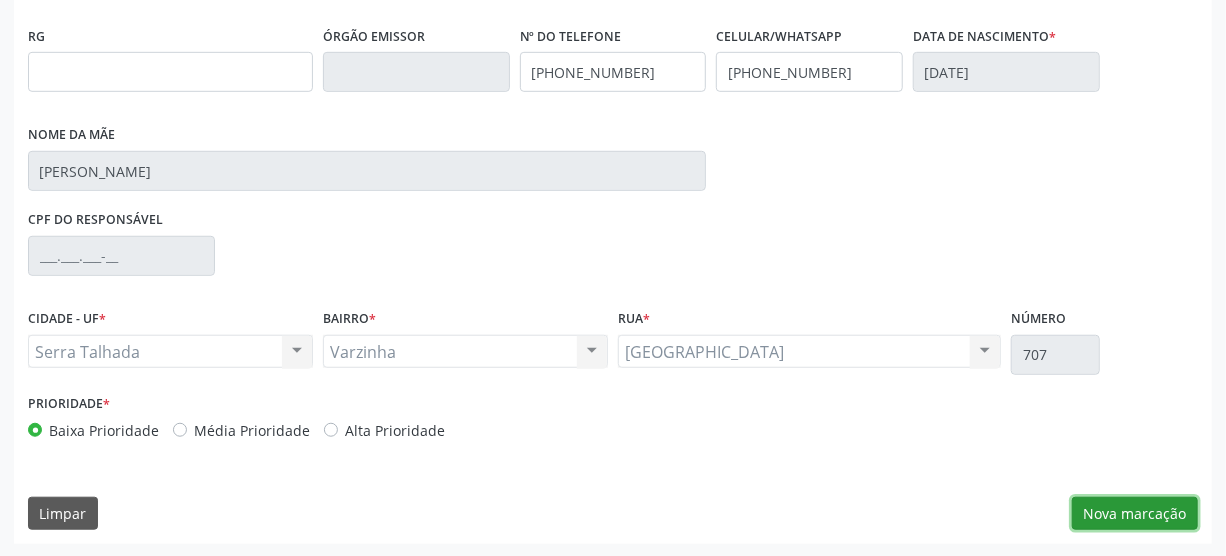 click on "Nova marcação" at bounding box center (1135, 514) 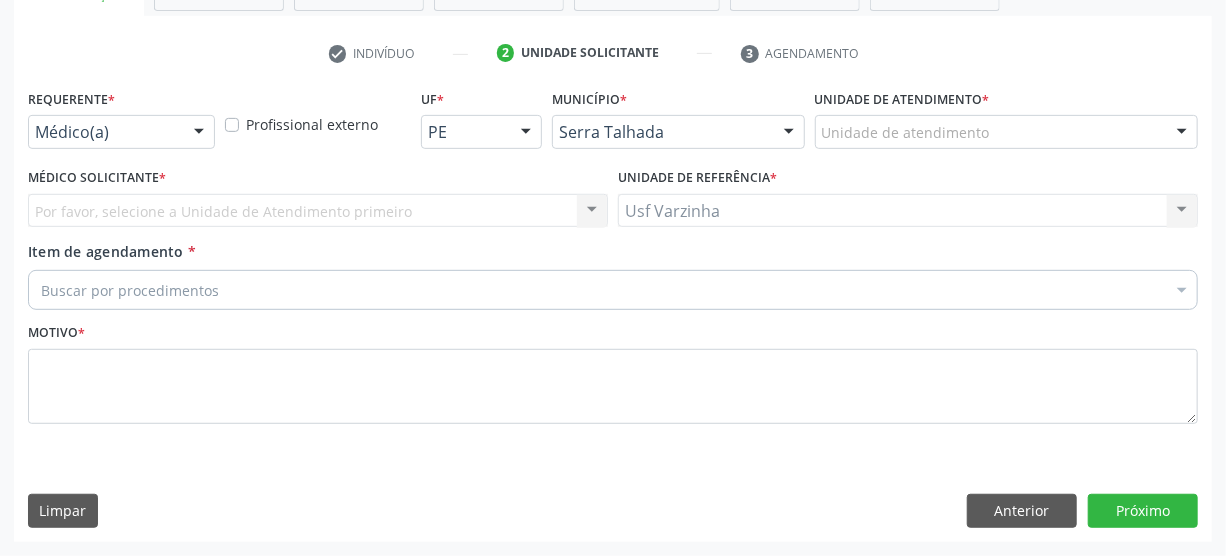 scroll, scrollTop: 348, scrollLeft: 0, axis: vertical 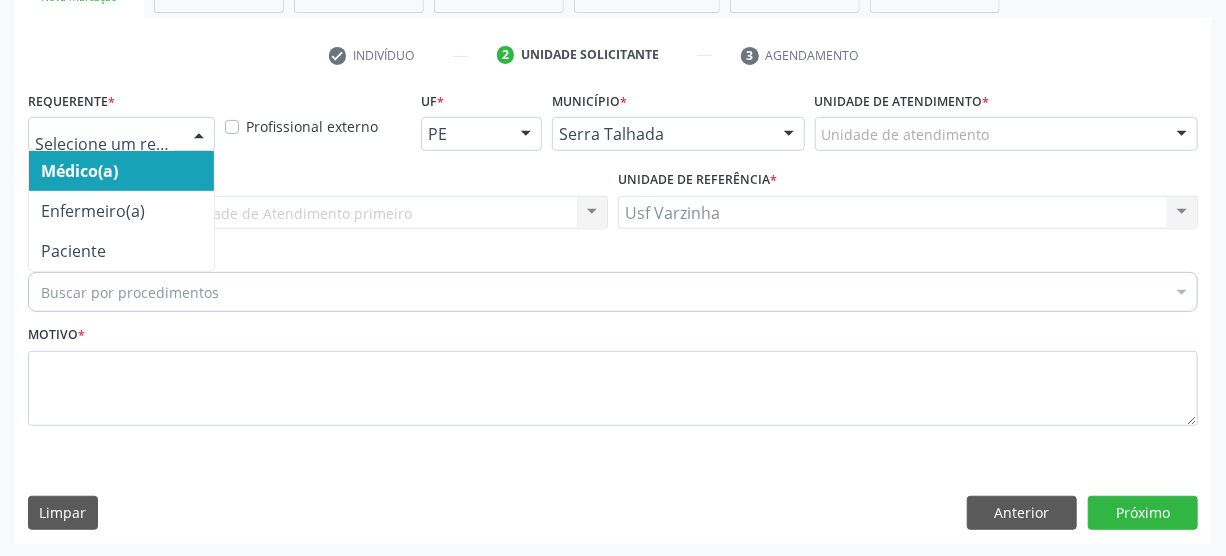 click at bounding box center [199, 135] 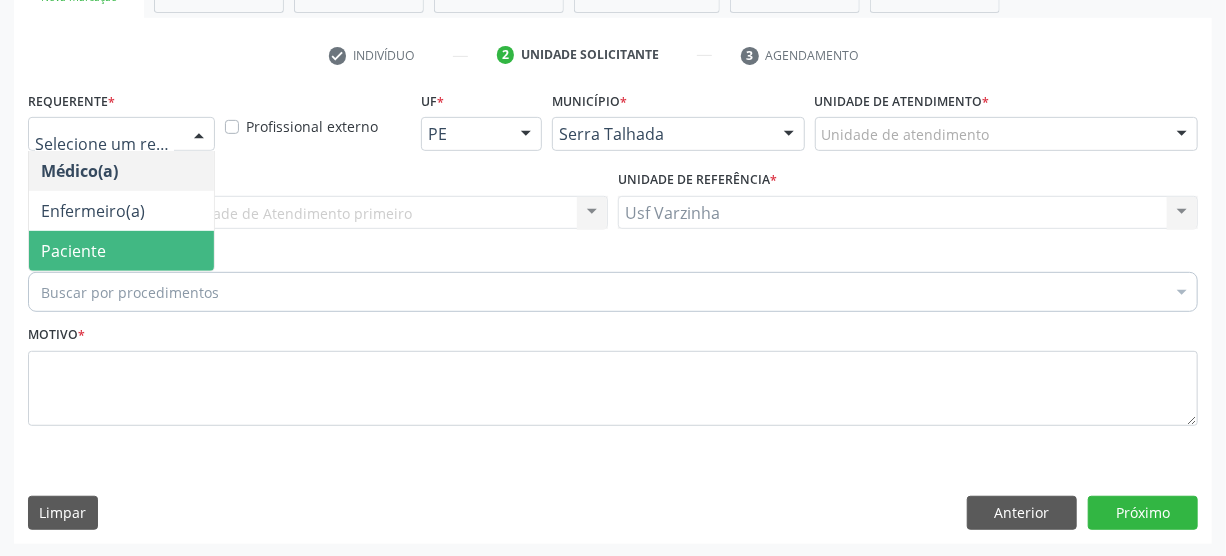click on "Paciente" at bounding box center (121, 251) 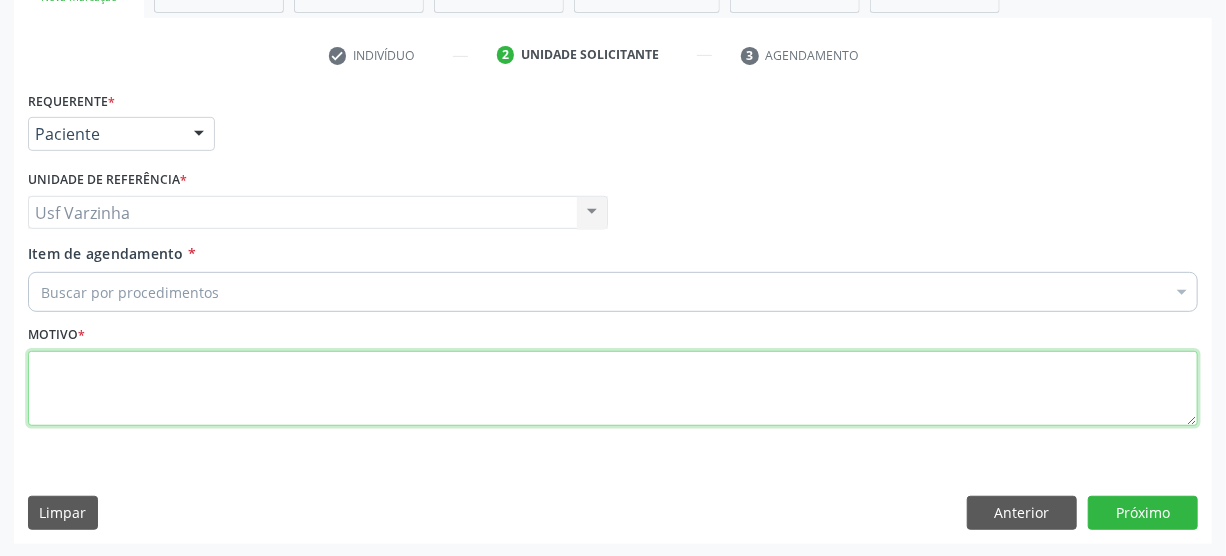 click at bounding box center [613, 389] 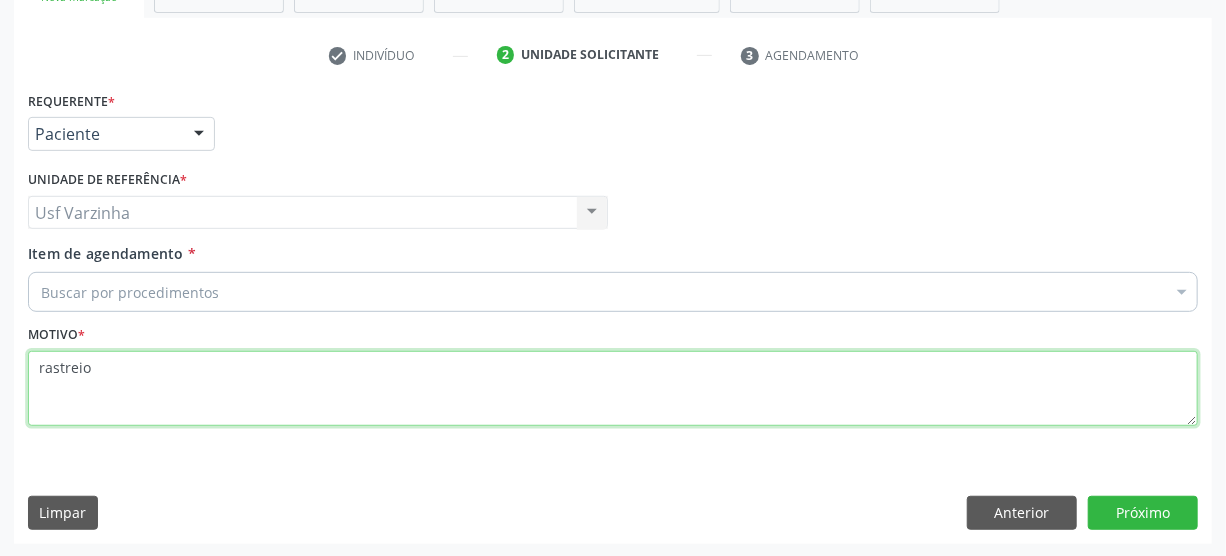 type on "rastreio" 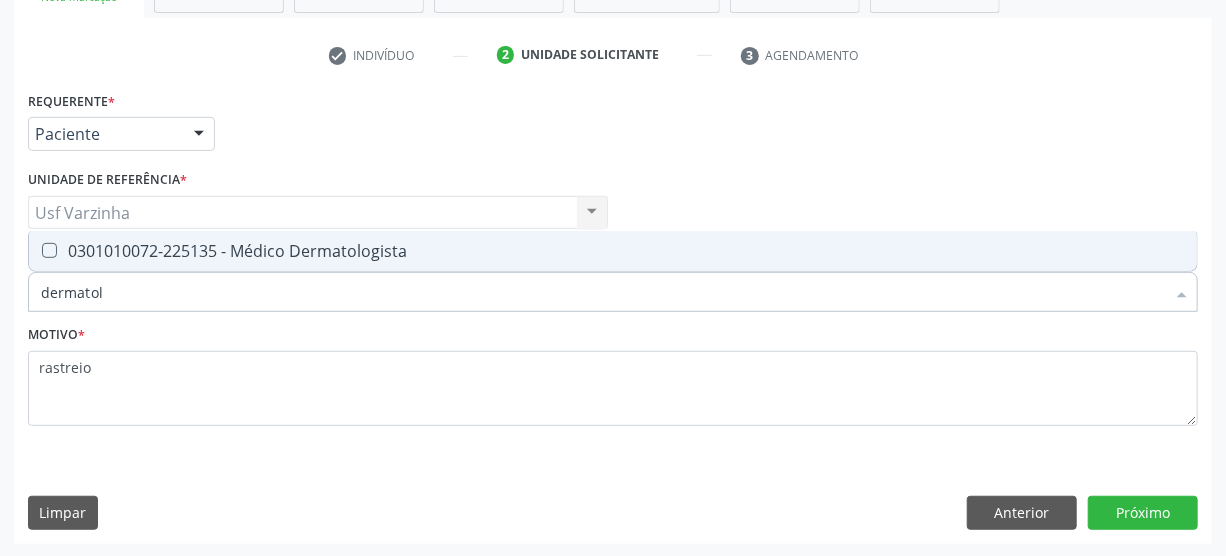 type on "dermatolo" 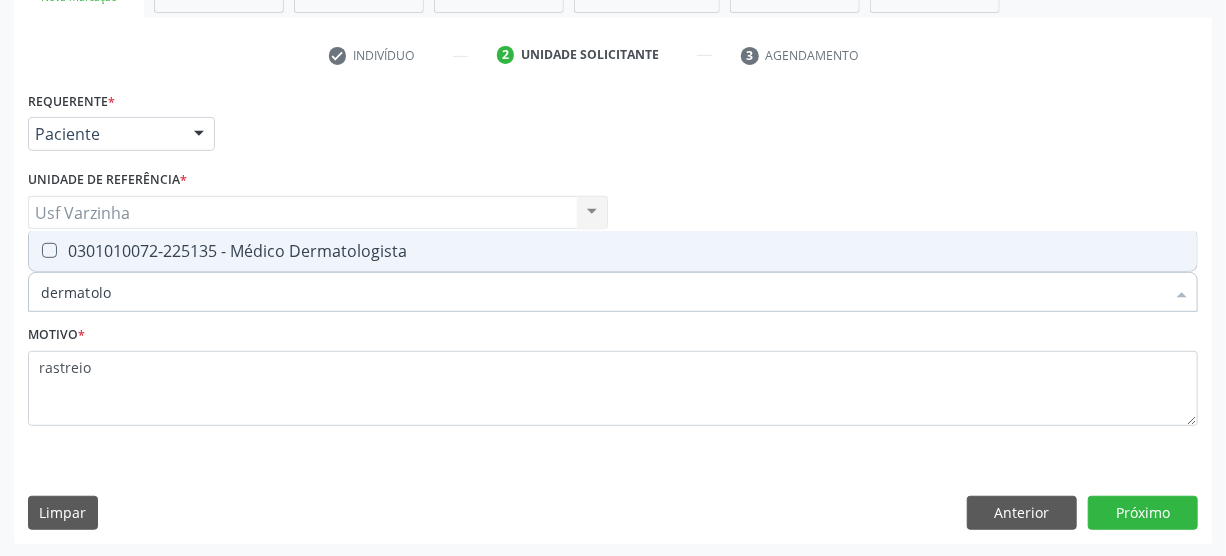 drag, startPoint x: 41, startPoint y: 250, endPoint x: 63, endPoint y: 248, distance: 22.090721 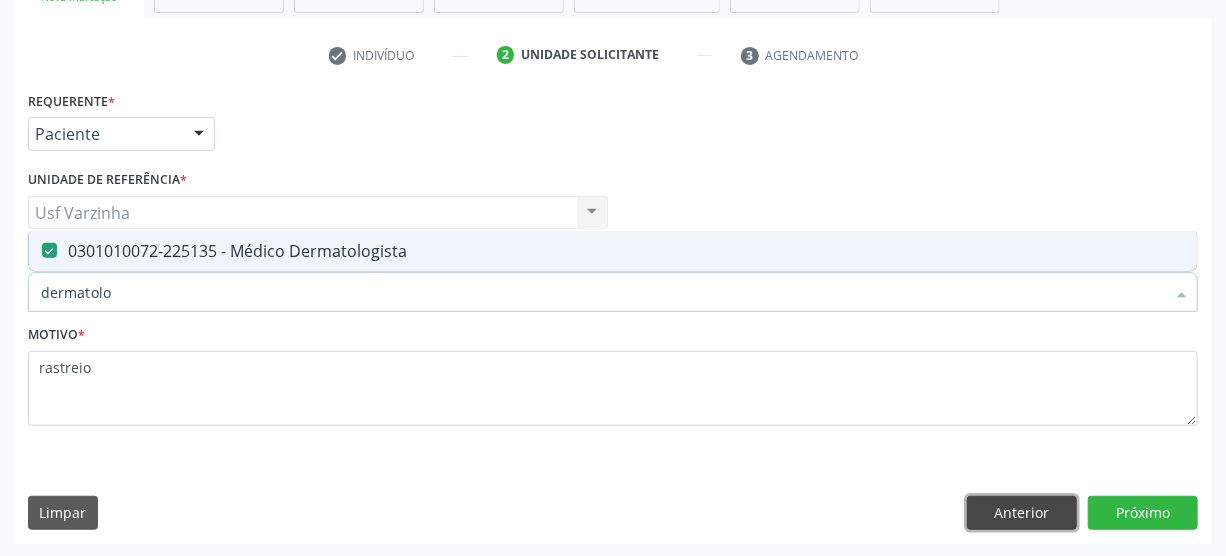 click on "Anterior" at bounding box center (1022, 513) 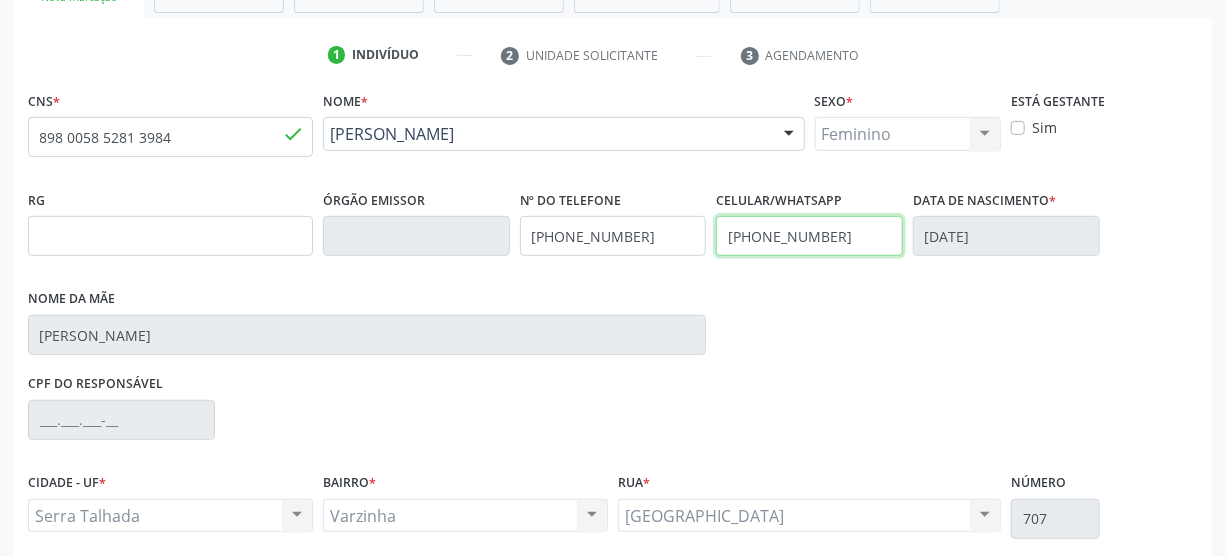 click on "[PHONE_NUMBER]" at bounding box center [809, 236] 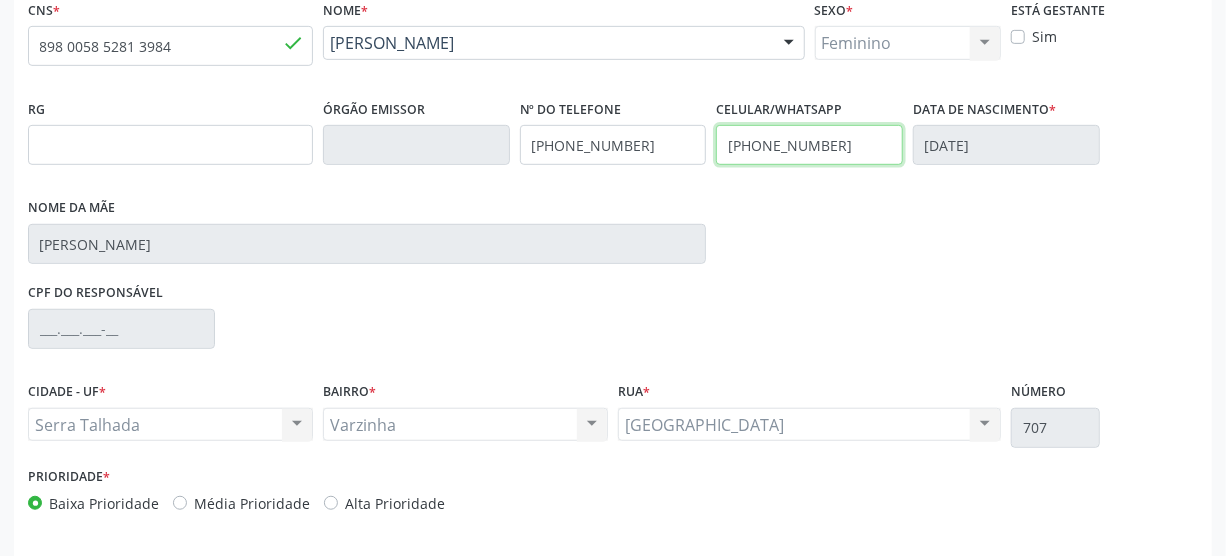 scroll, scrollTop: 512, scrollLeft: 0, axis: vertical 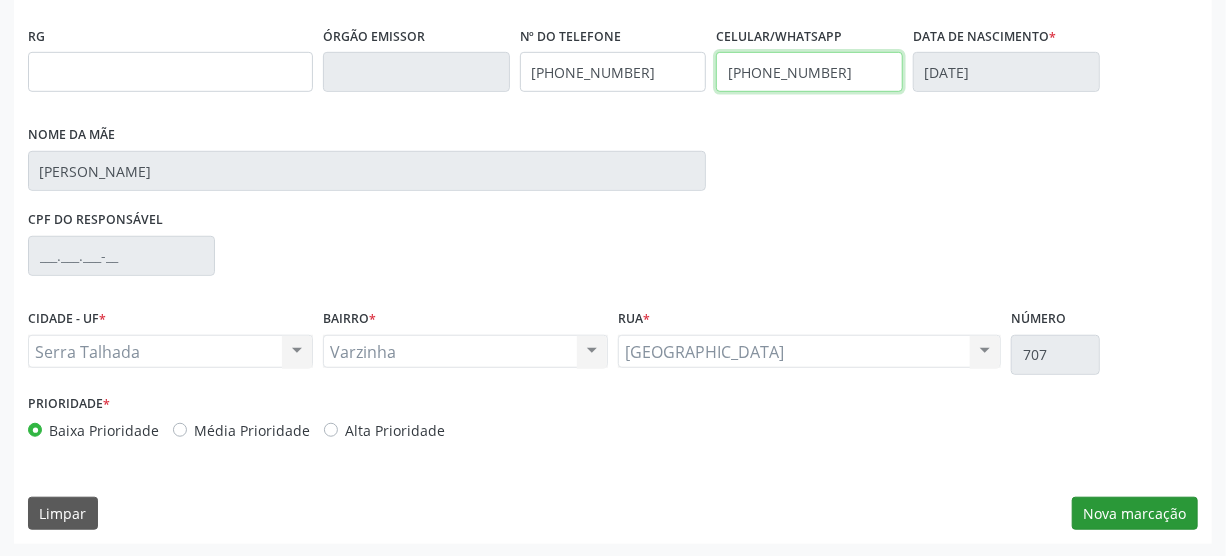 type on "[PHONE_NUMBER]" 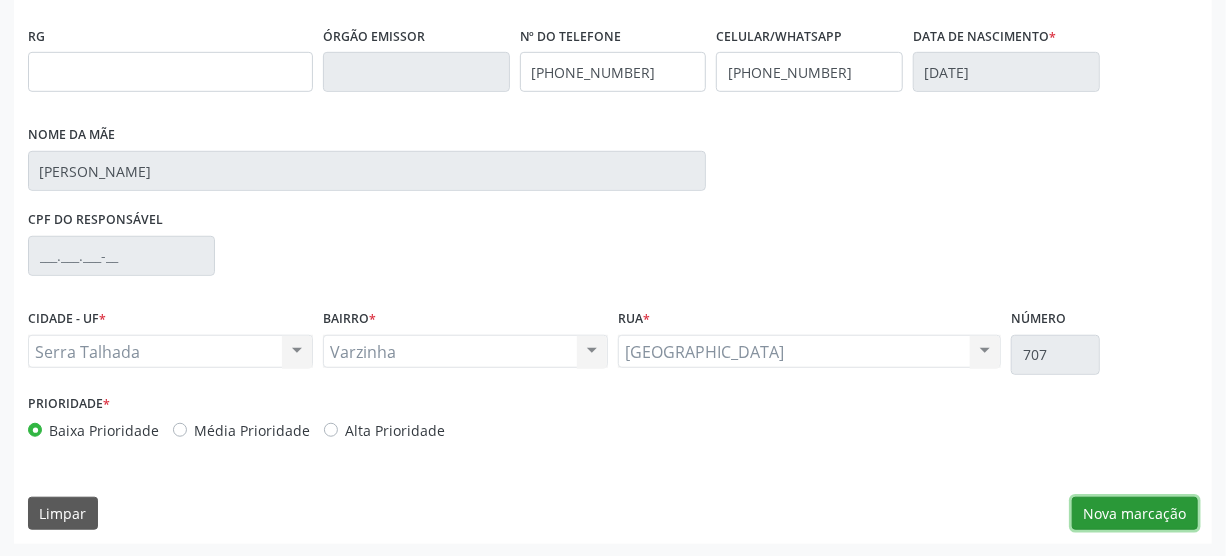 click on "Nova marcação" at bounding box center [1135, 514] 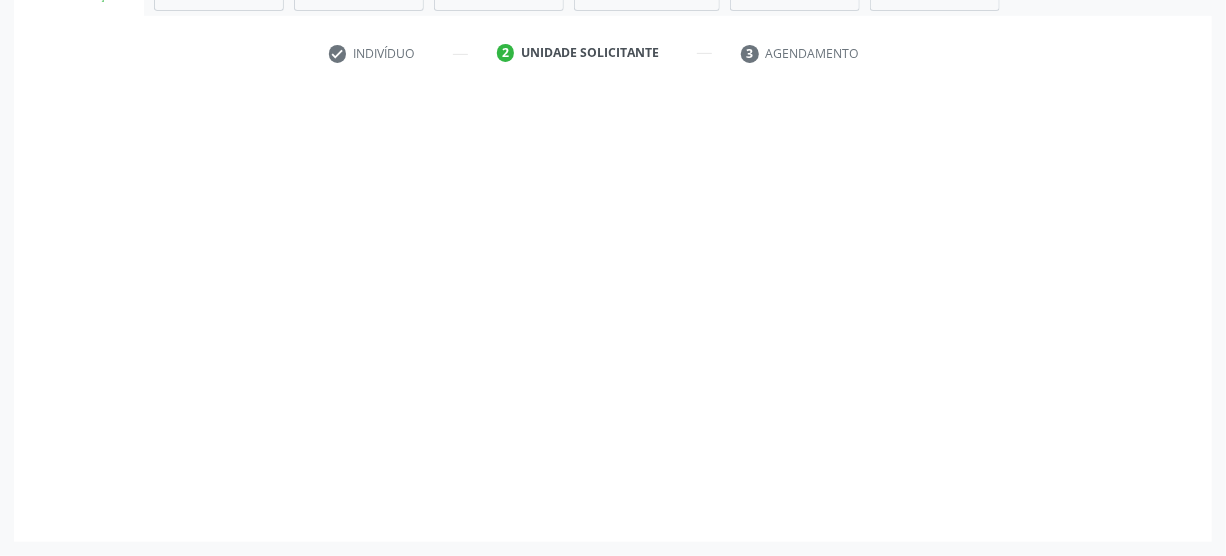 scroll, scrollTop: 348, scrollLeft: 0, axis: vertical 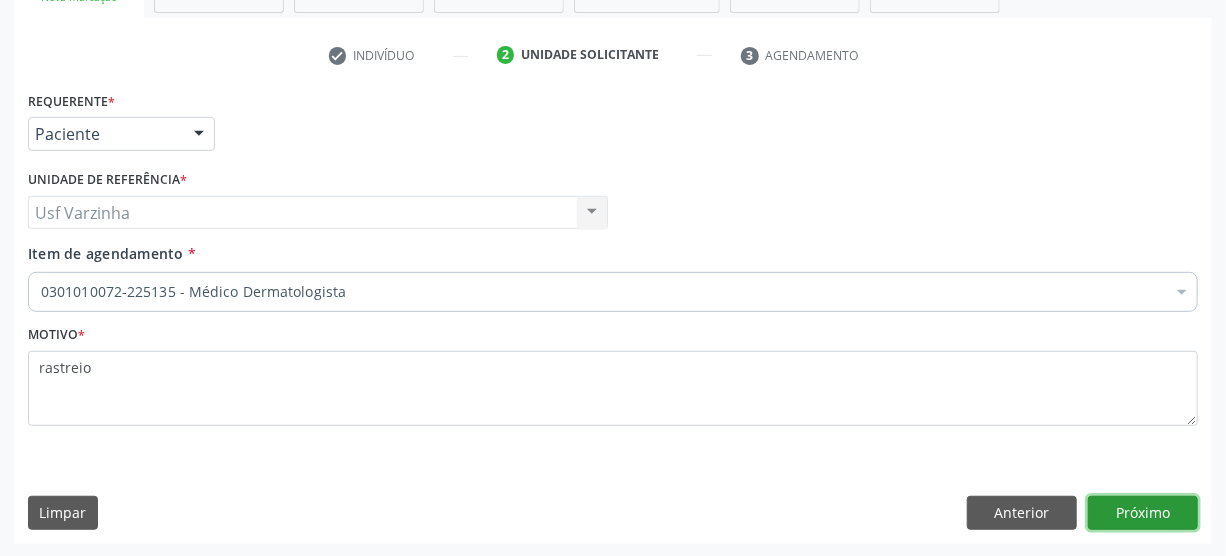 click on "Próximo" at bounding box center (1143, 513) 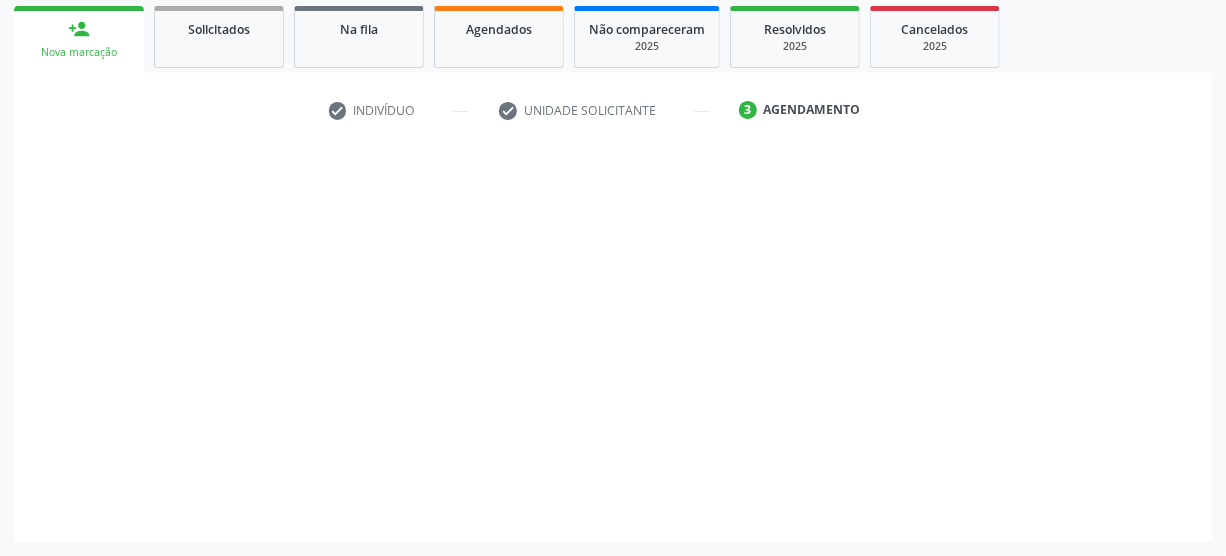 scroll, scrollTop: 291, scrollLeft: 0, axis: vertical 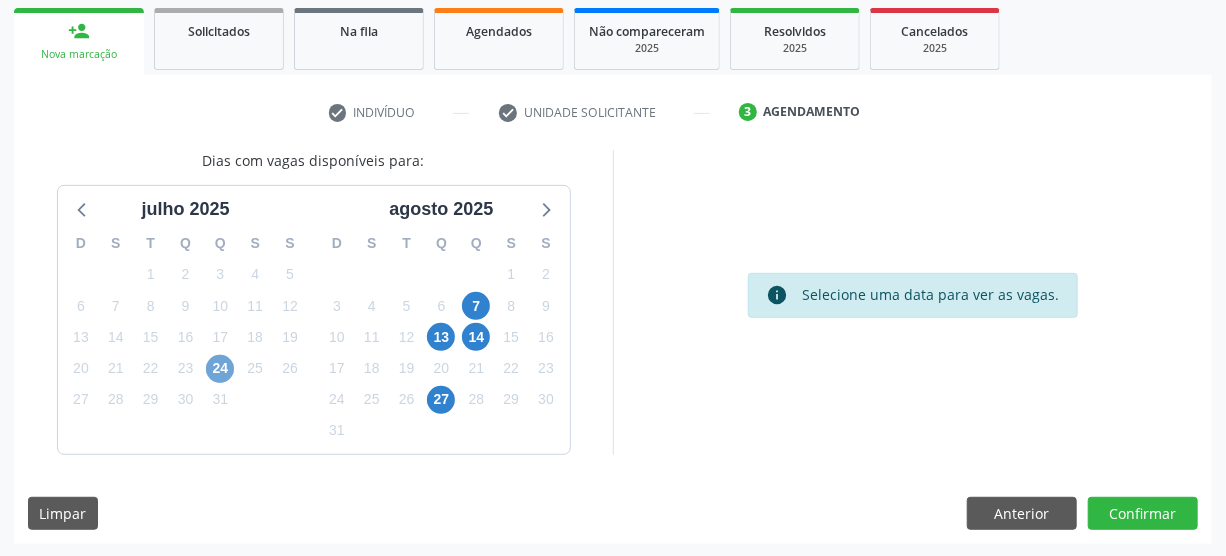 click on "24" at bounding box center [220, 369] 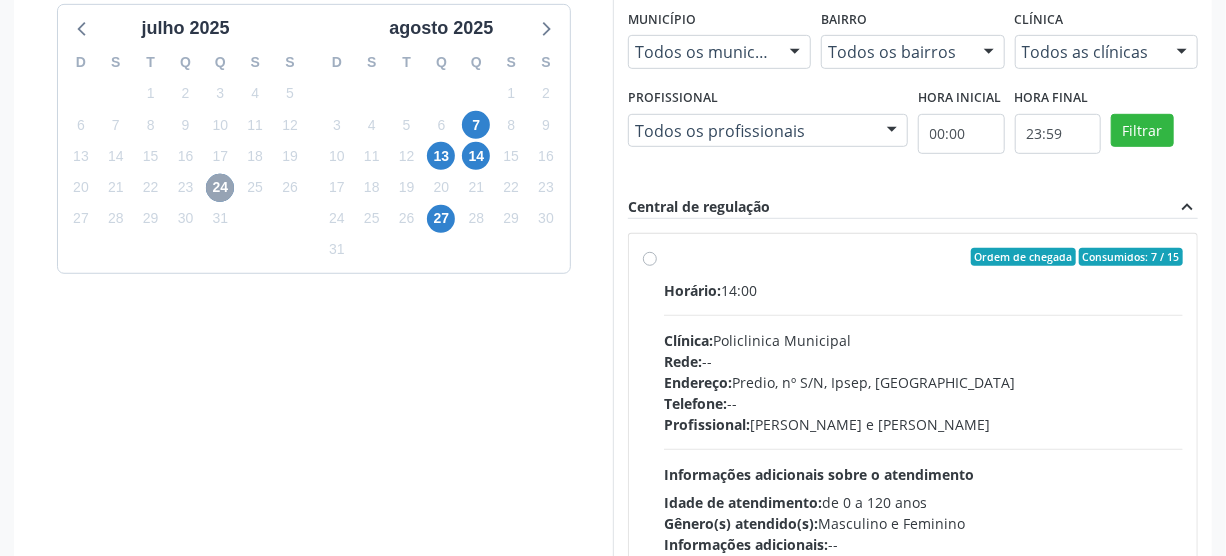 scroll, scrollTop: 473, scrollLeft: 0, axis: vertical 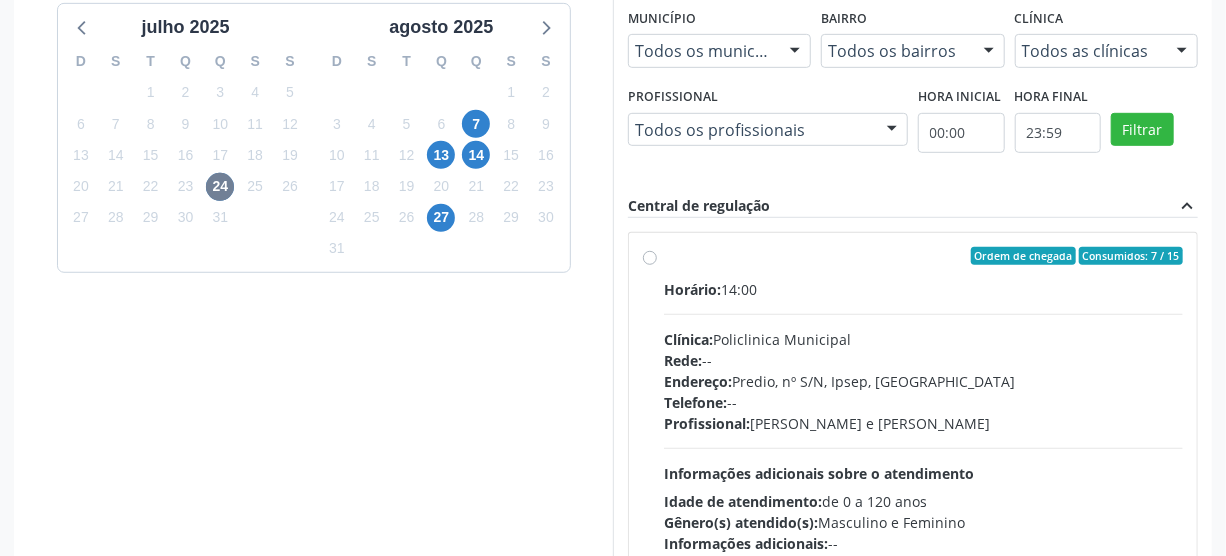 click on "Ordem de chegada
Consumidos: 7 / 15
Horário:   14:00
Clínica:  Policlinica Municipal
Rede:
--
Endereço:   Predio, nº S/N, Ipsep, [GEOGRAPHIC_DATA] - PE
Telefone:   --
Profissional:
[PERSON_NAME] e [PERSON_NAME]
Informações adicionais sobre o atendimento
Idade de atendimento:
de 0 a 120 anos
Gênero(s) atendido(s):
Masculino e Feminino
Informações adicionais:
--" at bounding box center [923, 400] 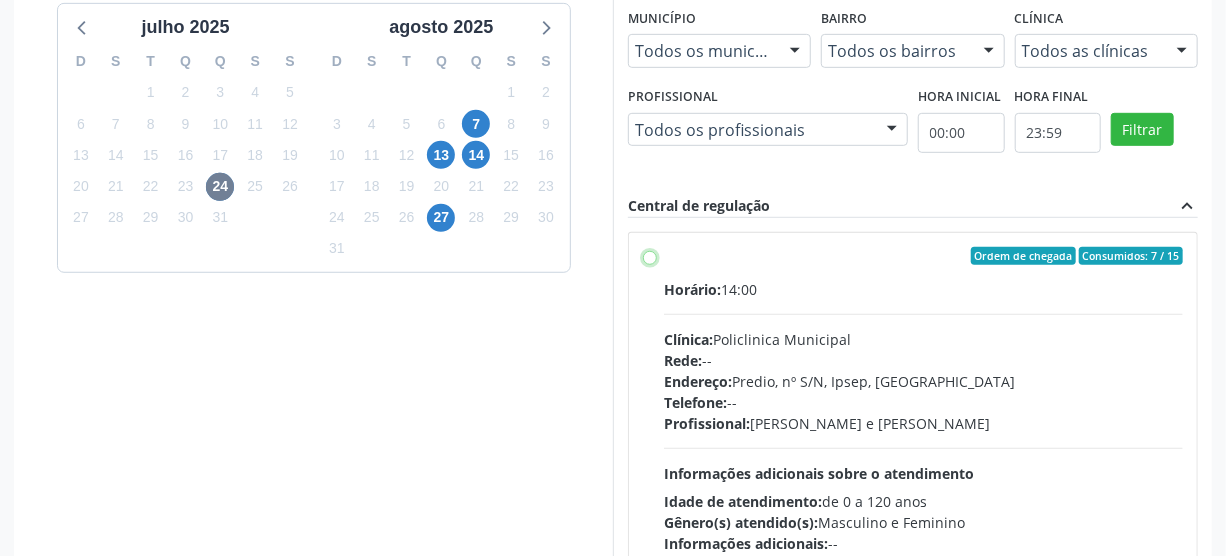 radio on "true" 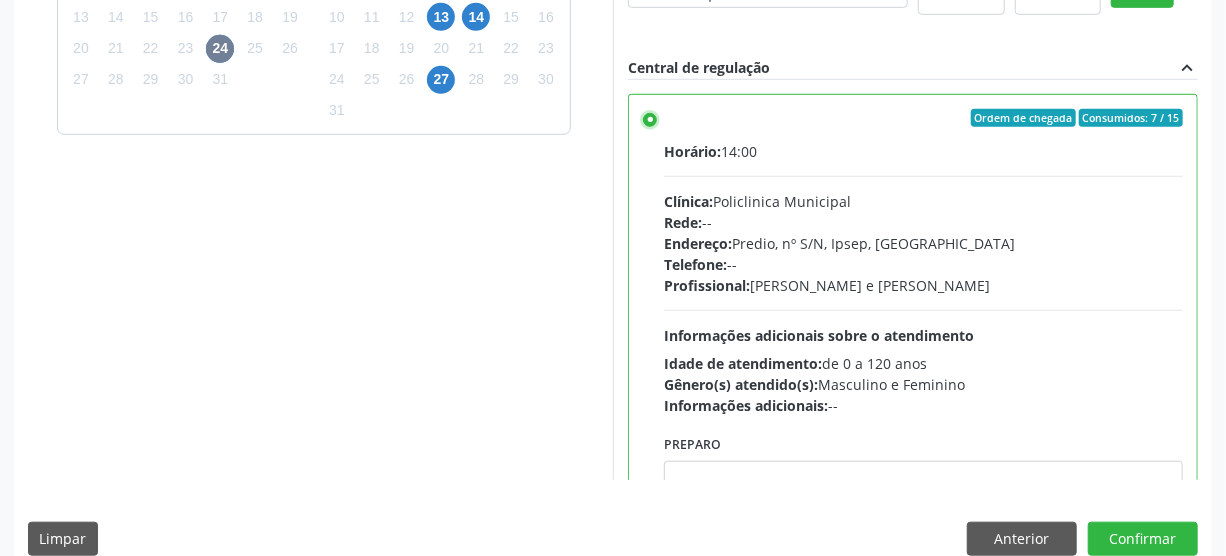 scroll, scrollTop: 637, scrollLeft: 0, axis: vertical 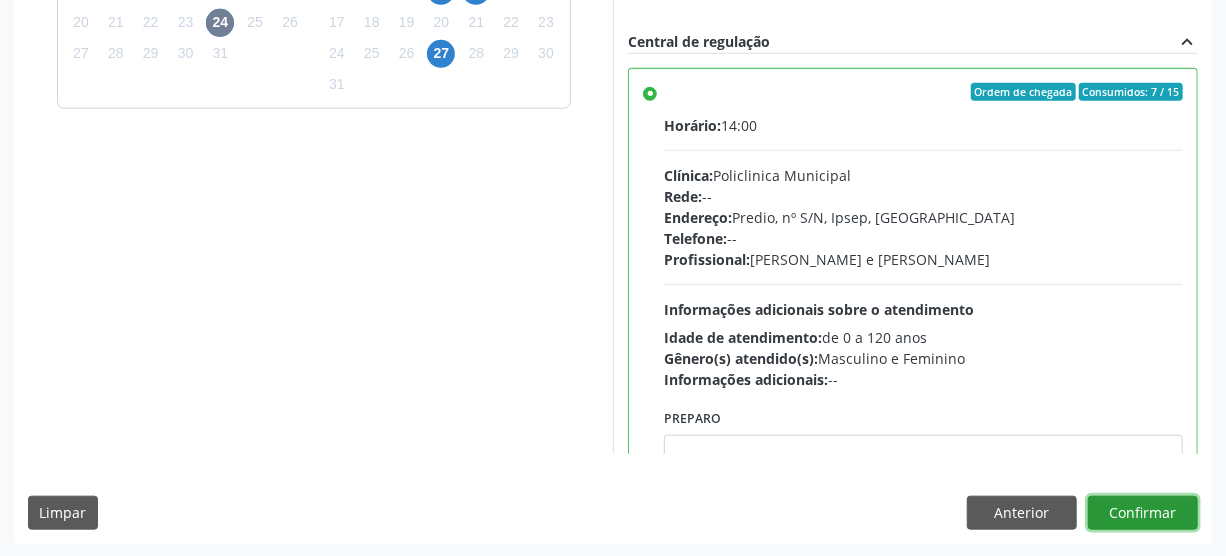 click on "Confirmar" at bounding box center [1143, 513] 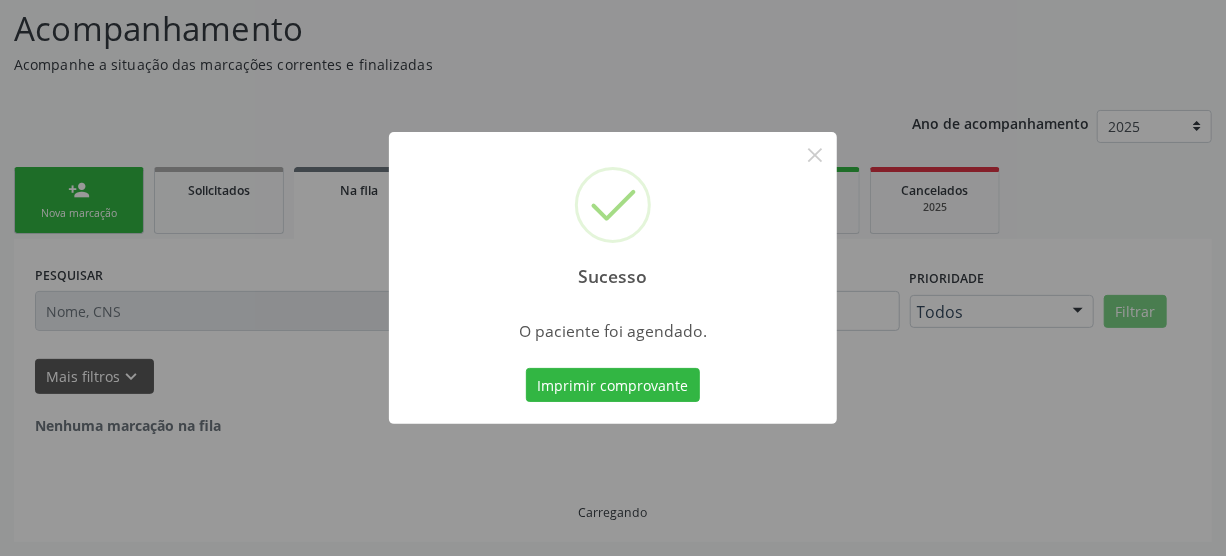 scroll, scrollTop: 45, scrollLeft: 0, axis: vertical 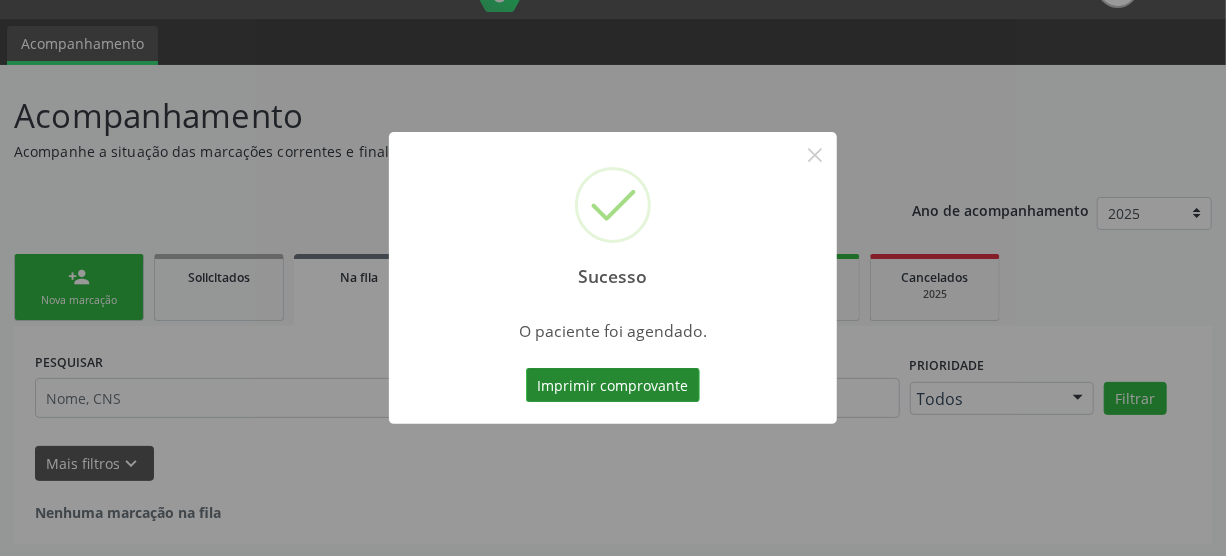 click on "Imprimir comprovante" at bounding box center [613, 385] 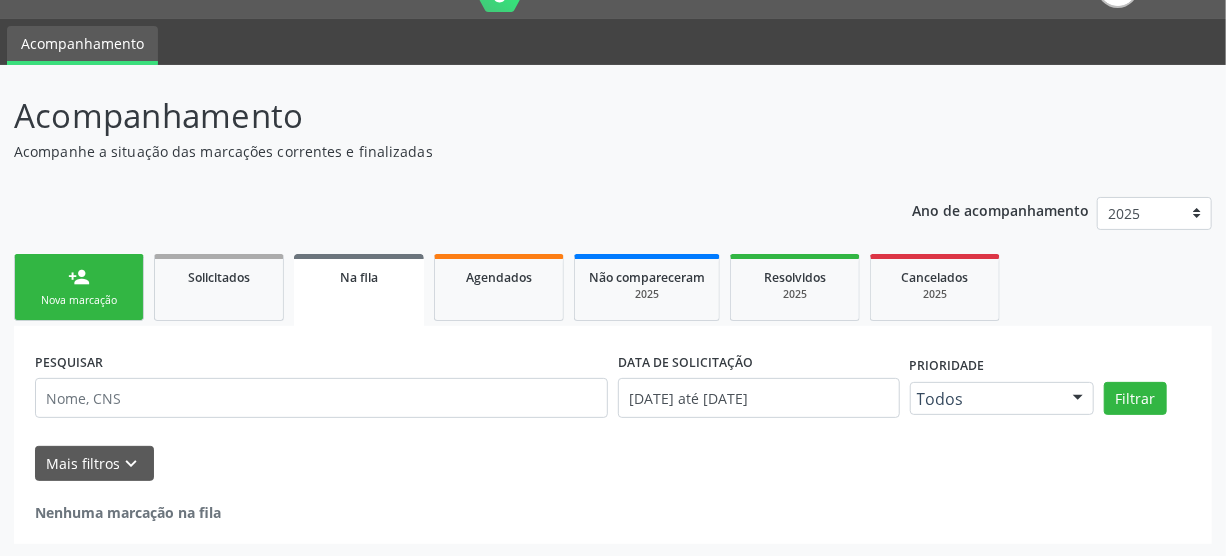 click on "person_add
Nova marcação" at bounding box center (79, 287) 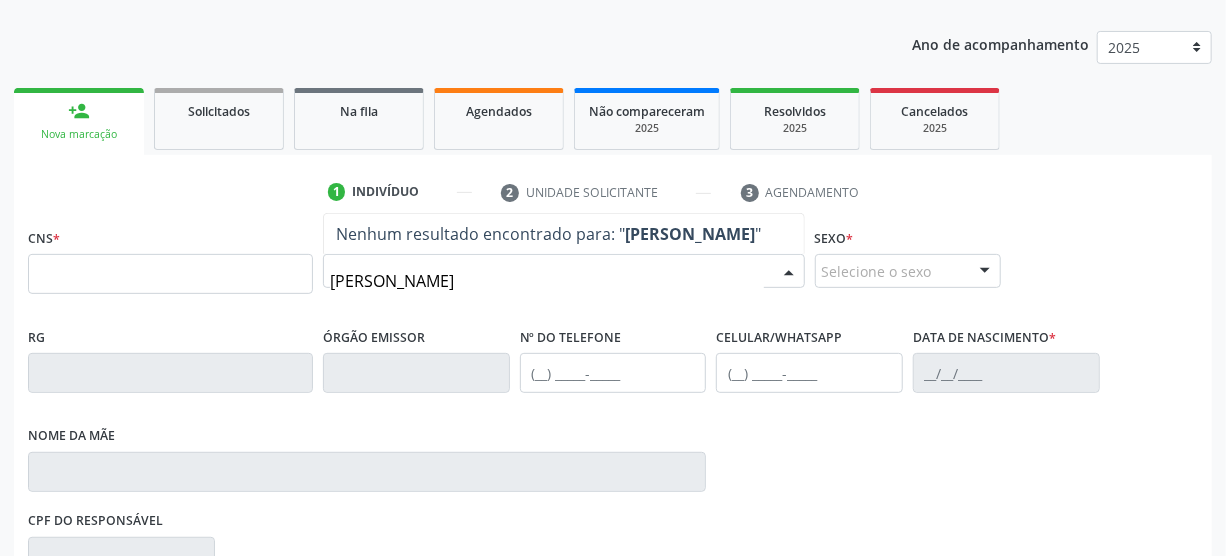 scroll, scrollTop: 227, scrollLeft: 0, axis: vertical 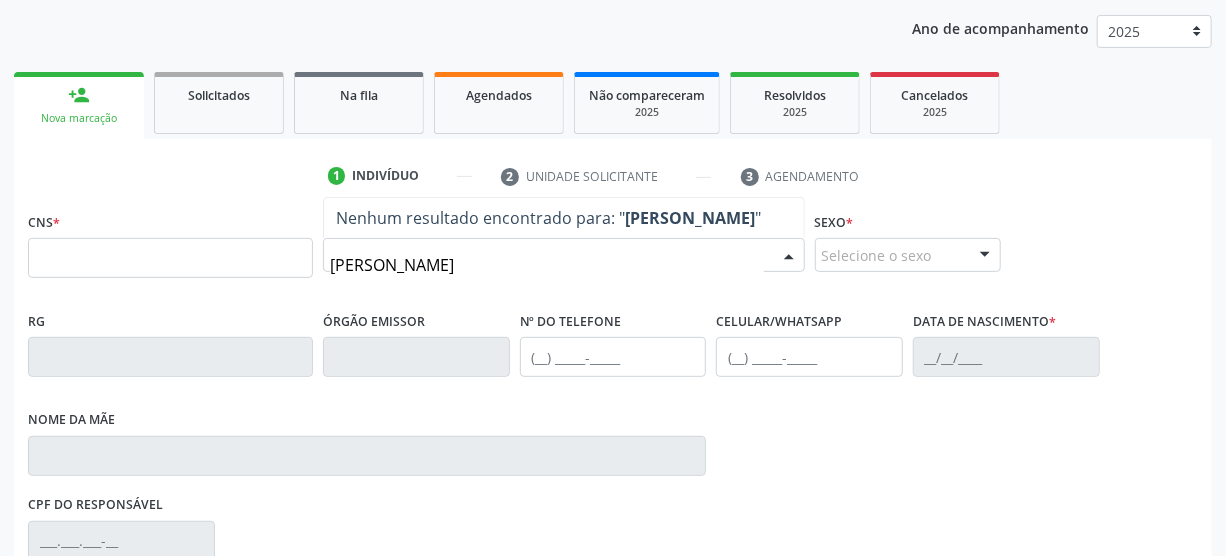 click on "[PERSON_NAME]" at bounding box center [547, 265] 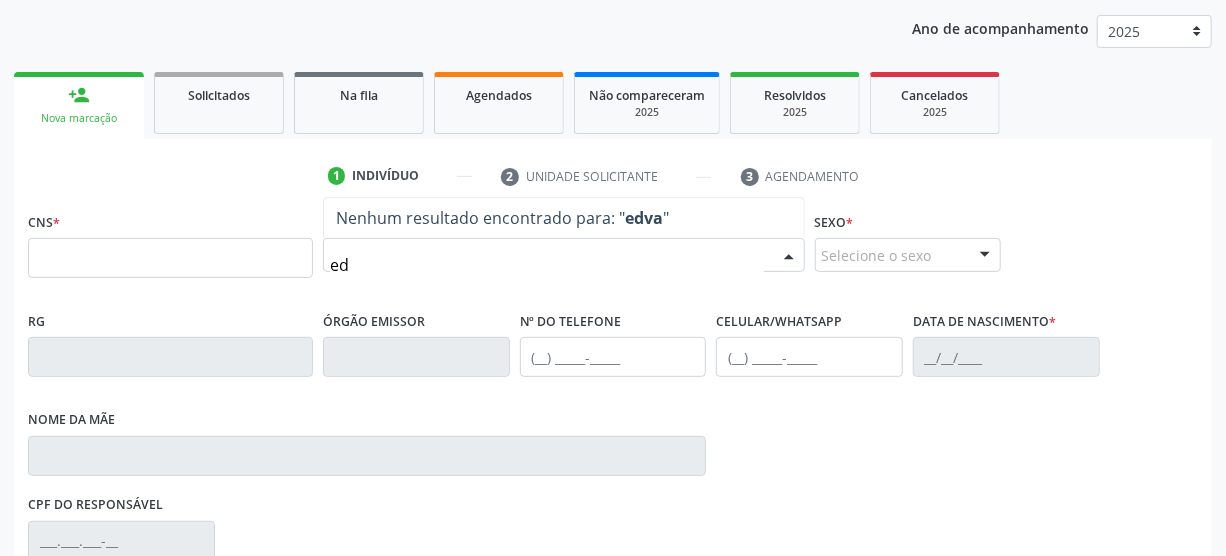 type on "e" 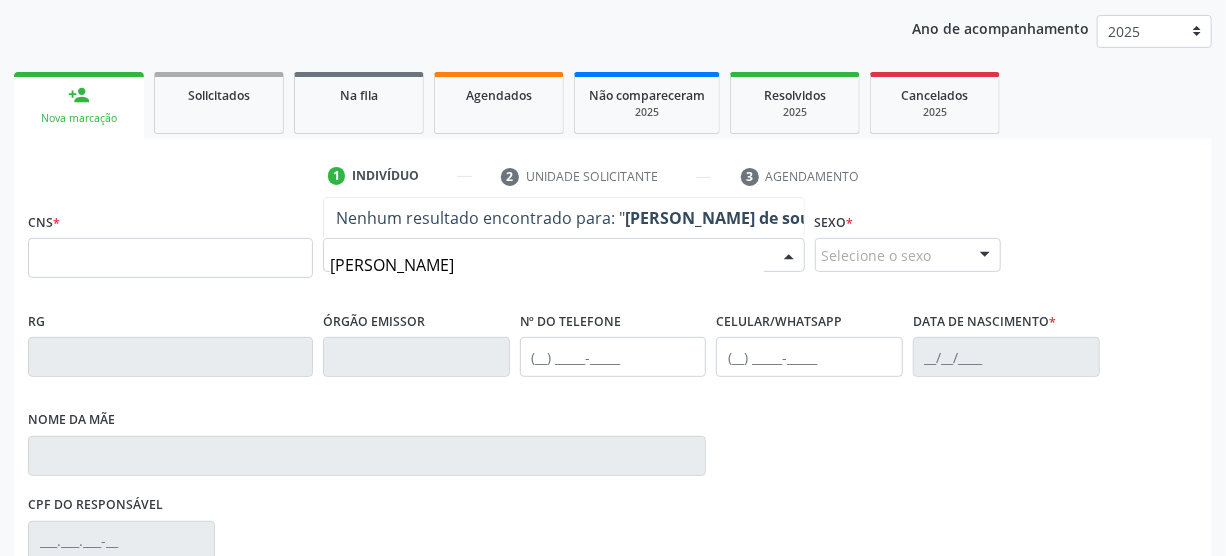 type on "[PERSON_NAME]" 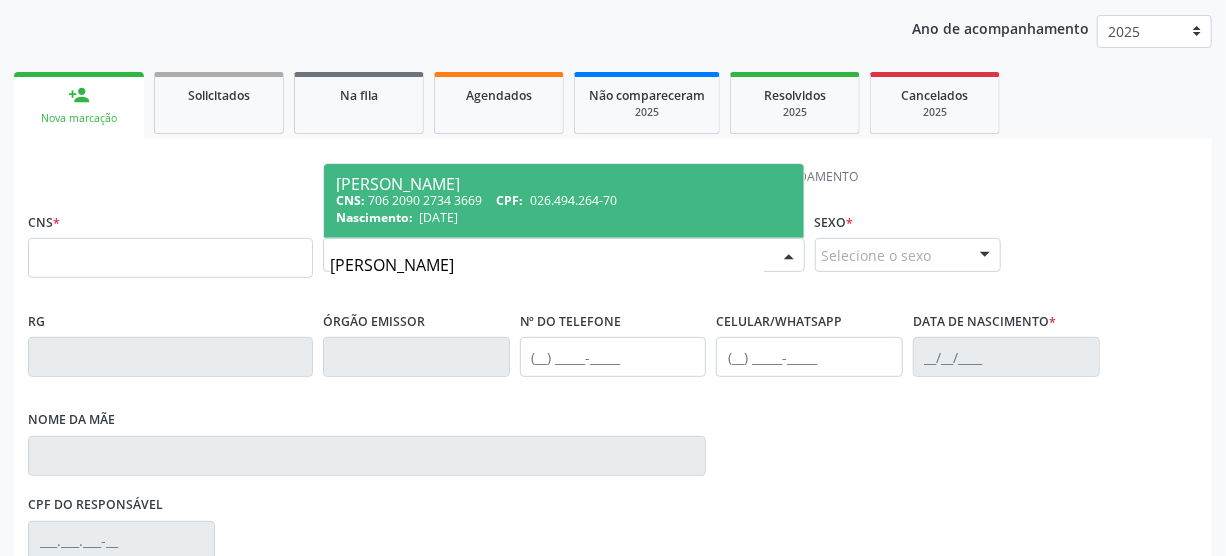 click on "Nascimento:
[DATE]" at bounding box center [564, 217] 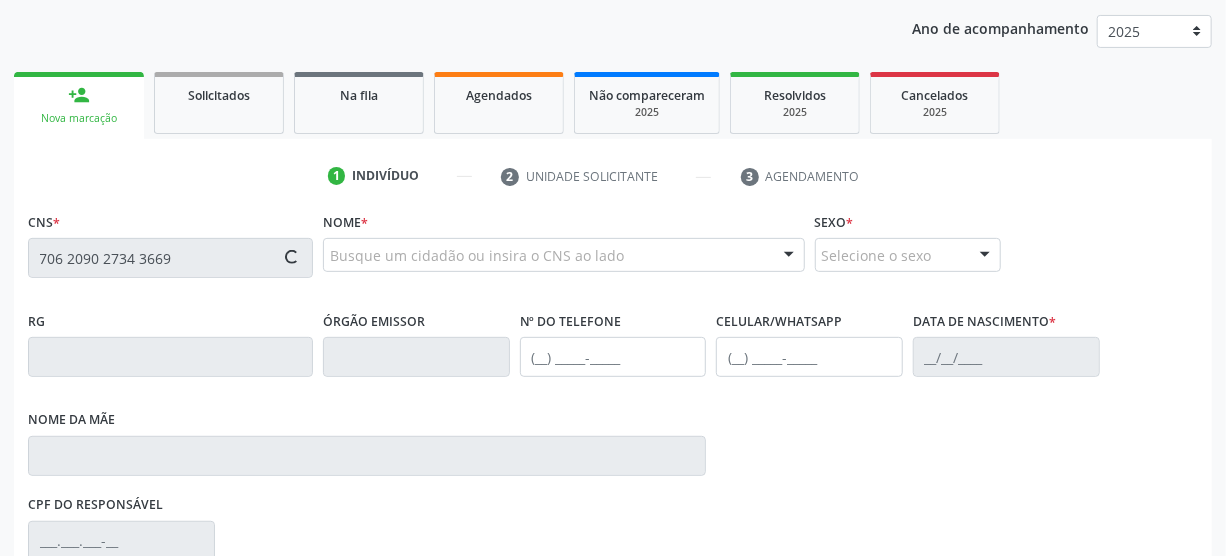 type on "706 2090 2734 3669" 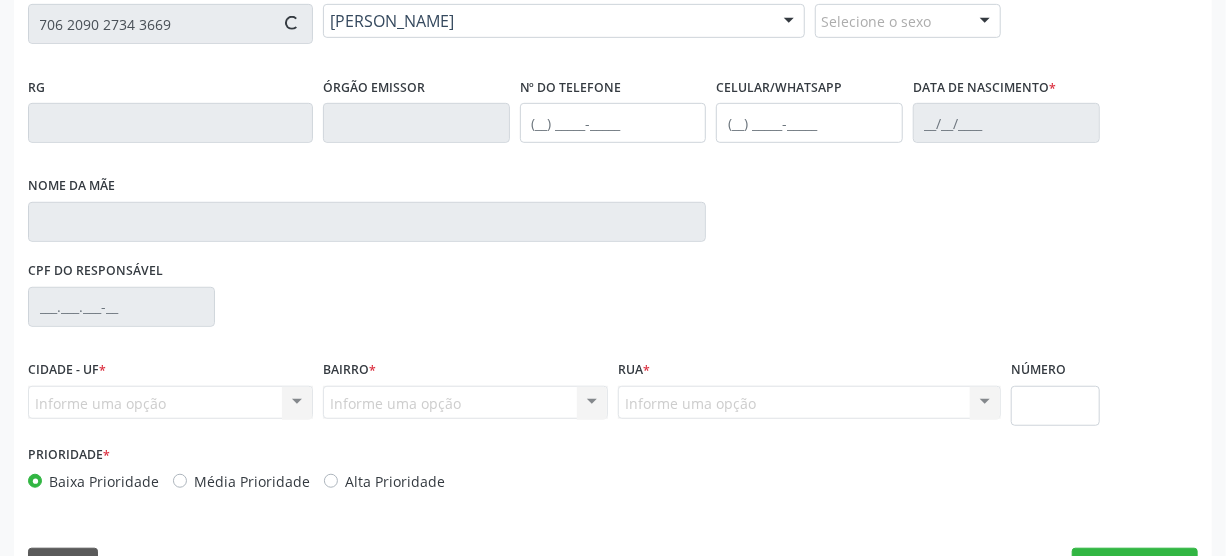 type on "[PHONE_NUMBER]" 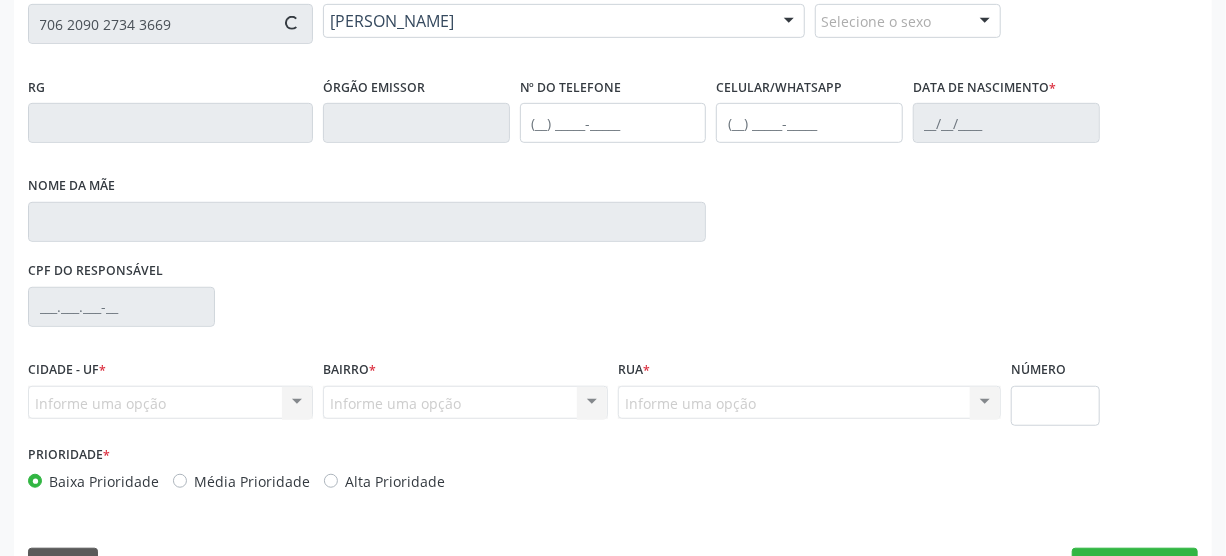 type on "[DATE]" 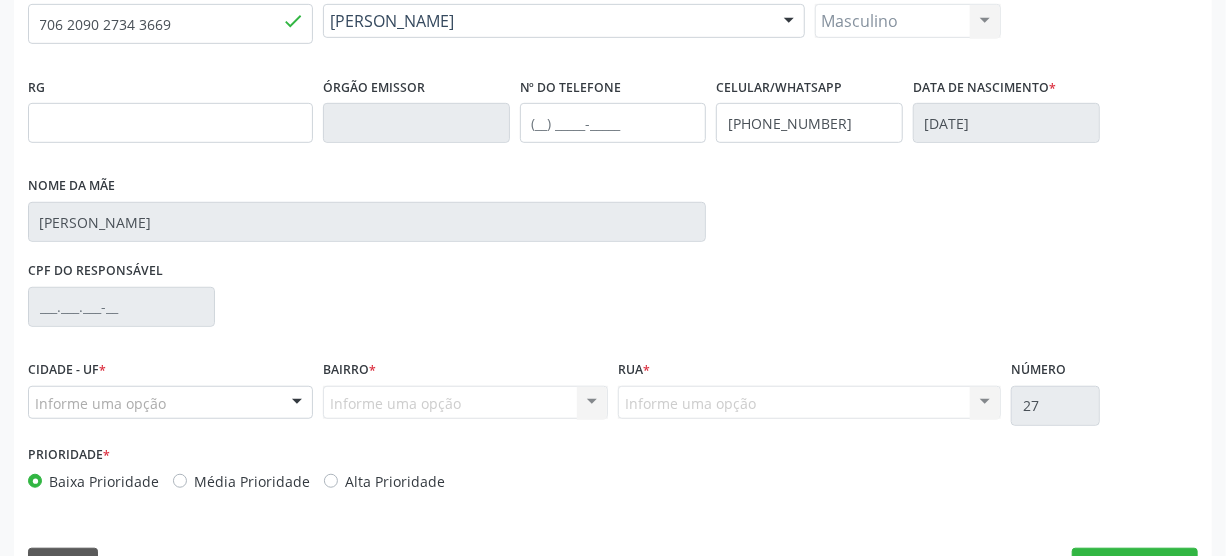 scroll, scrollTop: 500, scrollLeft: 0, axis: vertical 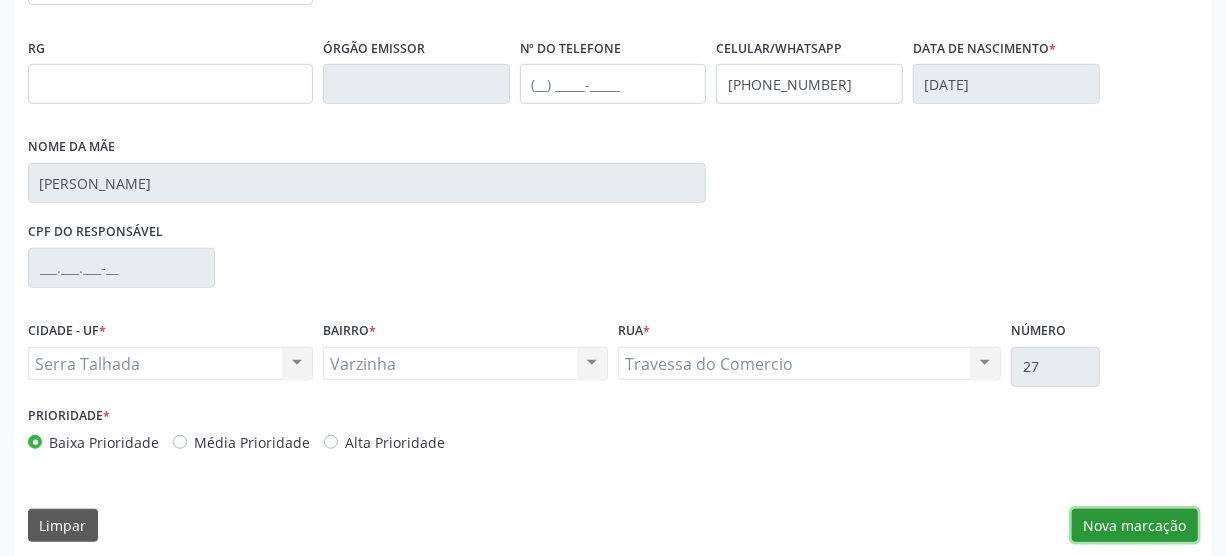 click on "Nova marcação" at bounding box center [1135, 526] 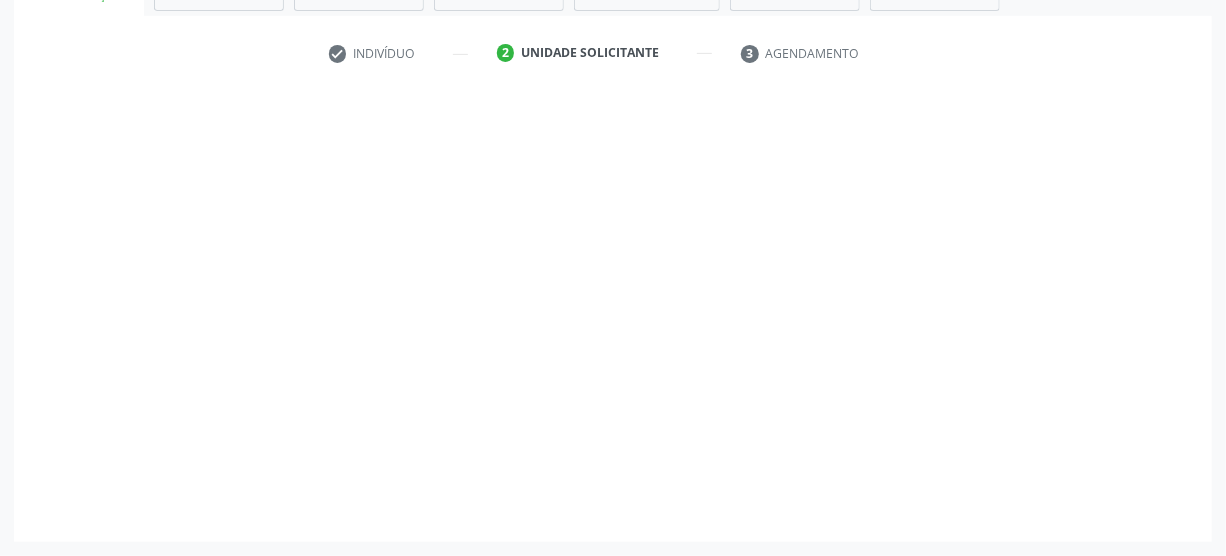 scroll, scrollTop: 348, scrollLeft: 0, axis: vertical 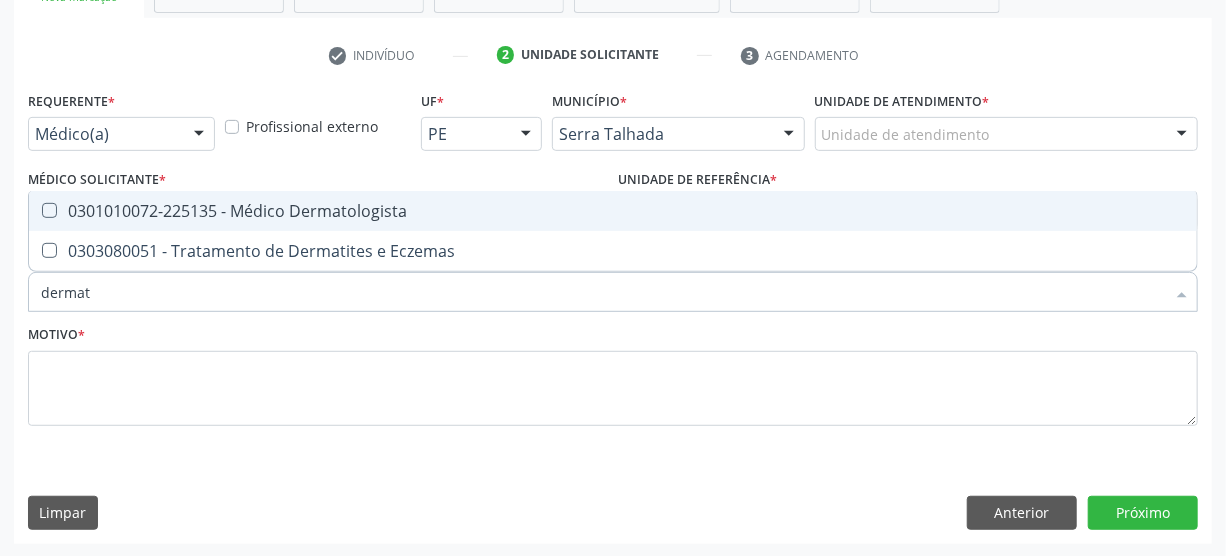 type on "dermato" 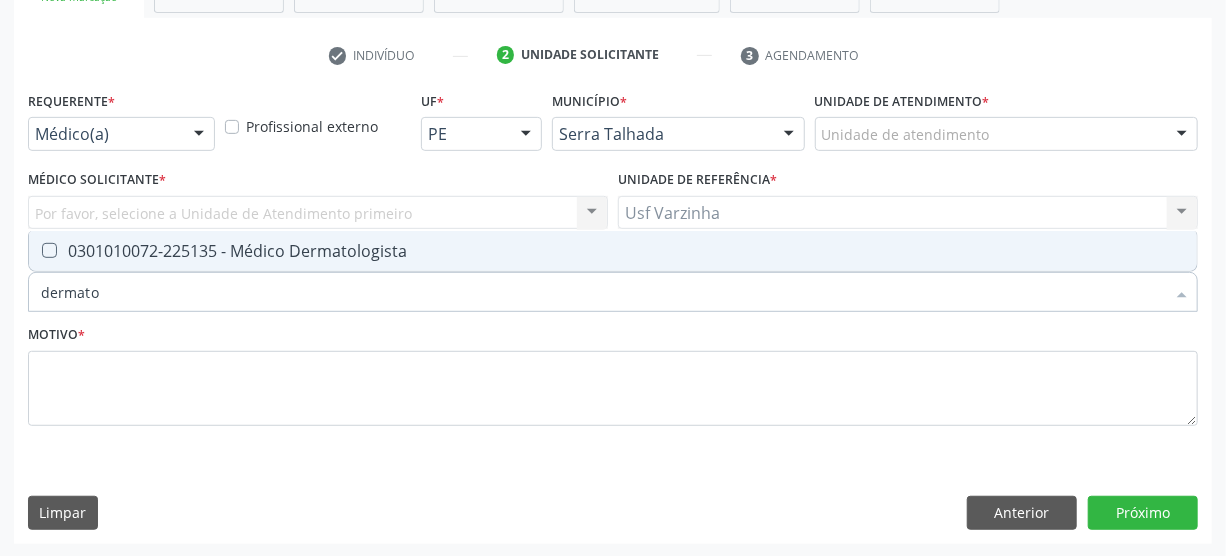 click at bounding box center (49, 250) 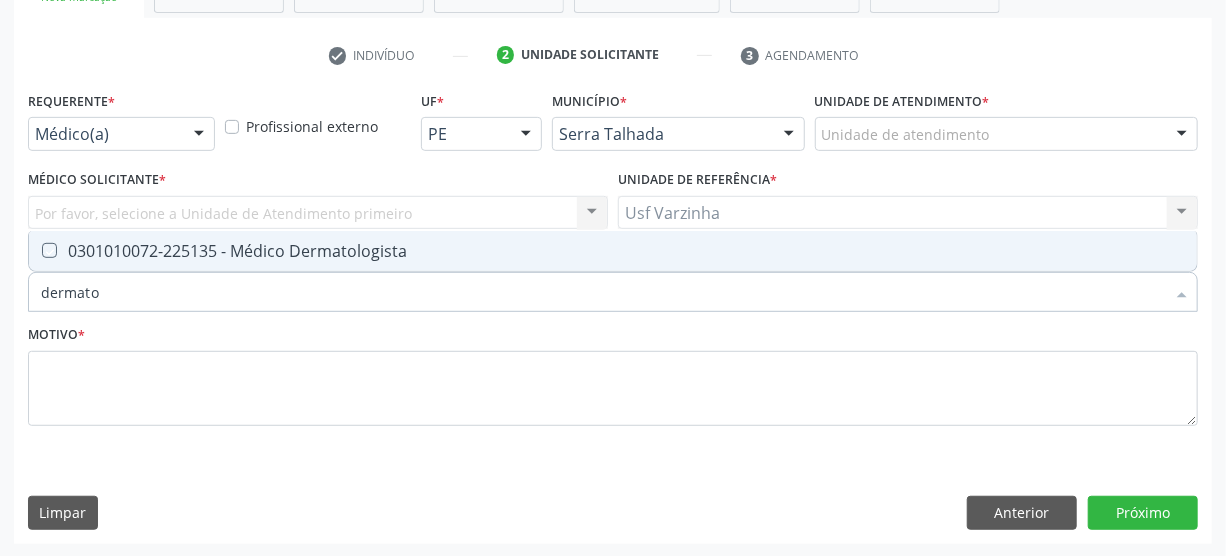 click at bounding box center (35, 250) 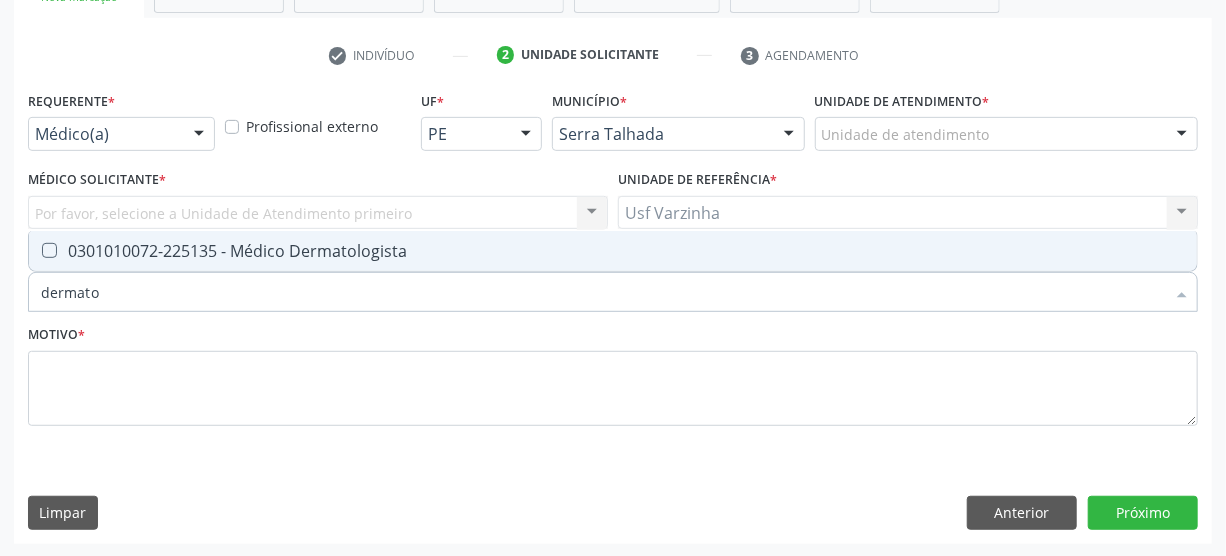 checkbox on "true" 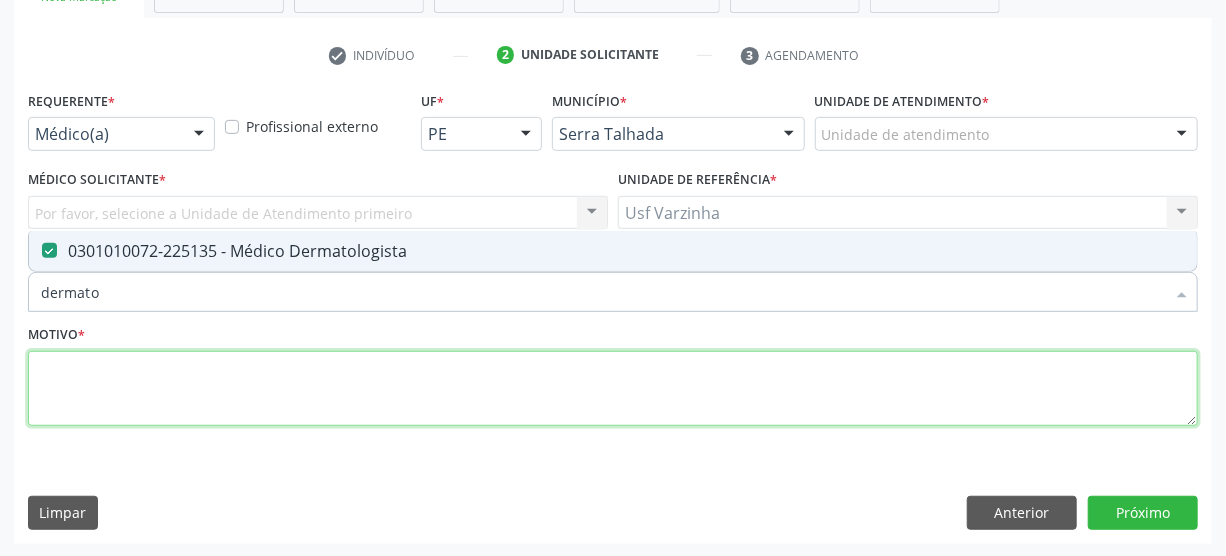 click at bounding box center [613, 389] 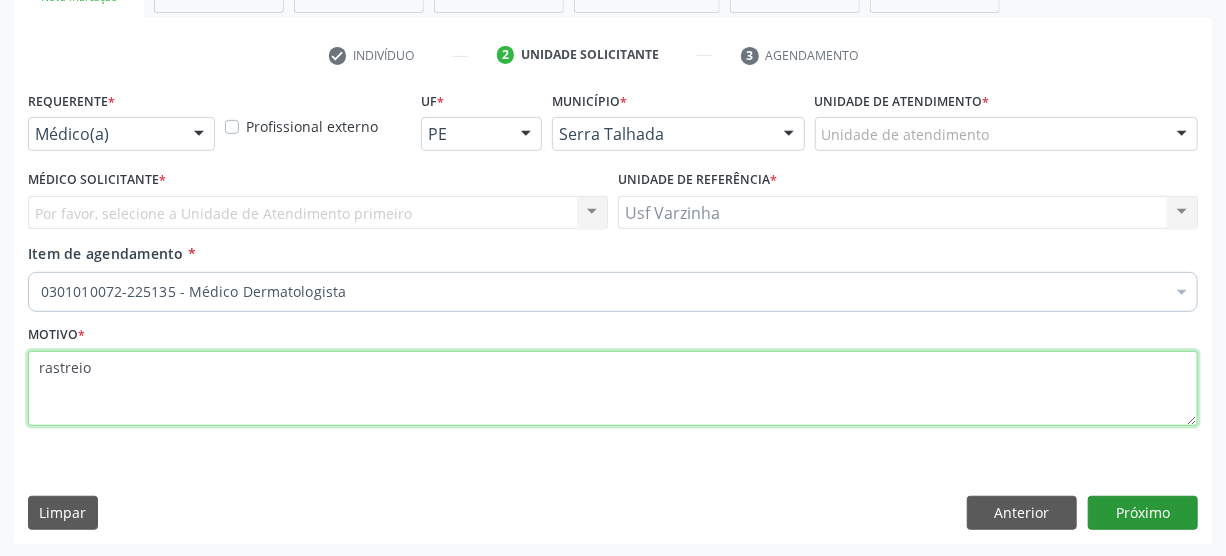 type on "rastreio" 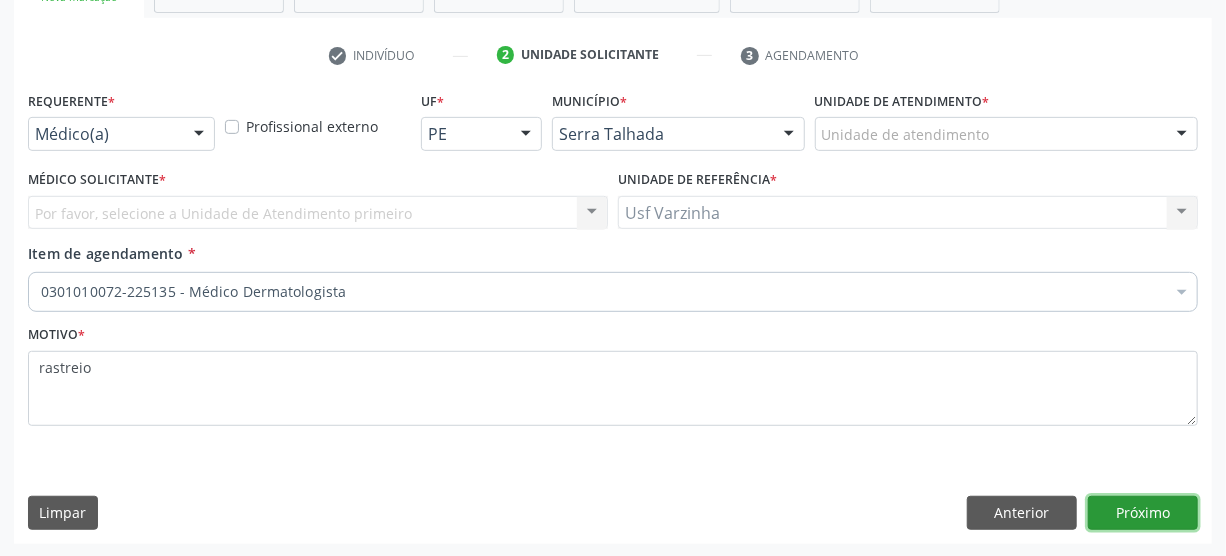 click on "Próximo" at bounding box center [1143, 513] 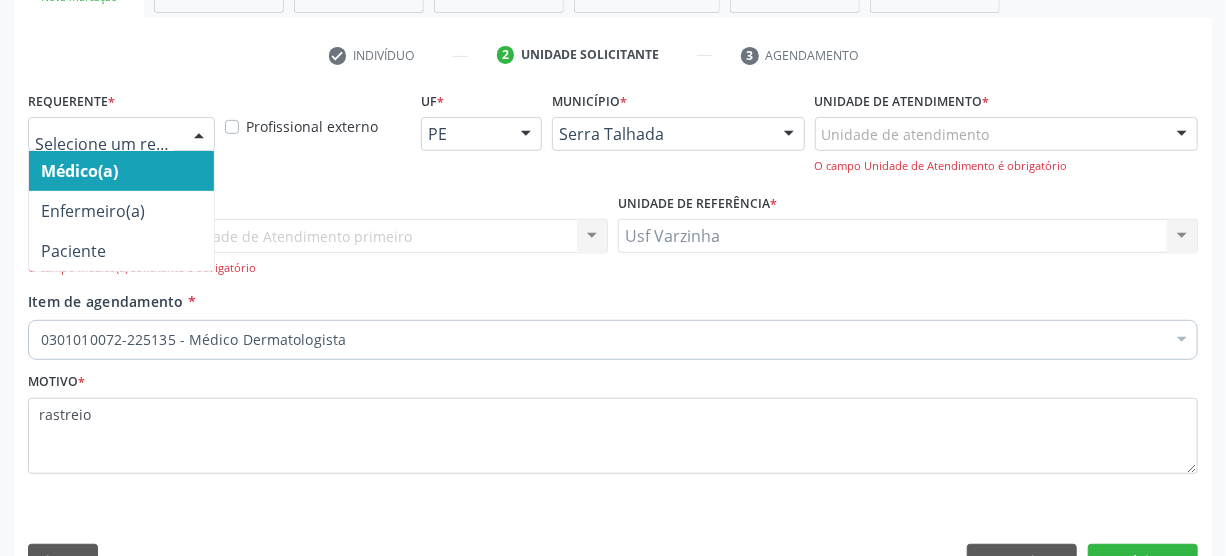 click at bounding box center (199, 135) 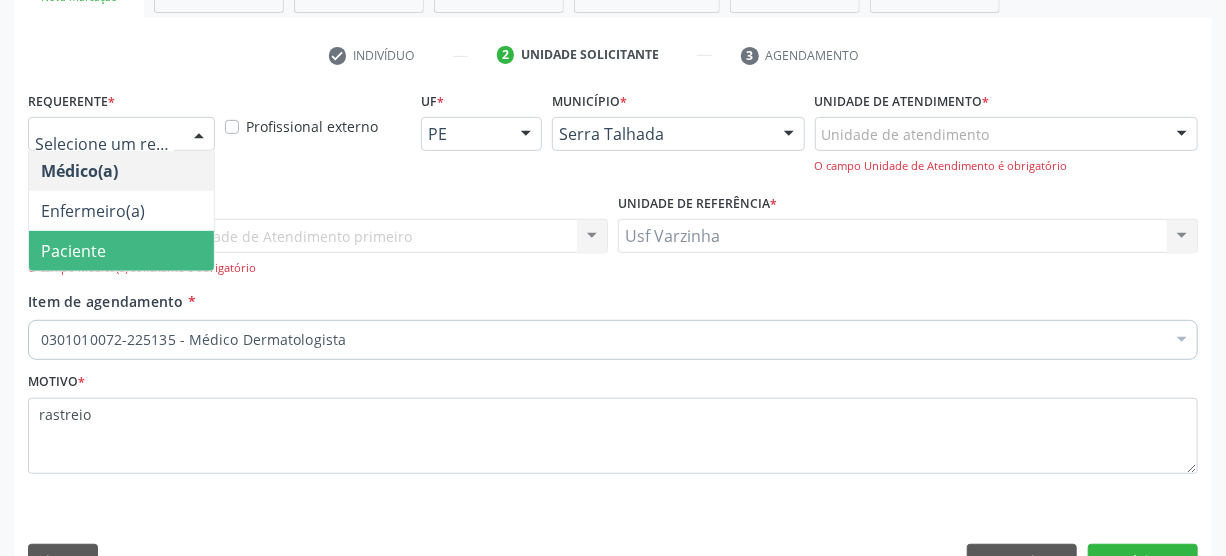 click on "Paciente" at bounding box center [121, 251] 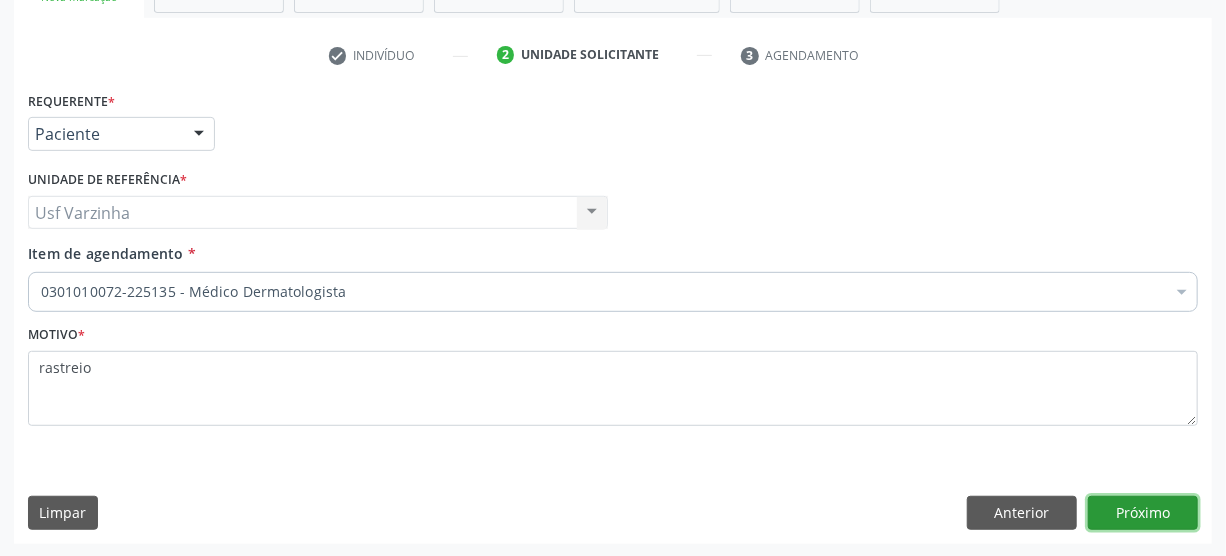 click on "Próximo" at bounding box center (1143, 513) 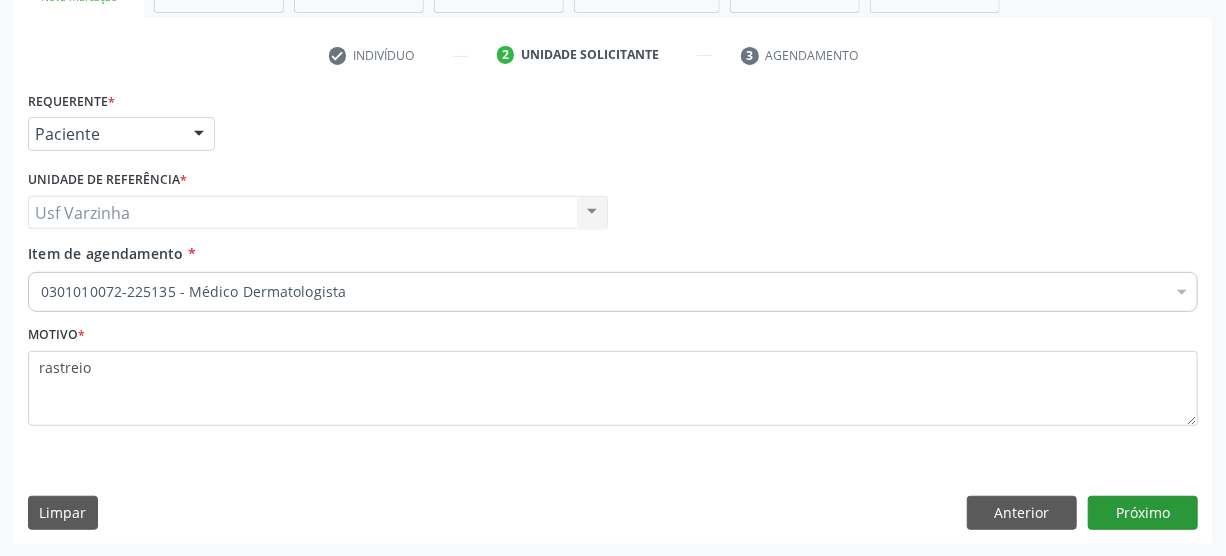scroll, scrollTop: 312, scrollLeft: 0, axis: vertical 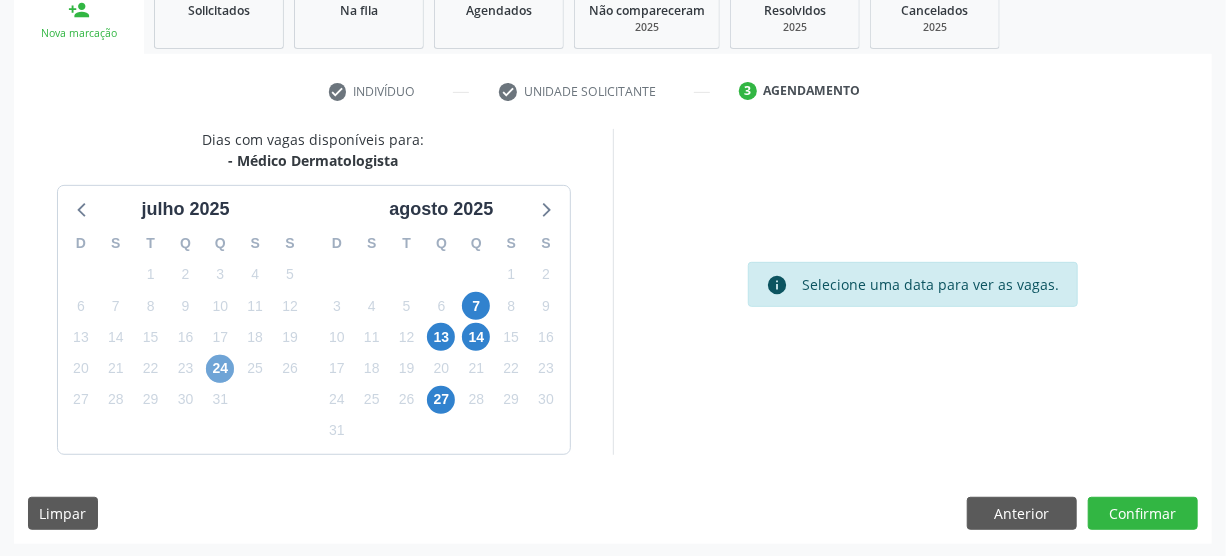 click on "24" at bounding box center [220, 369] 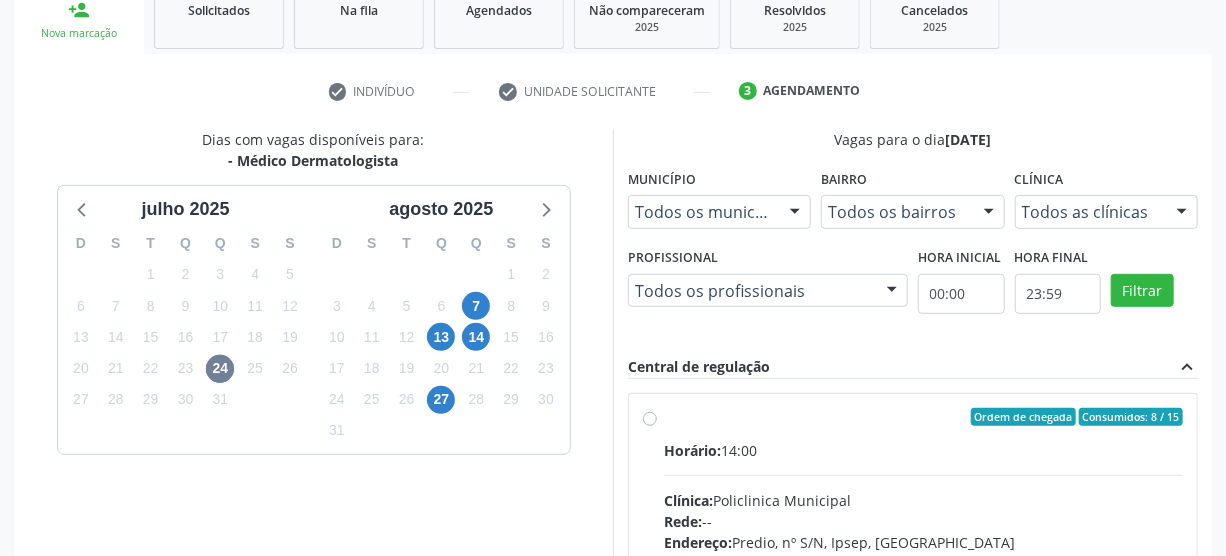 click on "Ordem de chegada
Consumidos: 8 / 15
Horário:   14:00
Clínica:  Policlinica Municipal
Rede:
--
Endereço:   Predio, nº S/N, Ipsep, [GEOGRAPHIC_DATA] - PE
Telefone:   --
Profissional:
[PERSON_NAME] e [PERSON_NAME]
Informações adicionais sobre o atendimento
Idade de atendimento:
de 0 a 120 anos
Gênero(s) atendido(s):
Masculino e Feminino
Informações adicionais:
--" at bounding box center [923, 561] 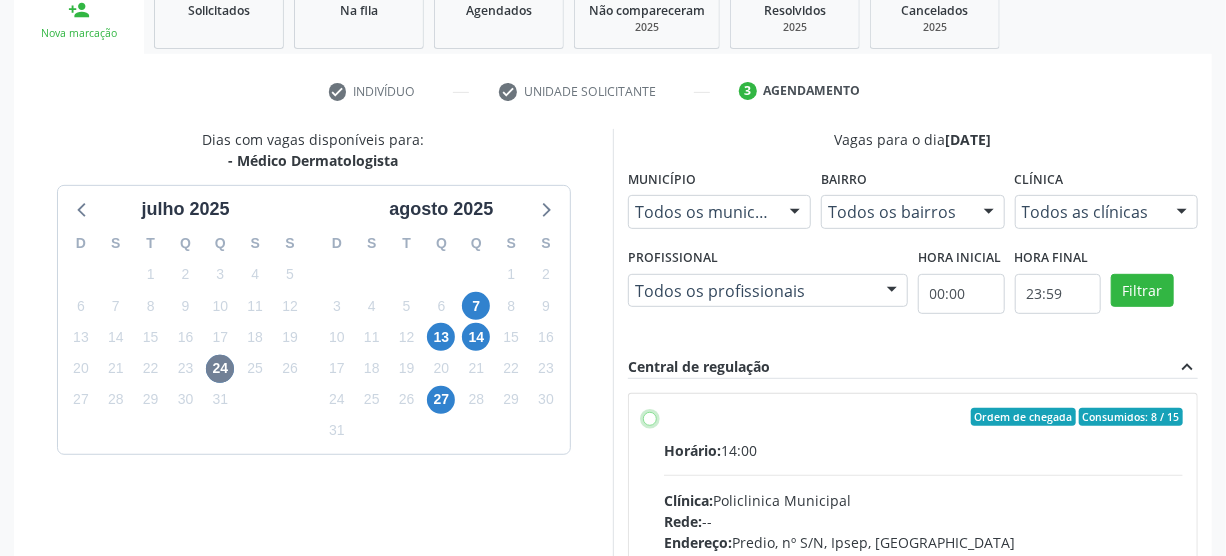 radio on "true" 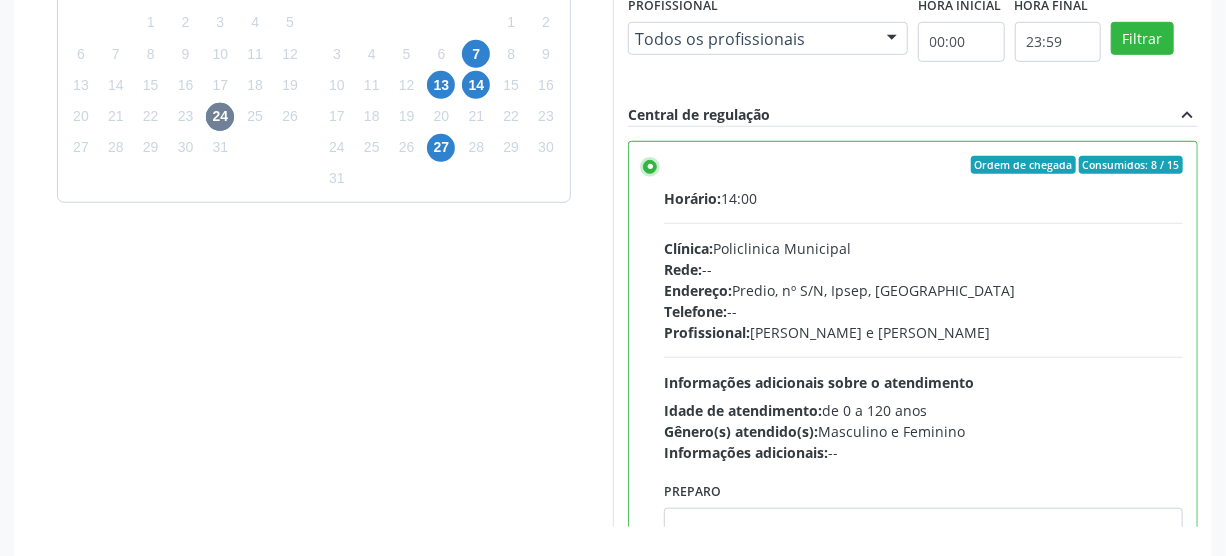 scroll, scrollTop: 585, scrollLeft: 0, axis: vertical 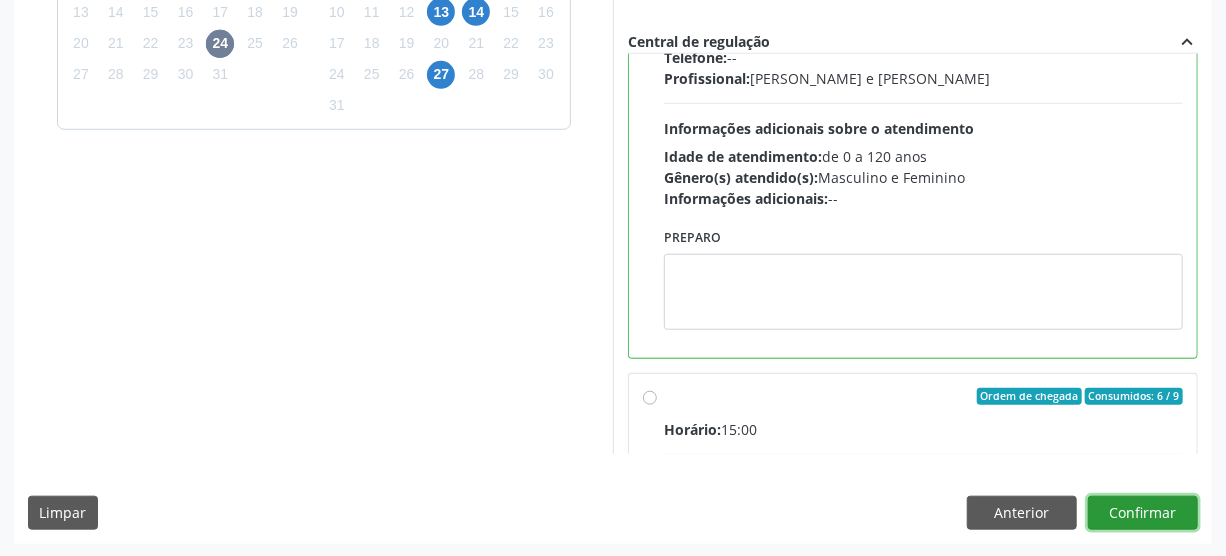 click on "Confirmar" at bounding box center (1143, 513) 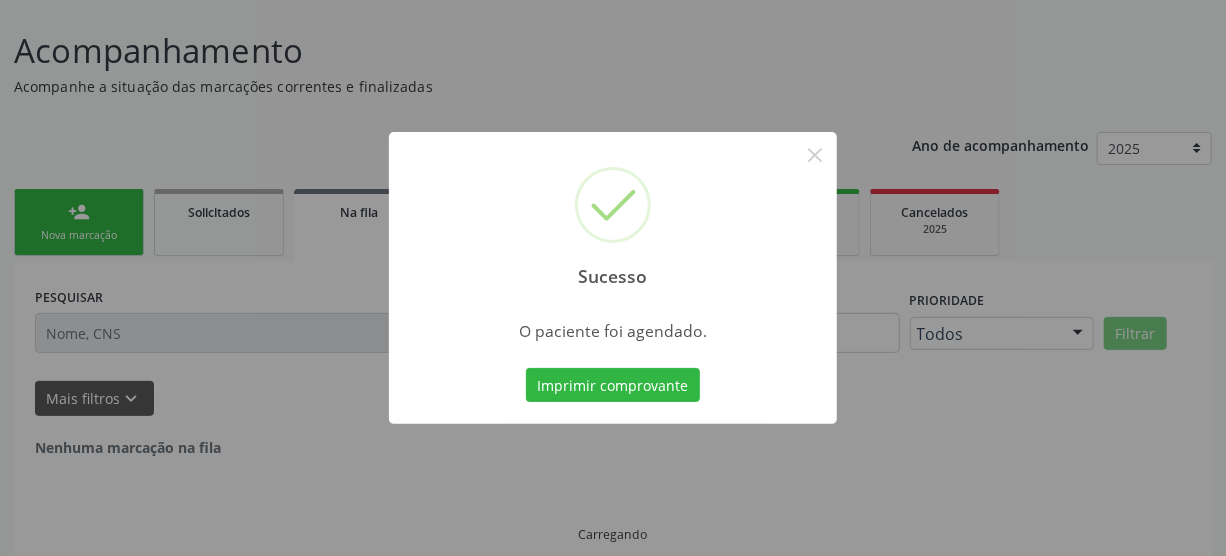 scroll, scrollTop: 45, scrollLeft: 0, axis: vertical 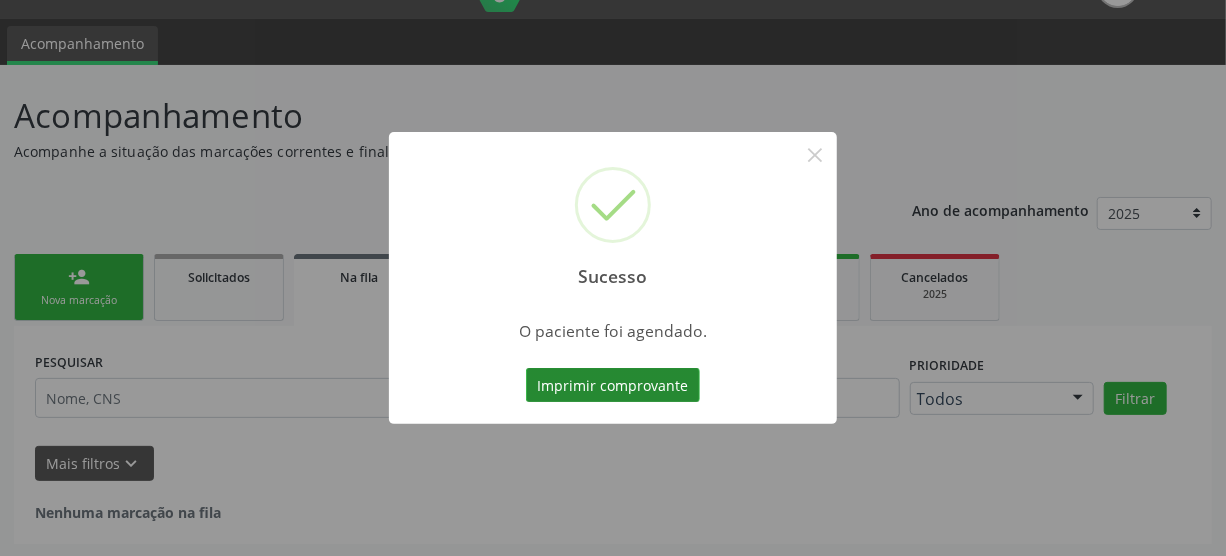 click on "Imprimir comprovante" at bounding box center (613, 385) 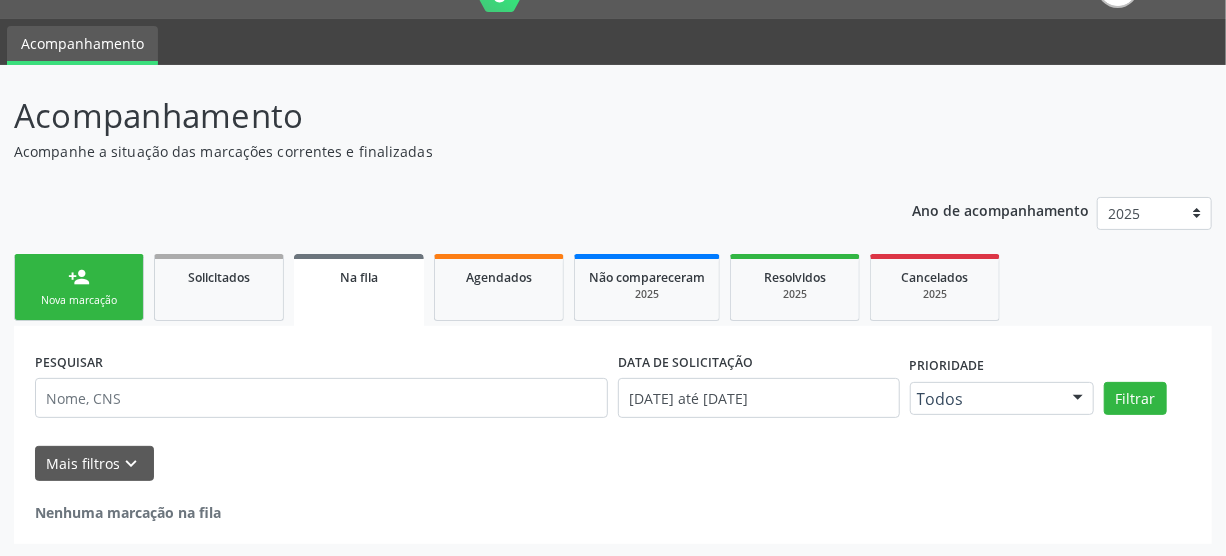 click on "person_add" at bounding box center (79, 277) 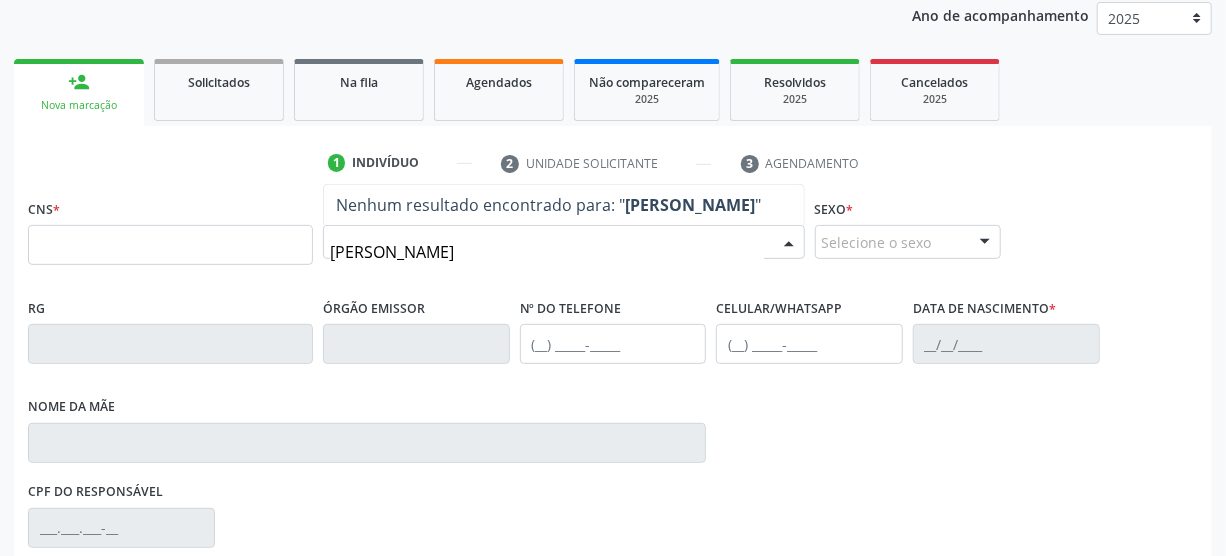 scroll, scrollTop: 318, scrollLeft: 0, axis: vertical 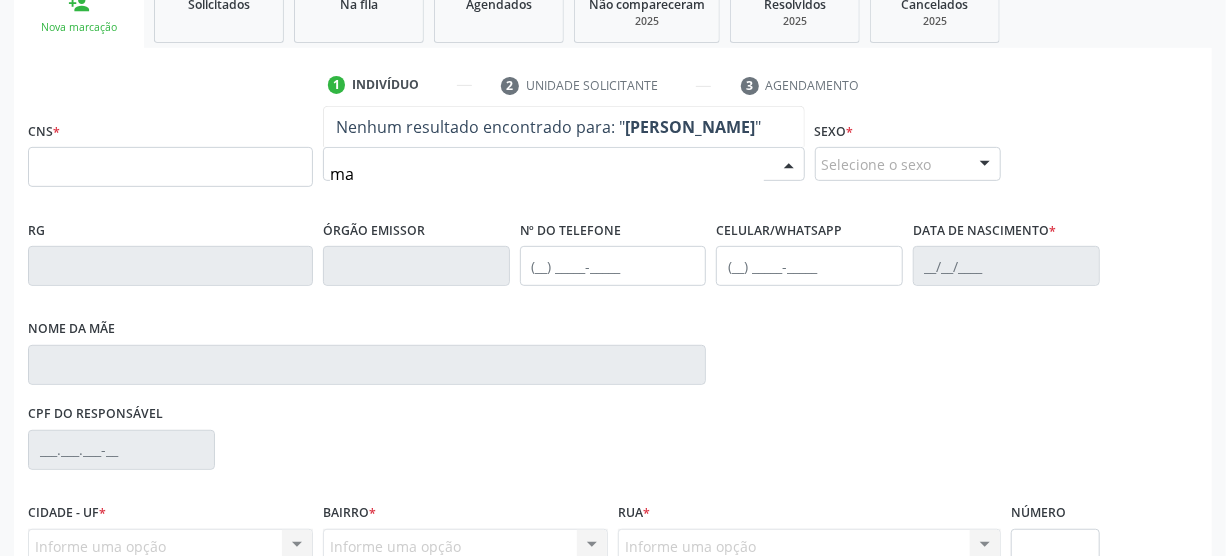 type on "m" 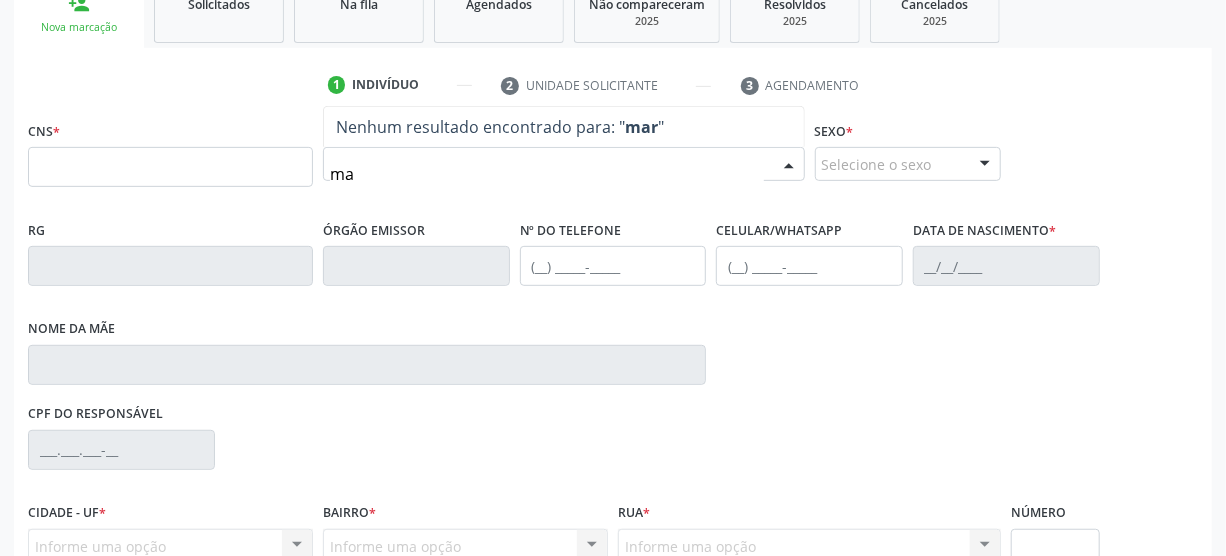 type on "m" 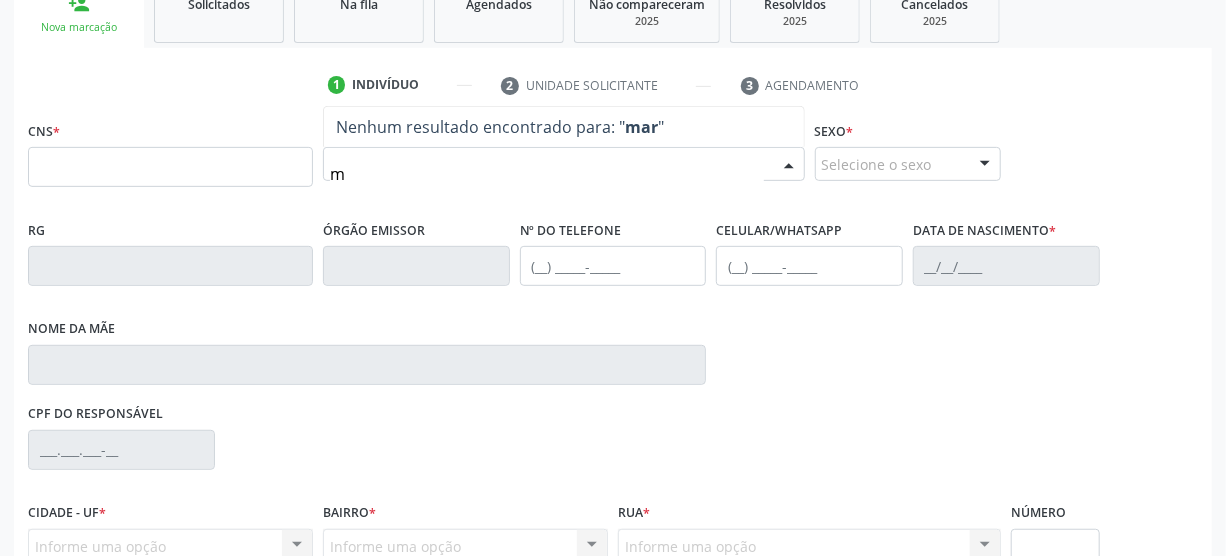 type 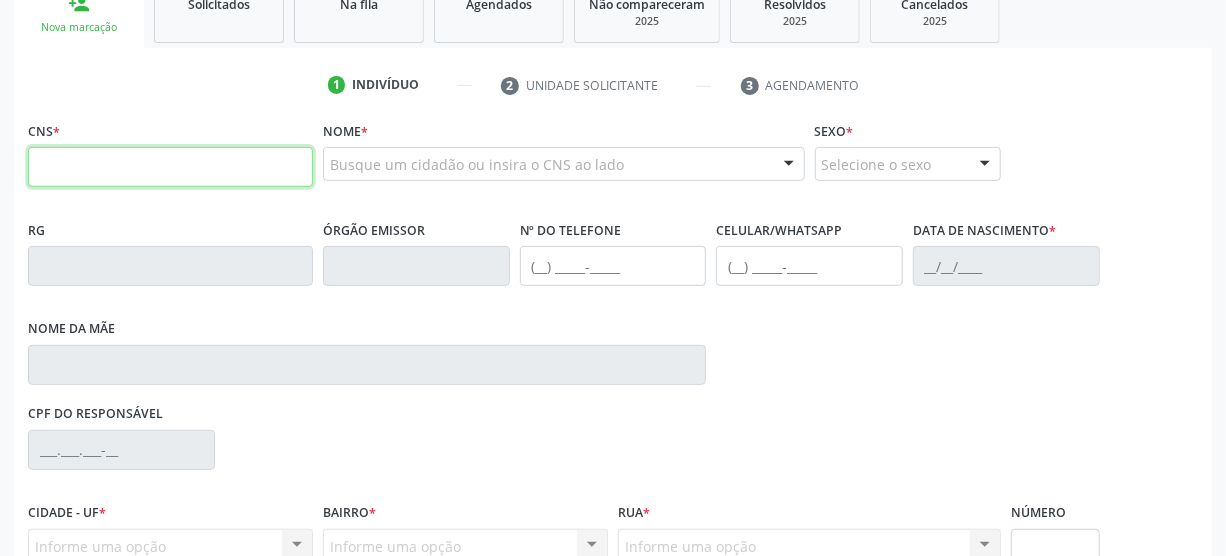 click at bounding box center [170, 167] 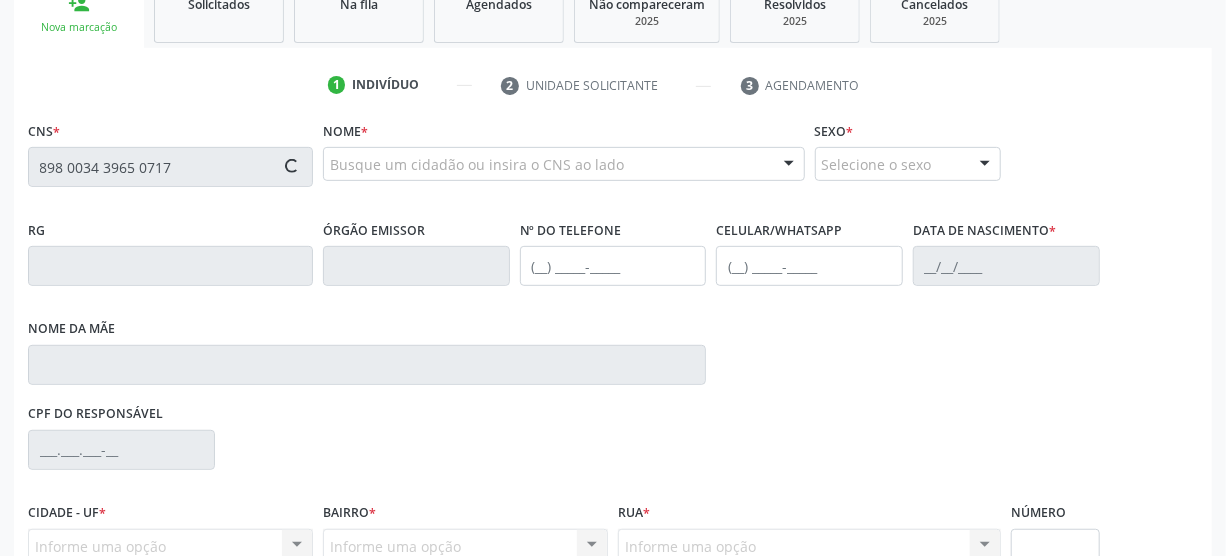 type on "898 0034 3965 0717" 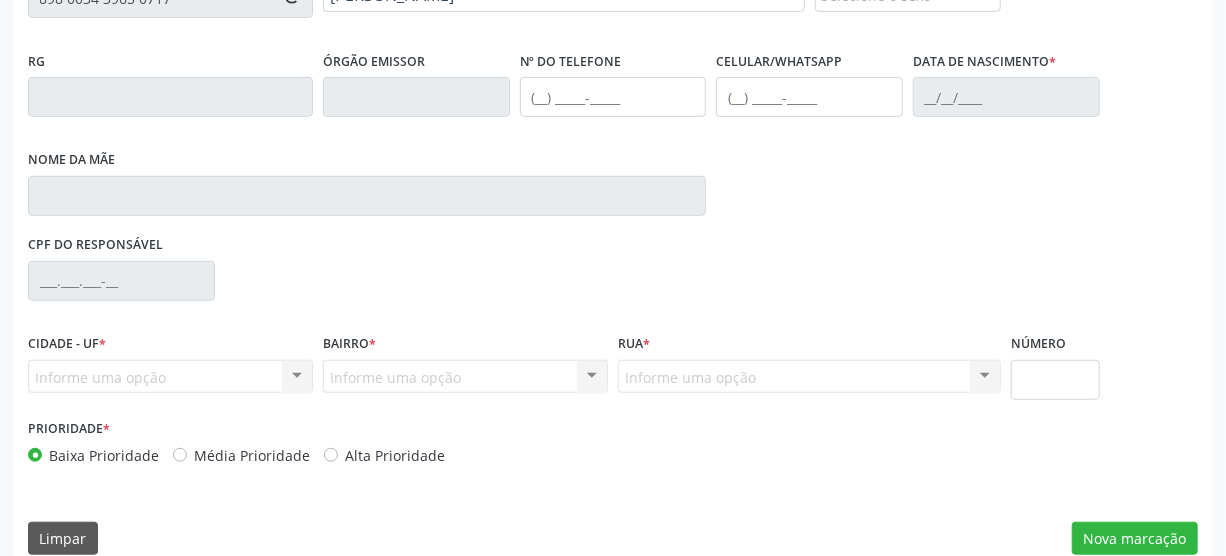 type on "[PHONE_NUMBER]" 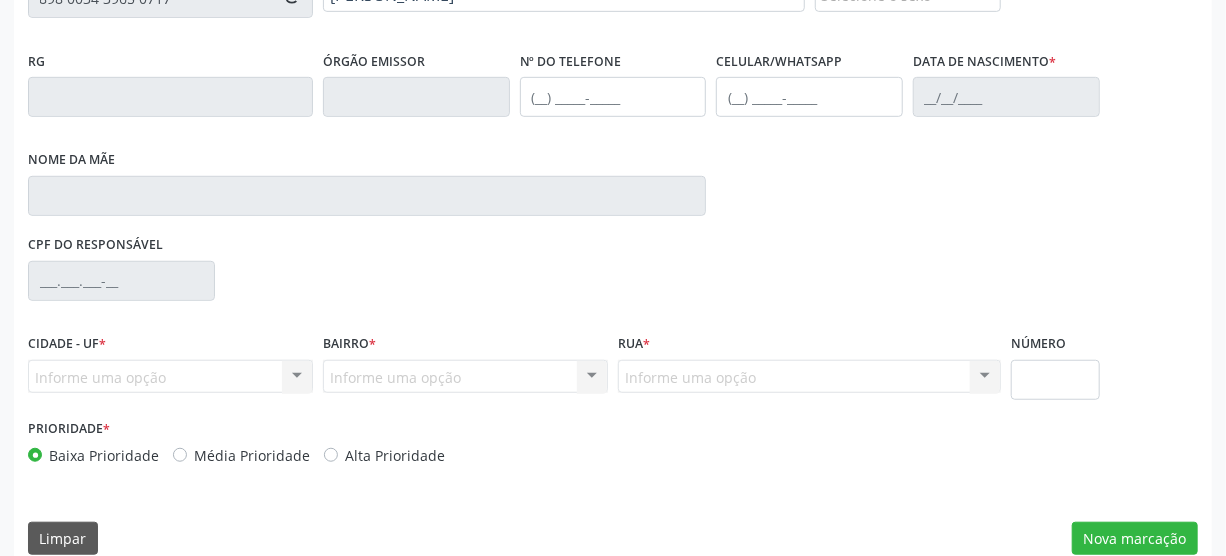 type on "[DATE]" 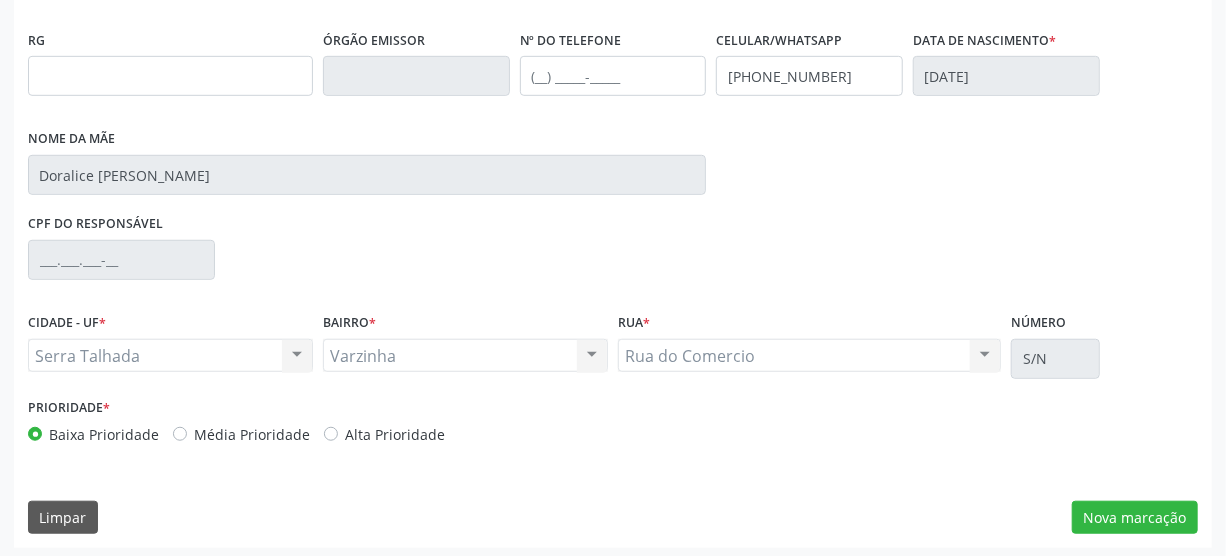 scroll, scrollTop: 512, scrollLeft: 0, axis: vertical 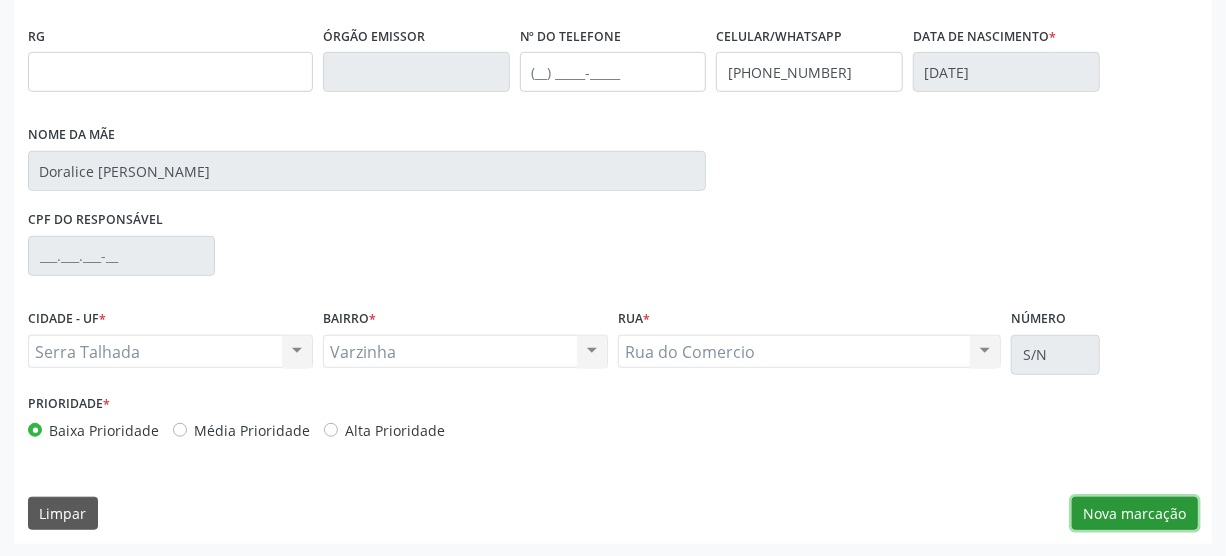 click on "Nova marcação" at bounding box center [1135, 514] 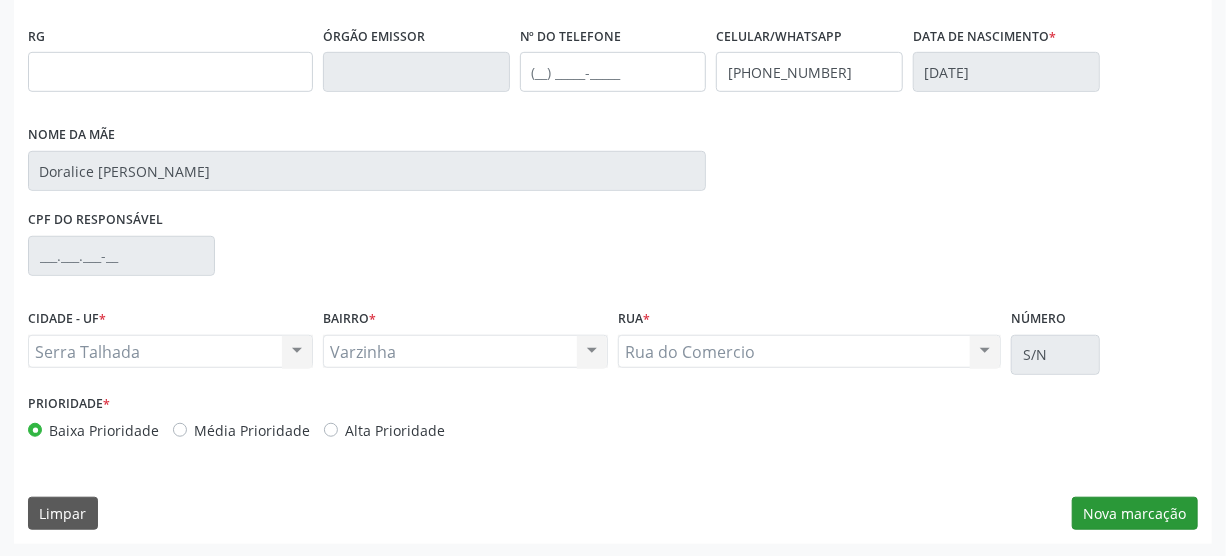 scroll, scrollTop: 348, scrollLeft: 0, axis: vertical 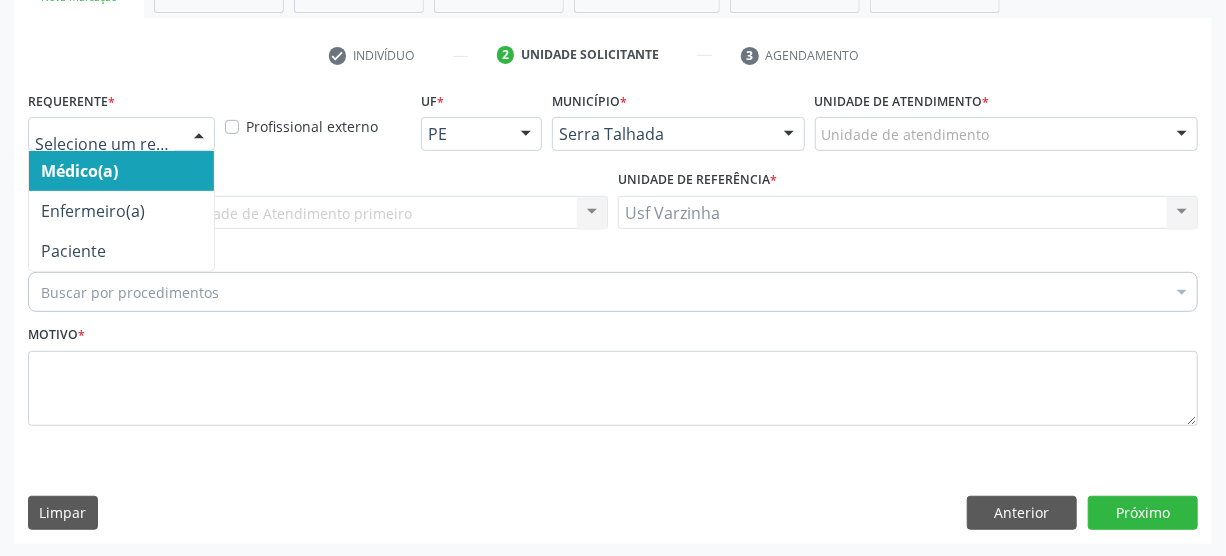 click at bounding box center [199, 135] 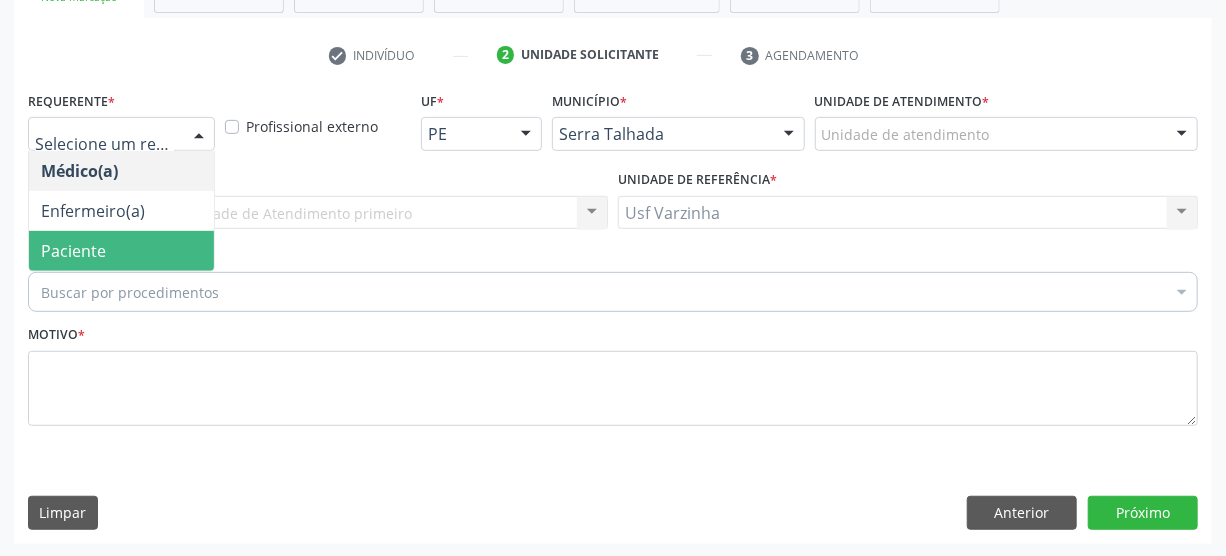 click on "Paciente" at bounding box center (121, 251) 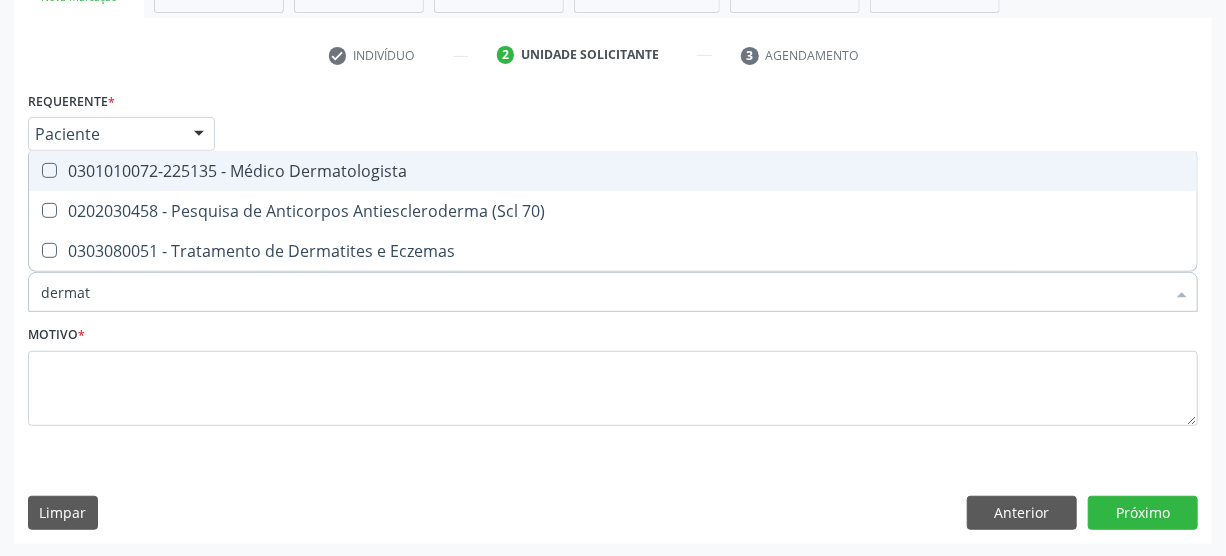 type on "derma" 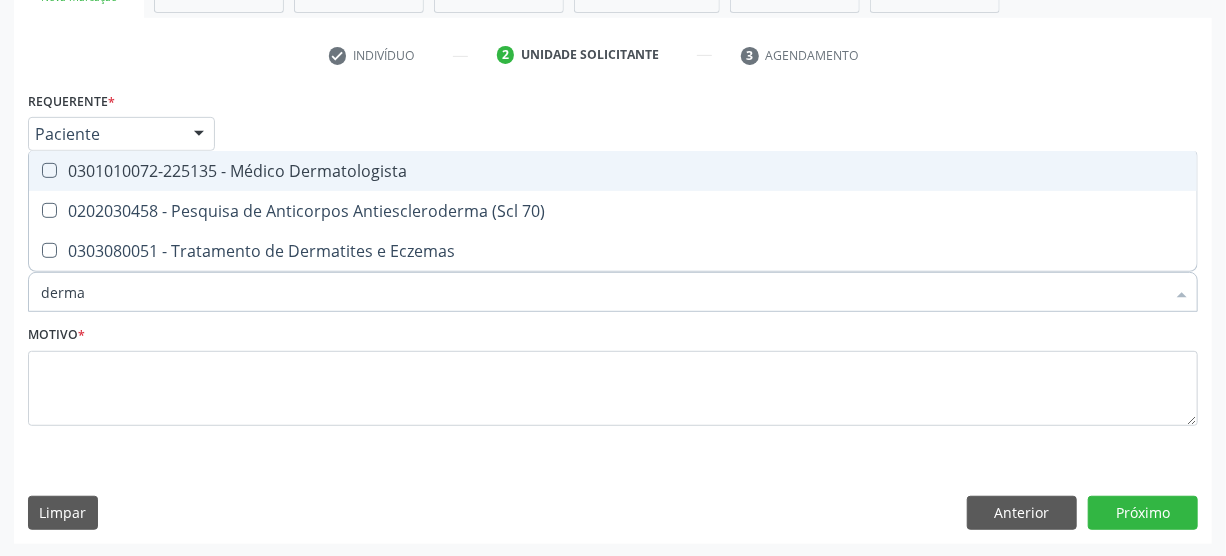 click on "0301010072-225135 - Médico Dermatologista" at bounding box center (613, 171) 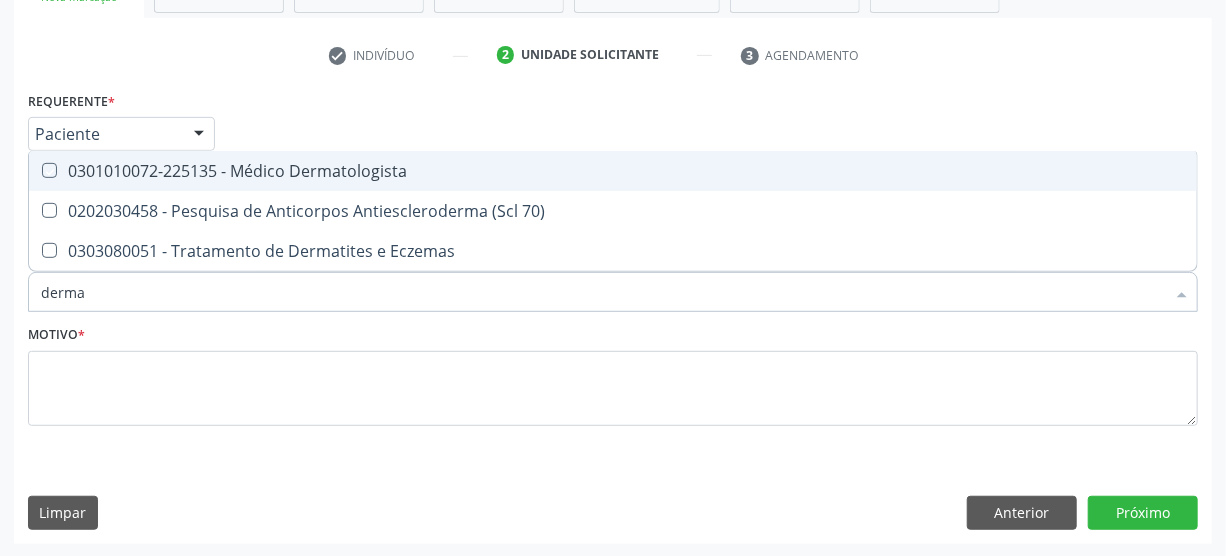 checkbox on "true" 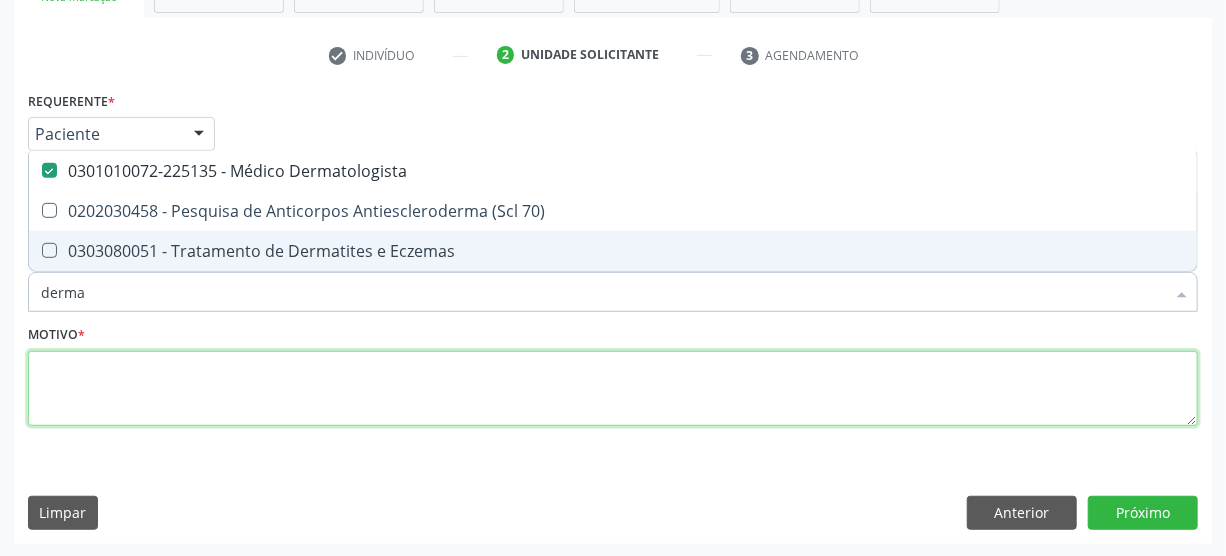 click at bounding box center (613, 389) 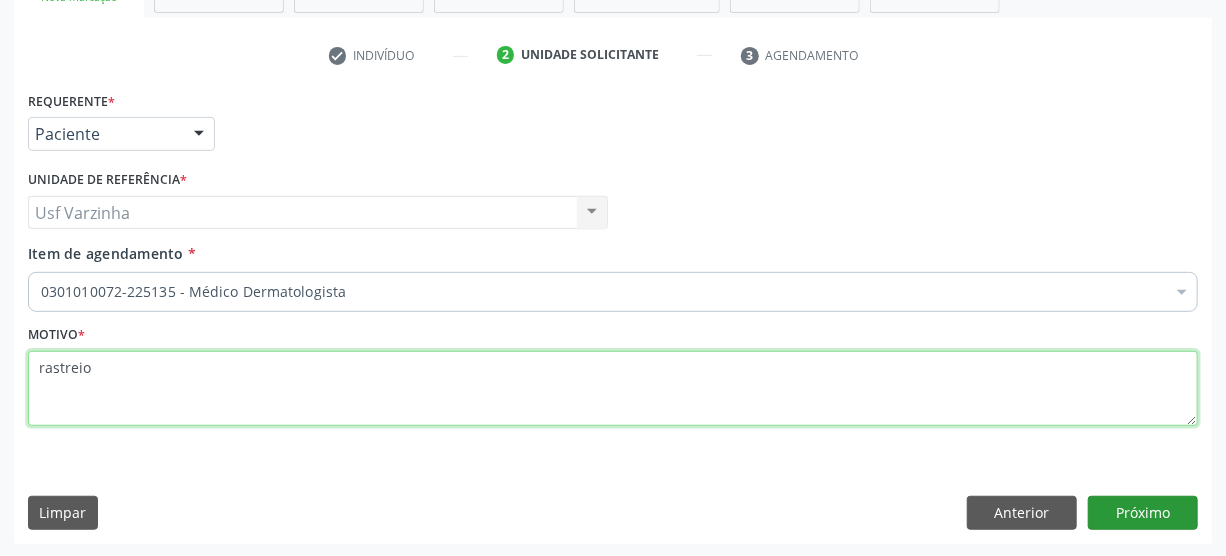 type on "rastreio" 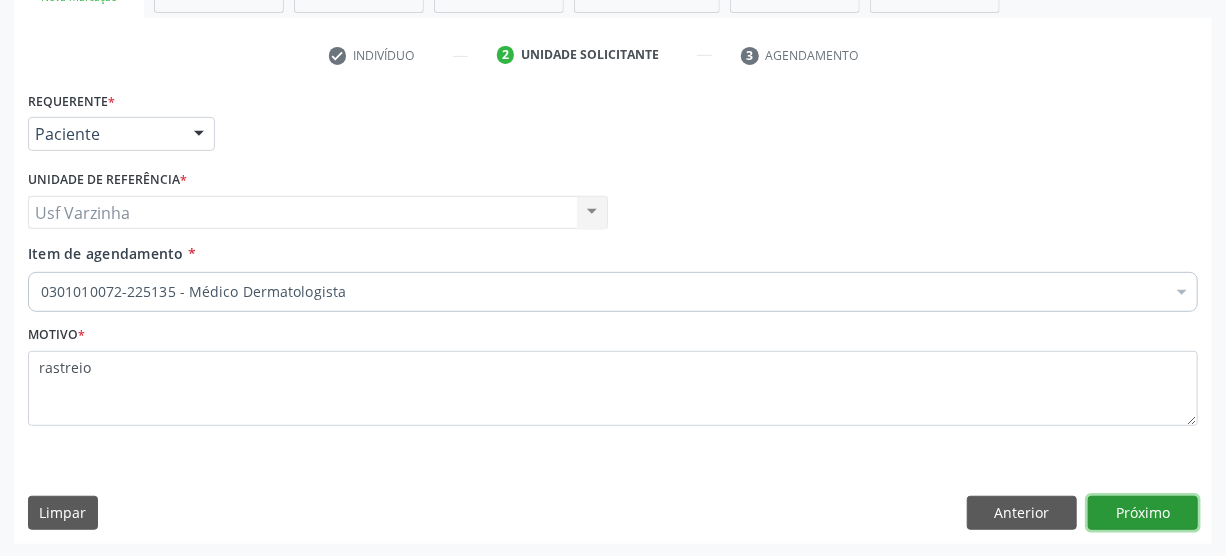 click on "Próximo" at bounding box center (1143, 513) 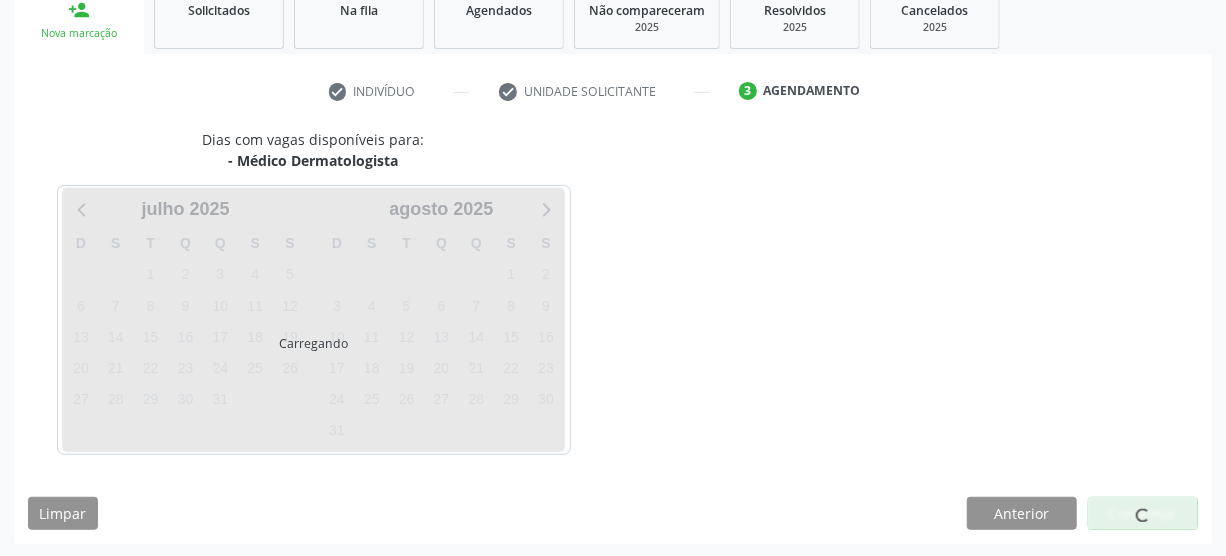 scroll, scrollTop: 312, scrollLeft: 0, axis: vertical 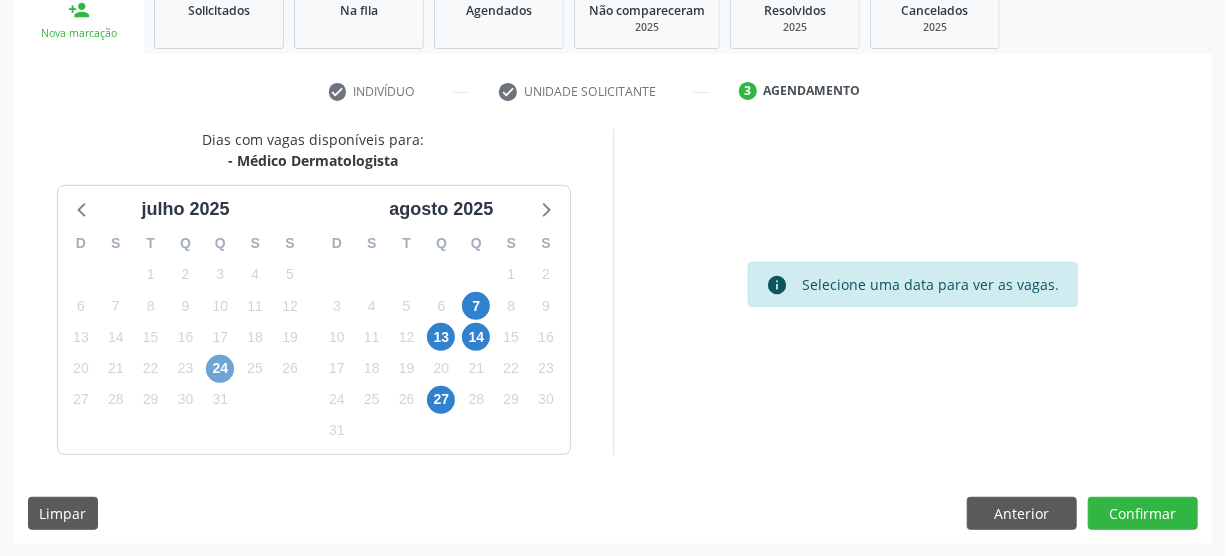 click on "24" at bounding box center (220, 369) 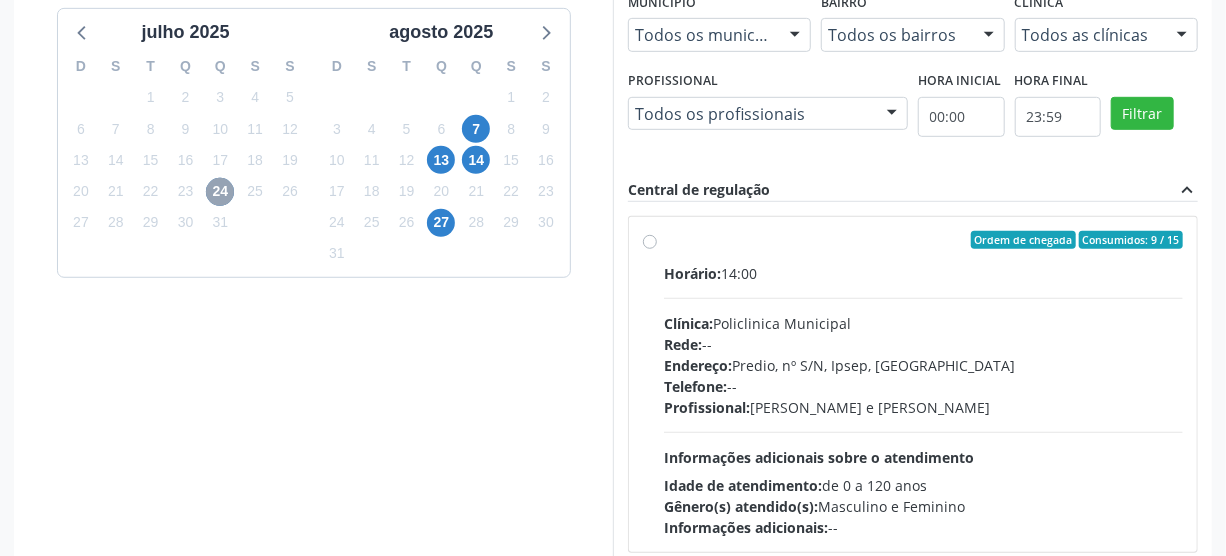 scroll, scrollTop: 494, scrollLeft: 0, axis: vertical 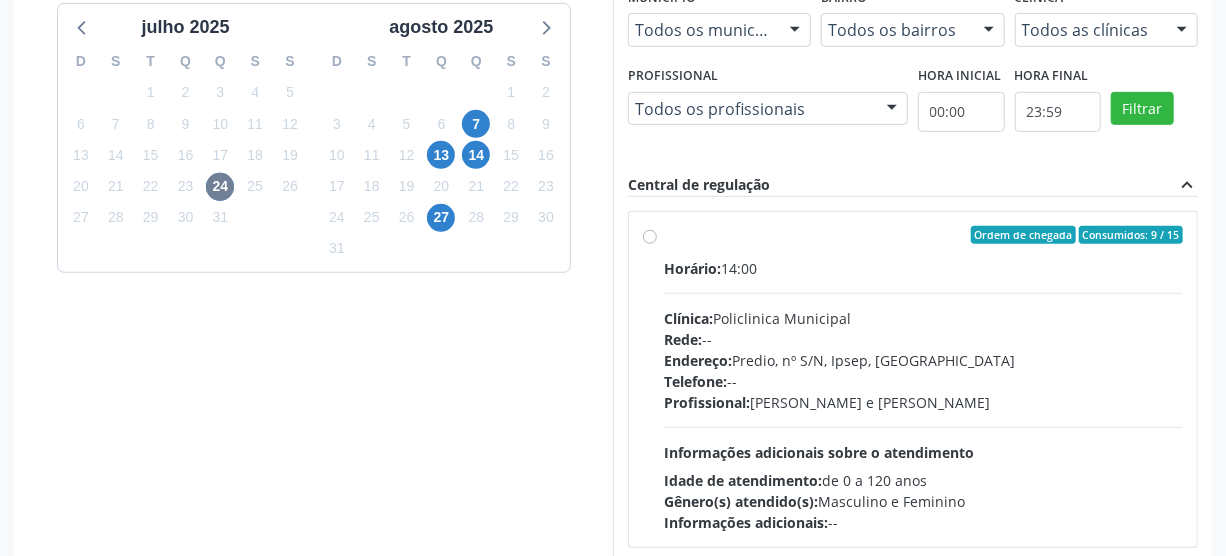 drag, startPoint x: 646, startPoint y: 230, endPoint x: 800, endPoint y: 129, distance: 184.16568 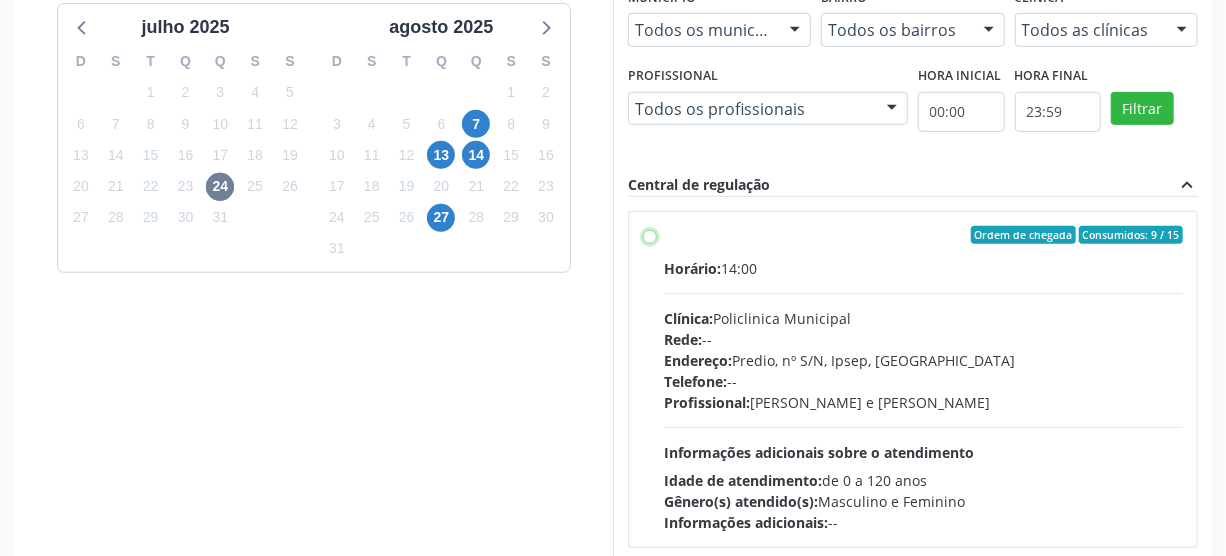 click on "Ordem de chegada
Consumidos: 9 / 15
Horário:   14:00
Clínica:  Policlinica Municipal
Rede:
--
Endereço:   Predio, nº S/N, Ipsep, [GEOGRAPHIC_DATA] - PE
Telefone:   --
Profissional:
[PERSON_NAME] e [PERSON_NAME]
Informações adicionais sobre o atendimento
Idade de atendimento:
de 0 a 120 anos
Gênero(s) atendido(s):
Masculino e Feminino
Informações adicionais:
--" at bounding box center [650, 235] 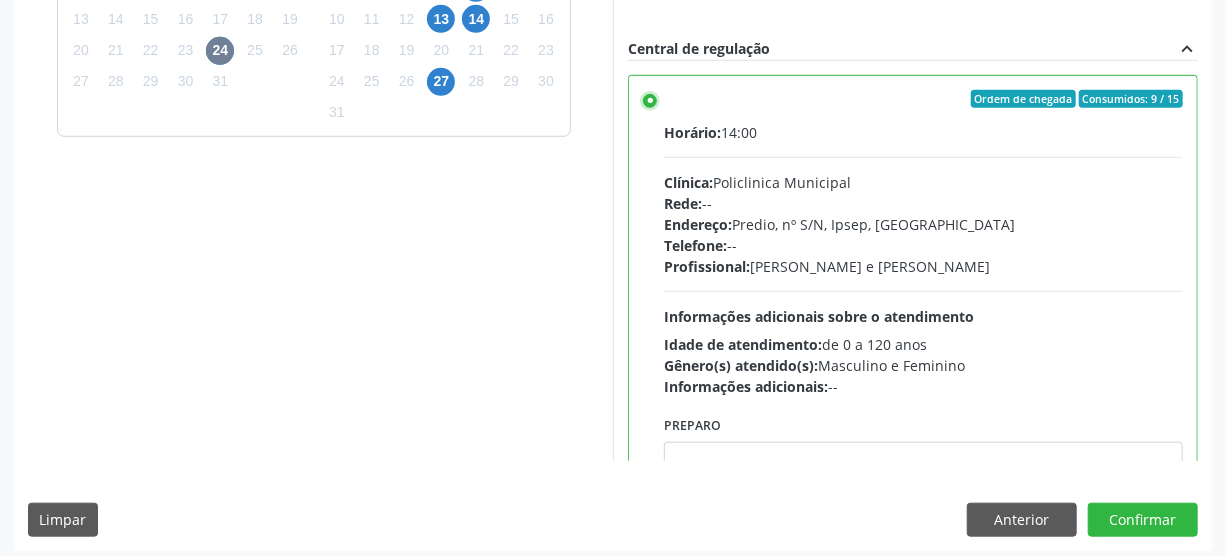 scroll, scrollTop: 637, scrollLeft: 0, axis: vertical 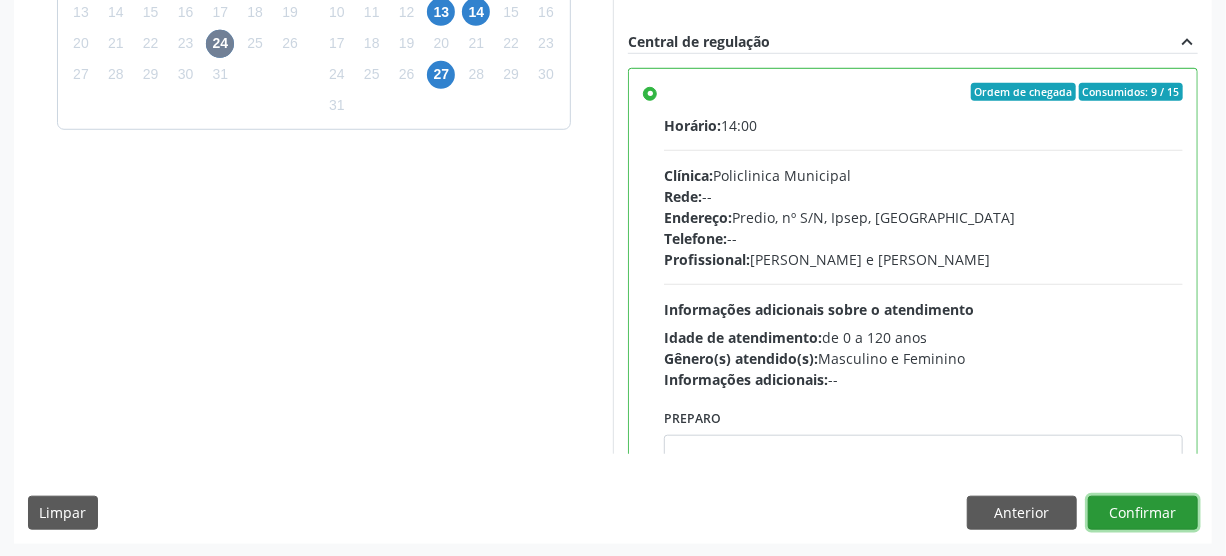 click on "Confirmar" at bounding box center (1143, 513) 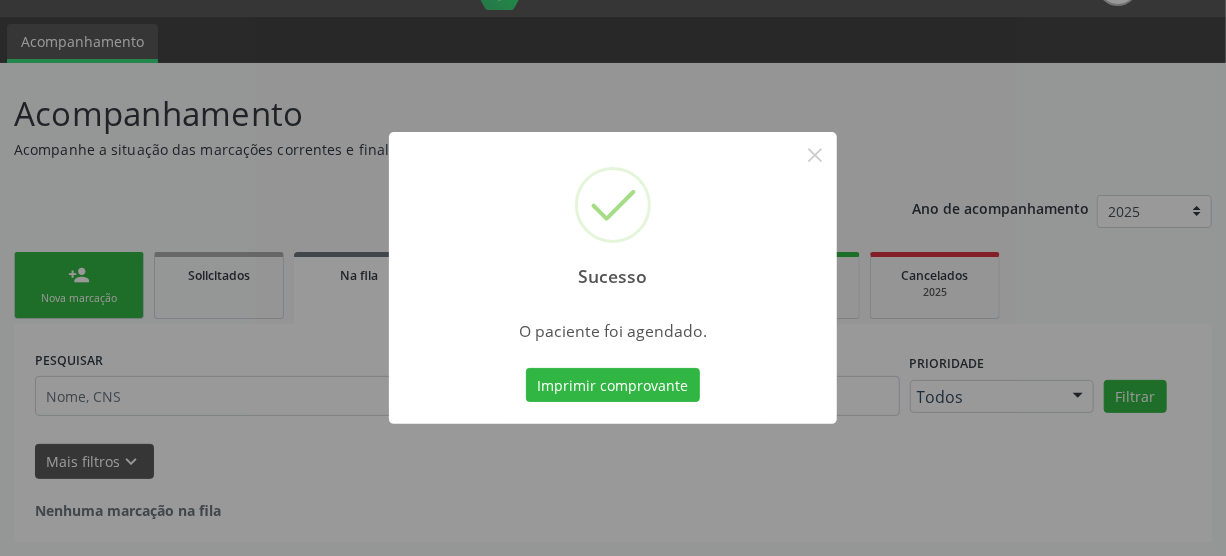 scroll, scrollTop: 45, scrollLeft: 0, axis: vertical 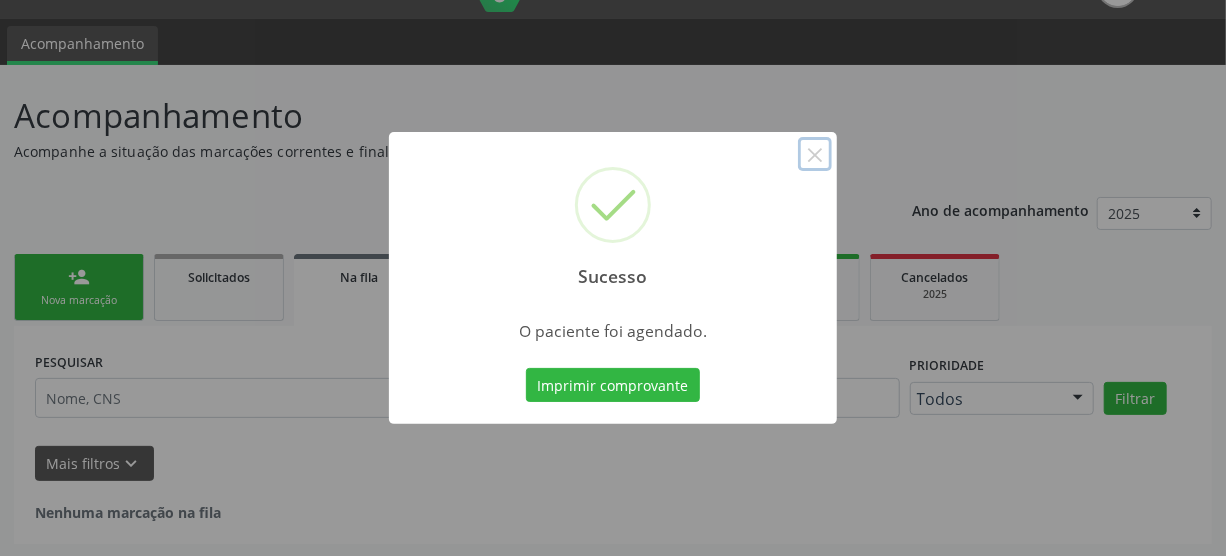 click on "×" at bounding box center [815, 154] 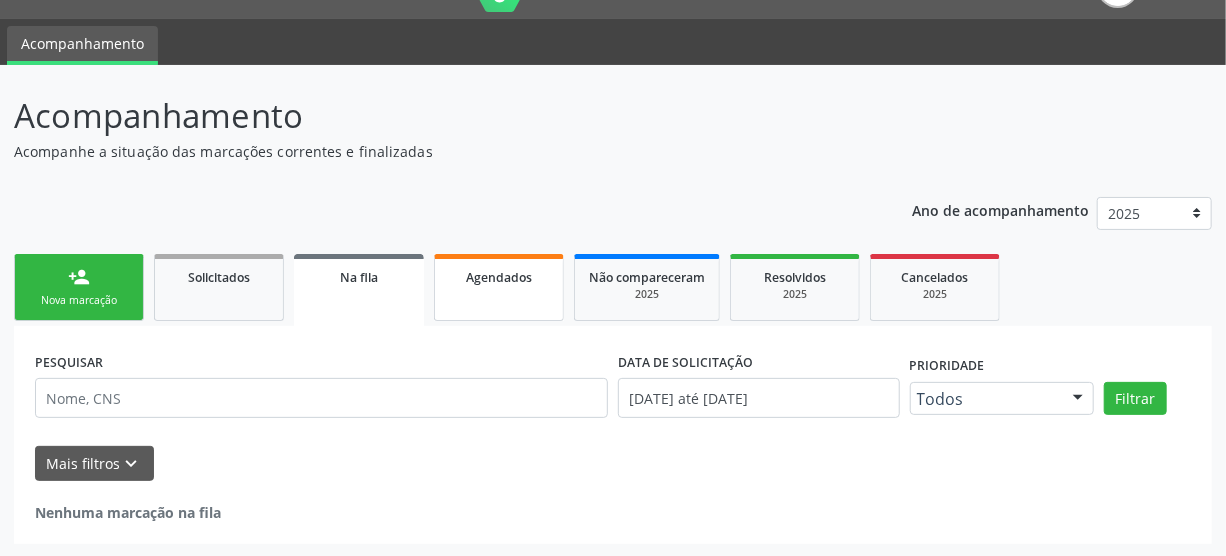 click on "Agendados" at bounding box center (499, 287) 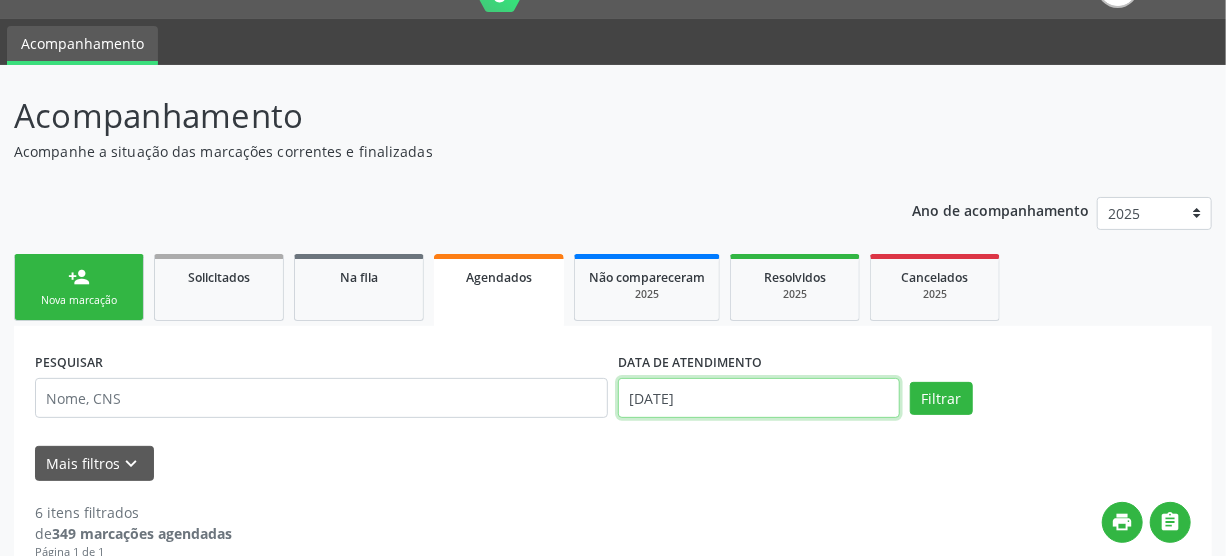 click on "[DATE]" at bounding box center [759, 398] 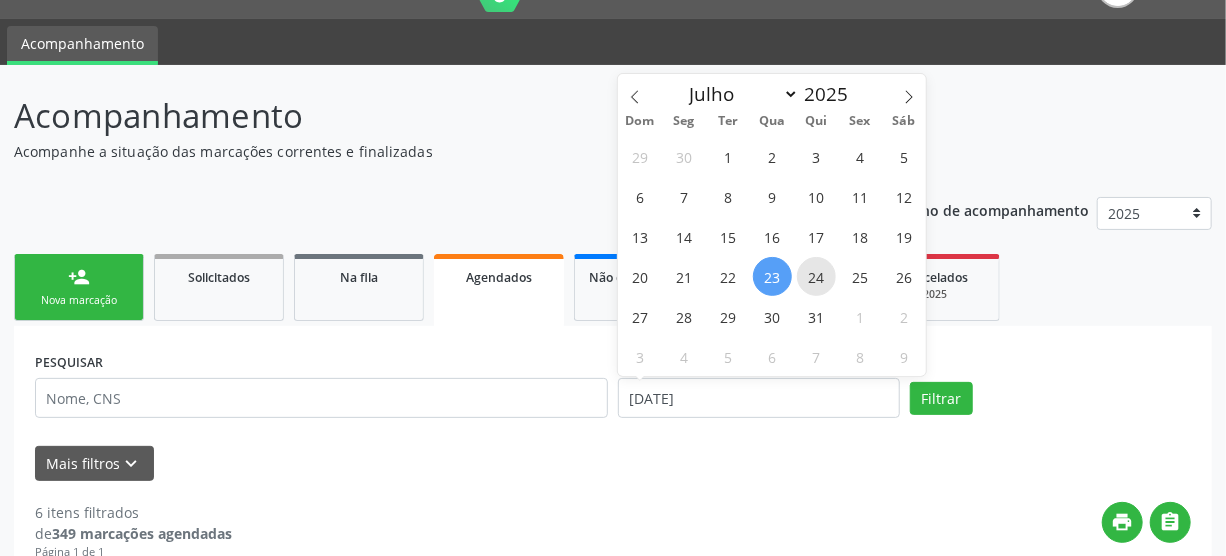 click on "24" at bounding box center (816, 276) 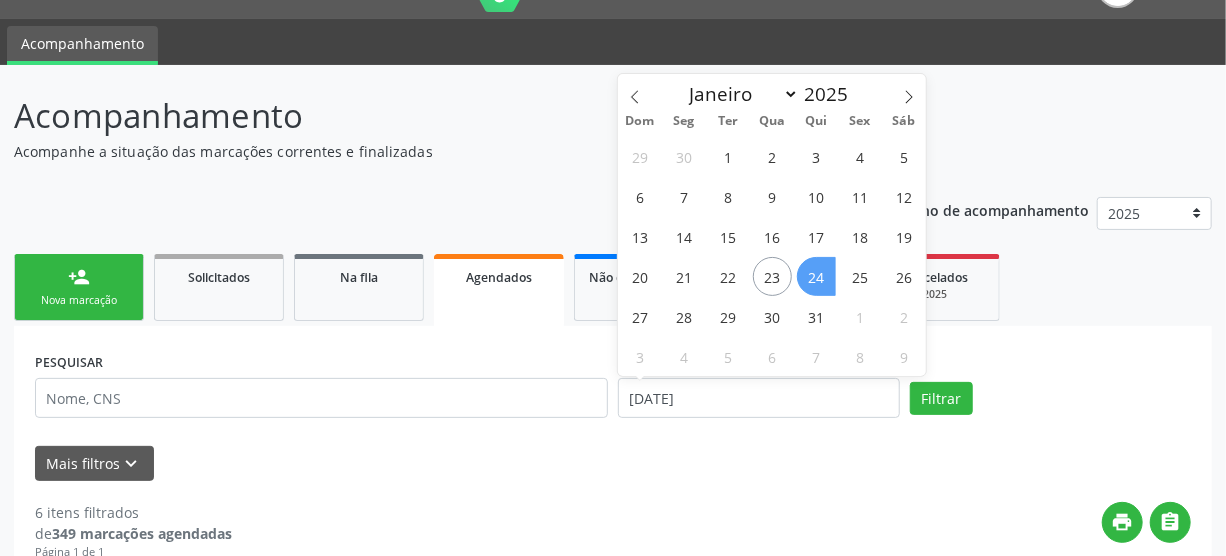 click on "24" at bounding box center (816, 276) 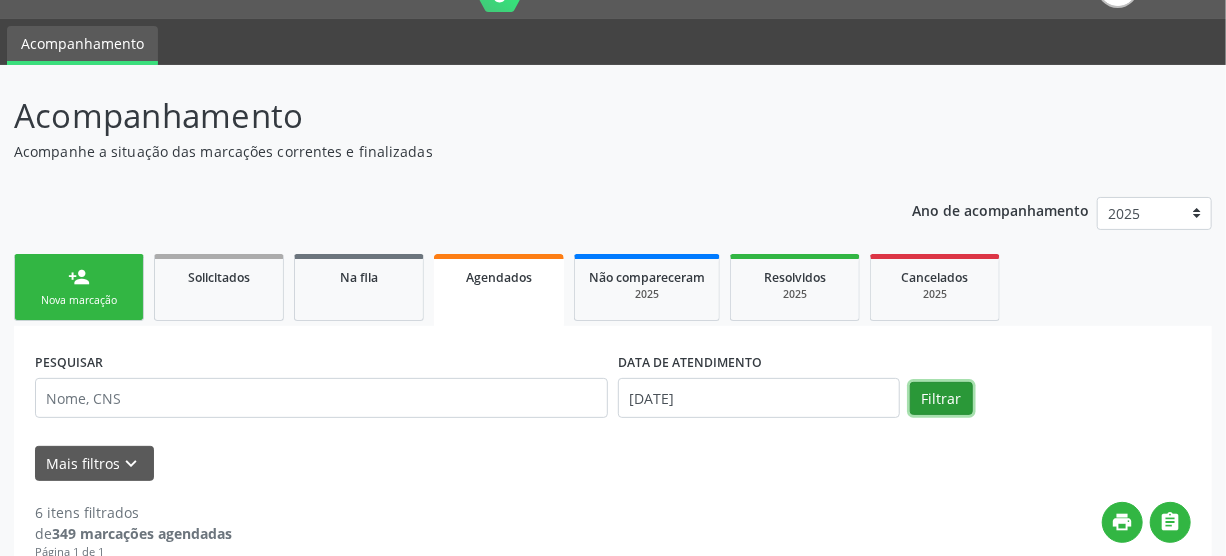 click on "Filtrar" at bounding box center [941, 399] 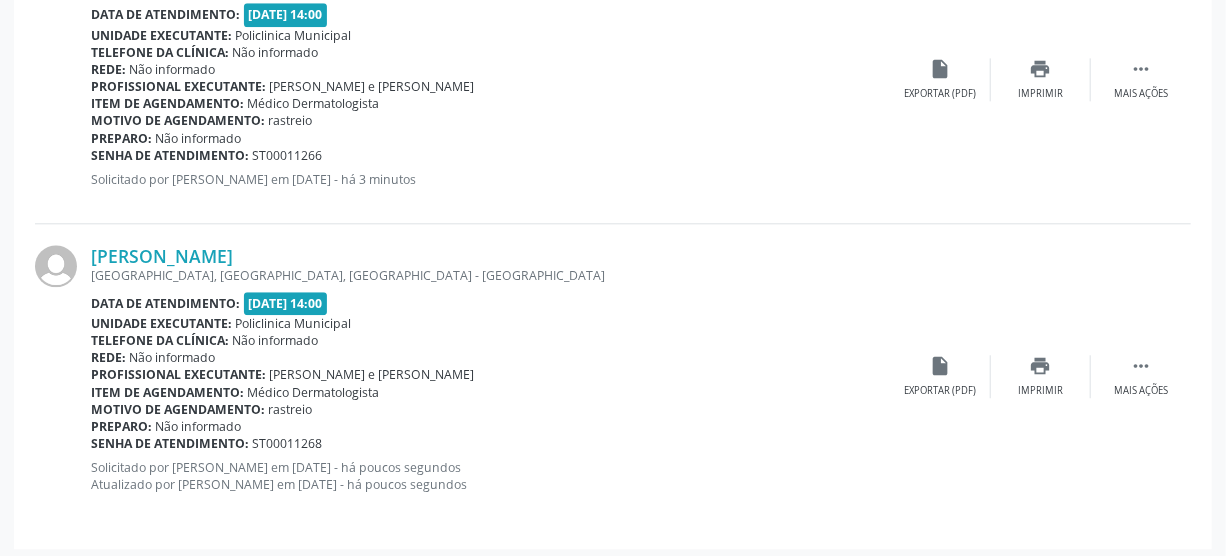 scroll, scrollTop: 2115, scrollLeft: 0, axis: vertical 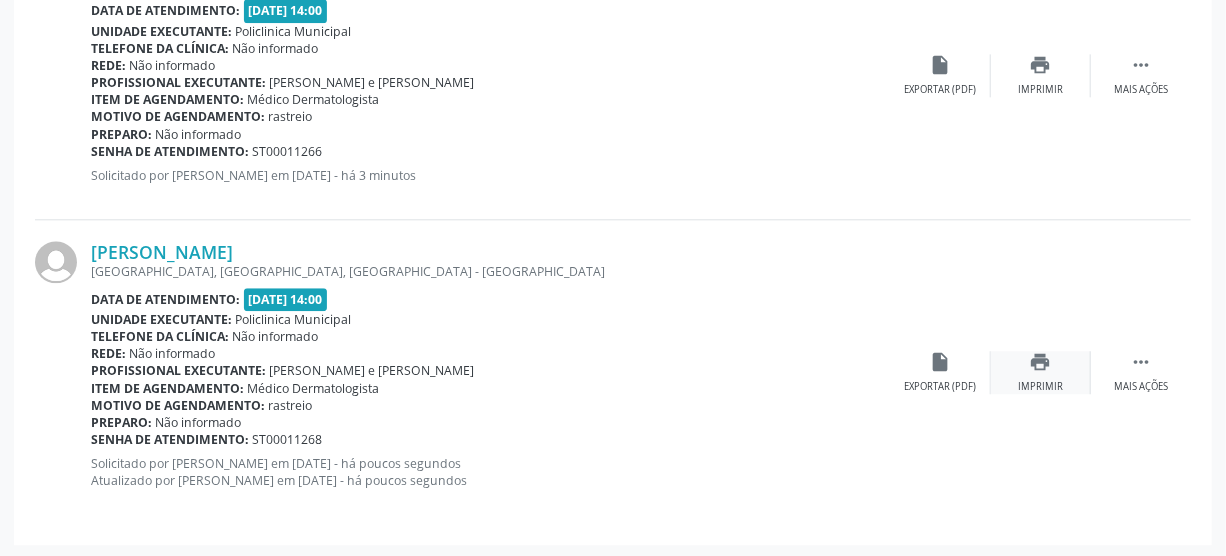 click on "print" at bounding box center (1041, 362) 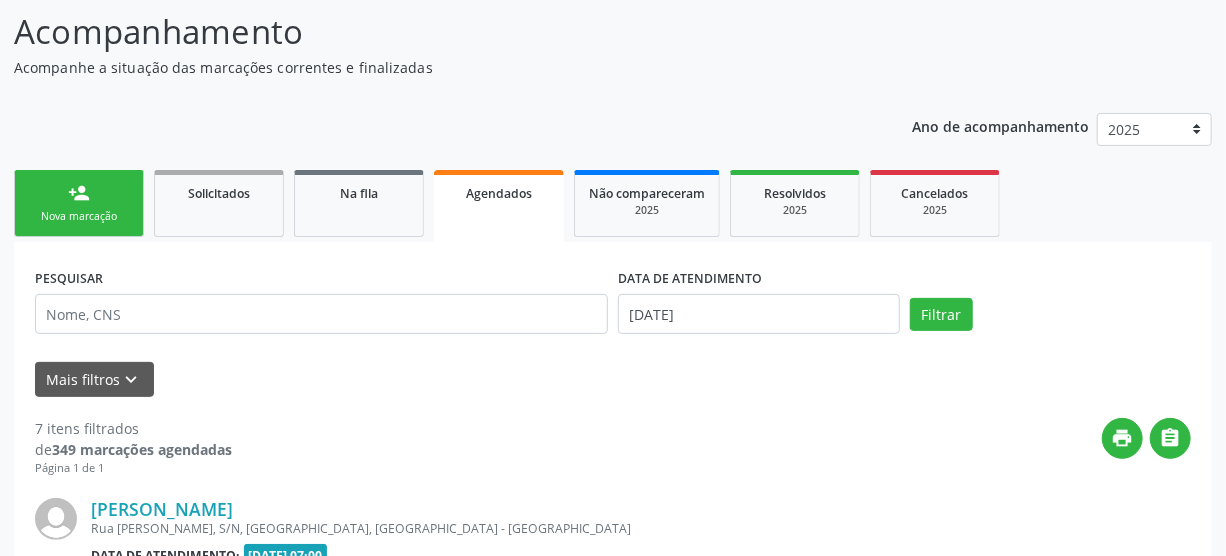 scroll, scrollTop: 24, scrollLeft: 0, axis: vertical 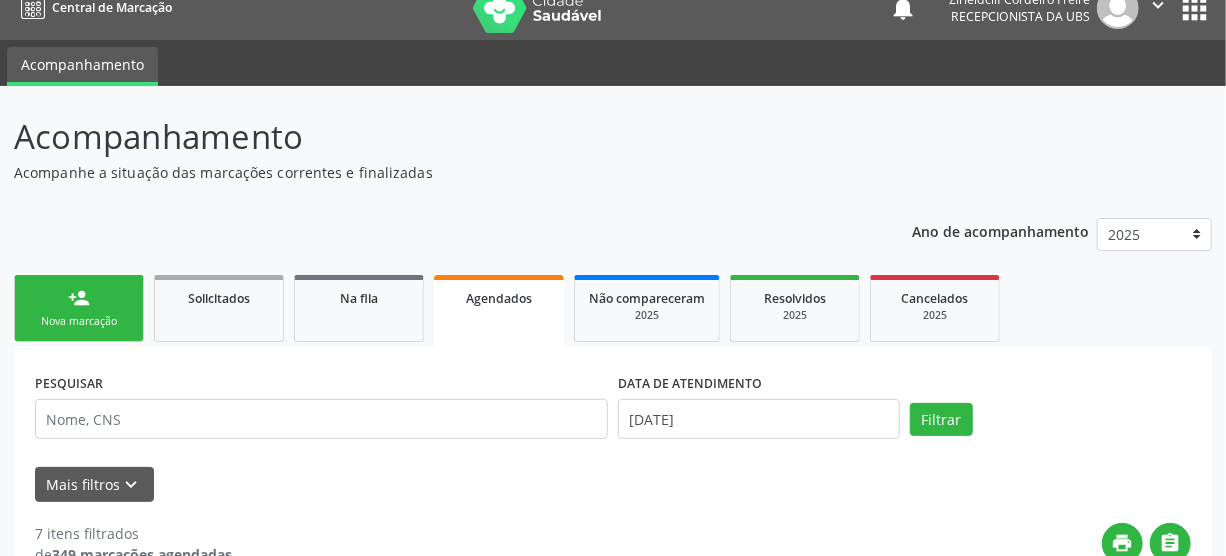 click on "Nova marcação" at bounding box center [79, 321] 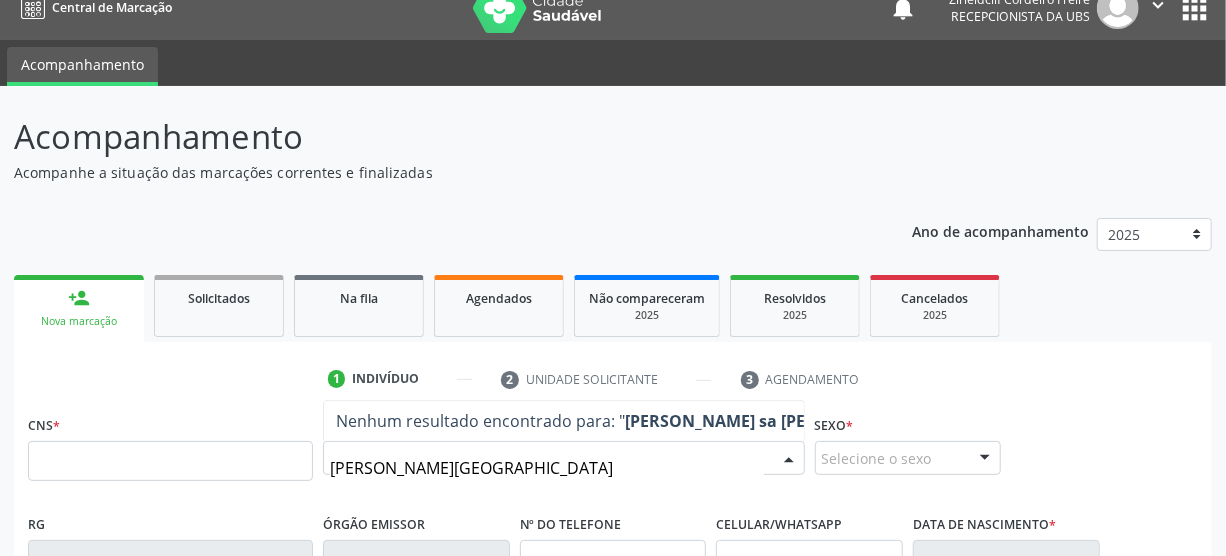 type on "[PERSON_NAME][GEOGRAPHIC_DATA]" 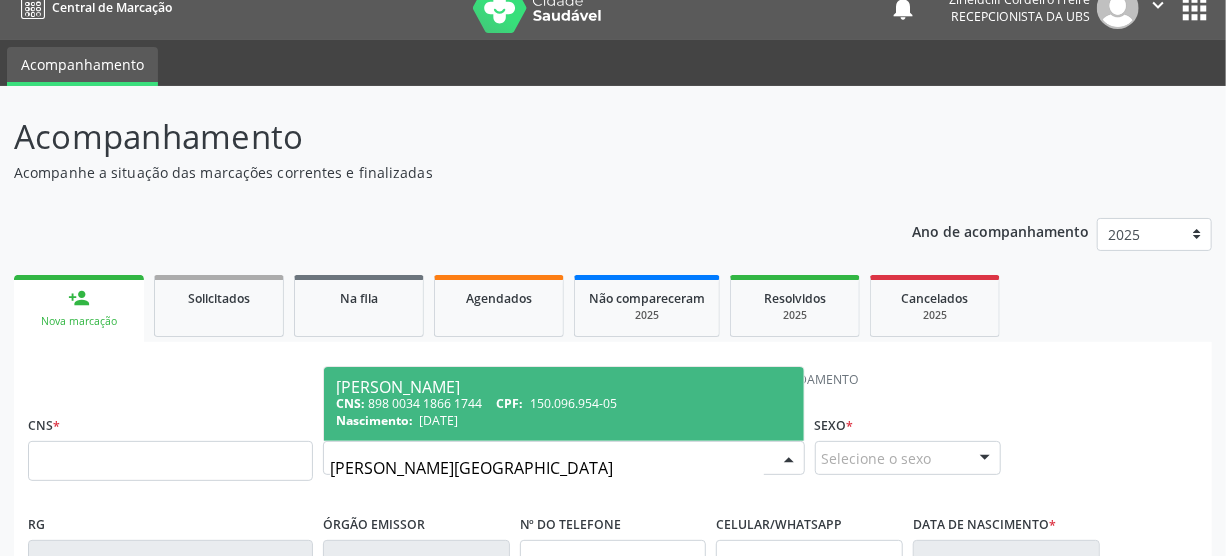 click on "Nascimento:
[DATE]" at bounding box center [564, 420] 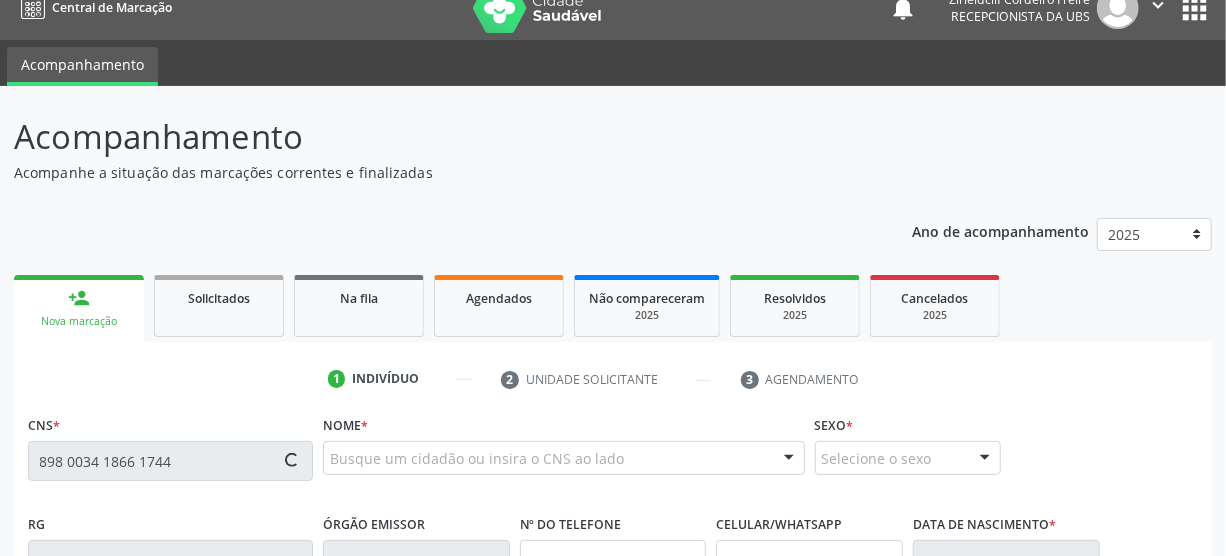 type on "898 0034 1866 1744" 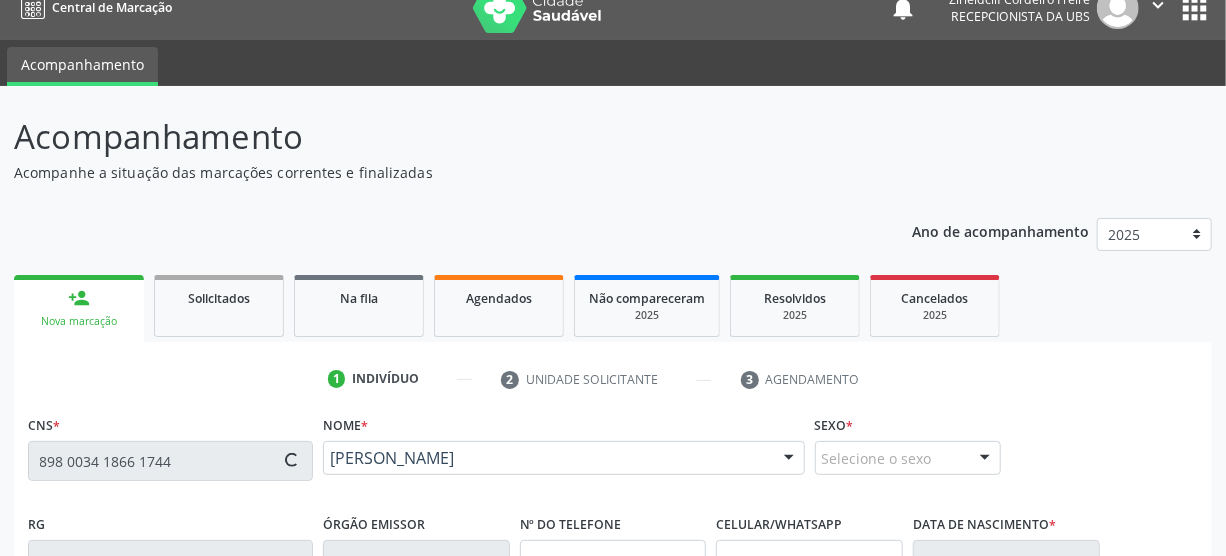 type on "[PHONE_NUMBER]" 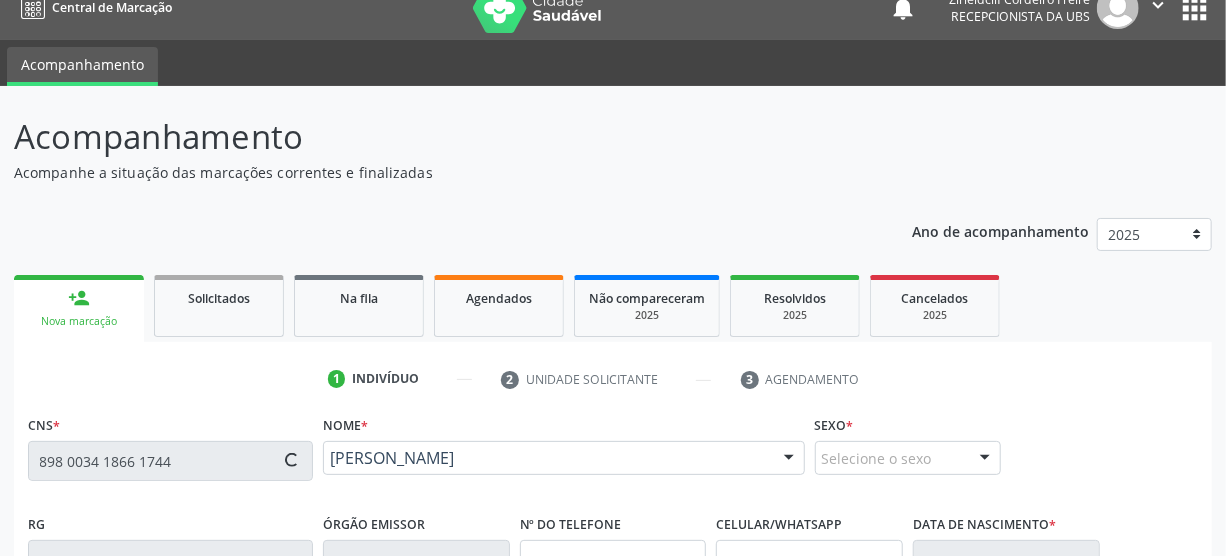 type on "[DATE]" 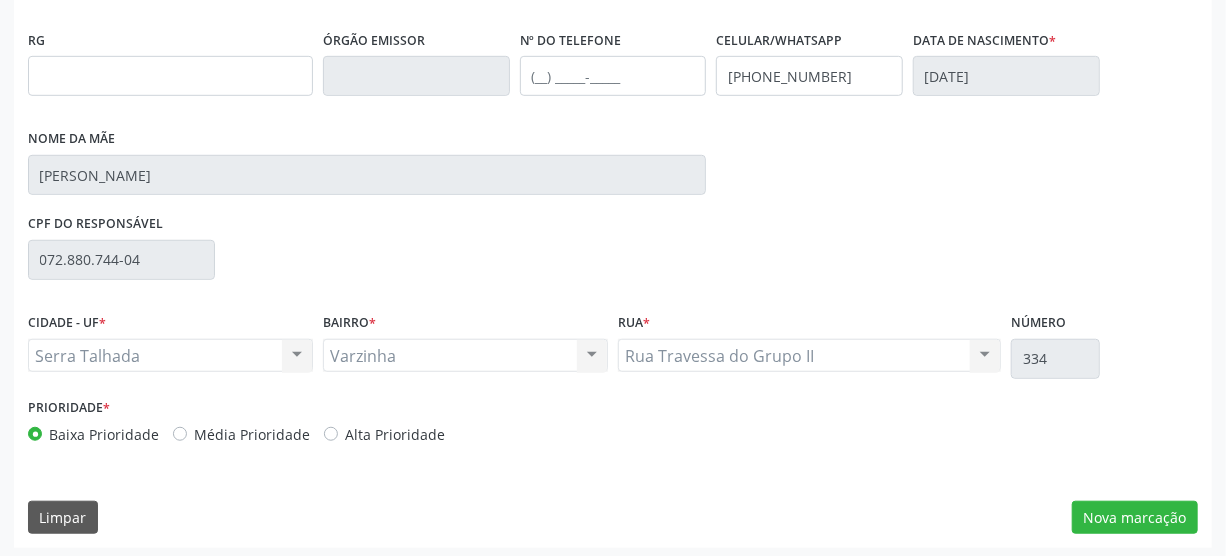 scroll, scrollTop: 512, scrollLeft: 0, axis: vertical 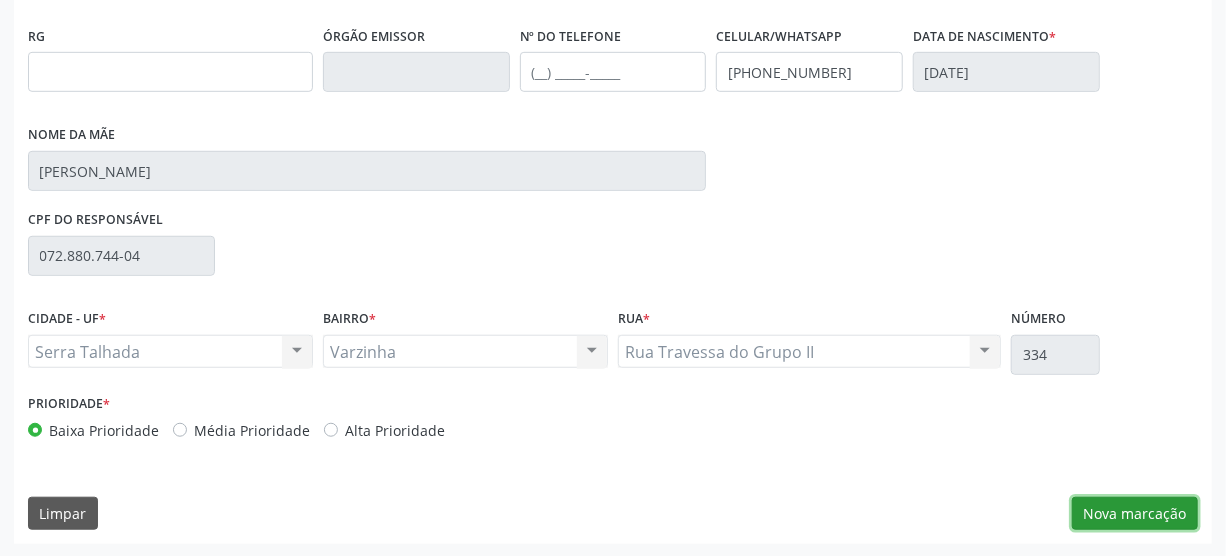 click on "Nova marcação" at bounding box center (1135, 514) 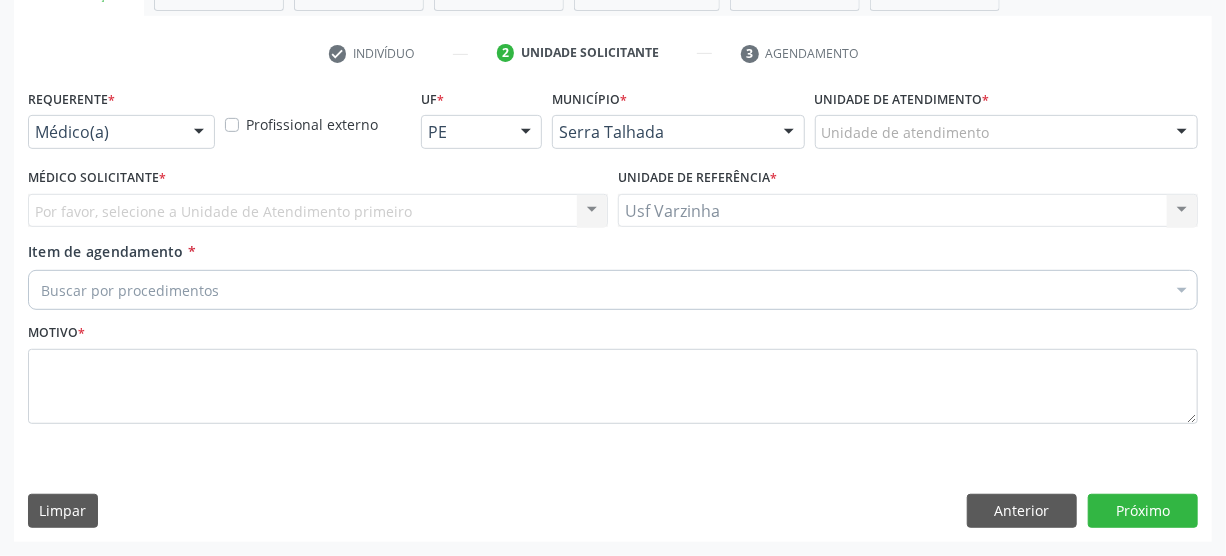 scroll, scrollTop: 348, scrollLeft: 0, axis: vertical 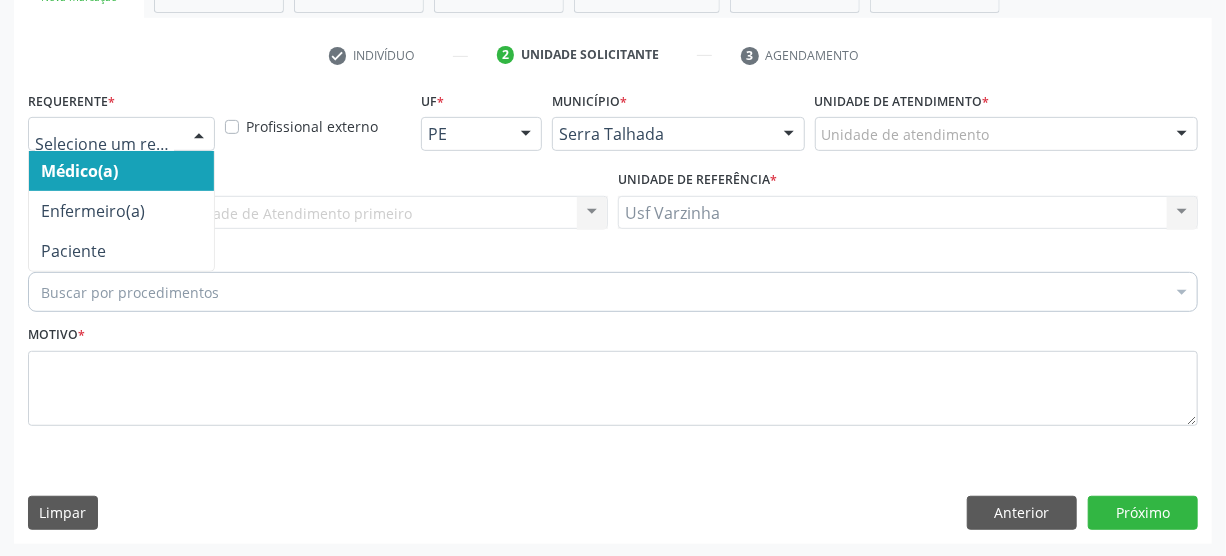 click at bounding box center (199, 135) 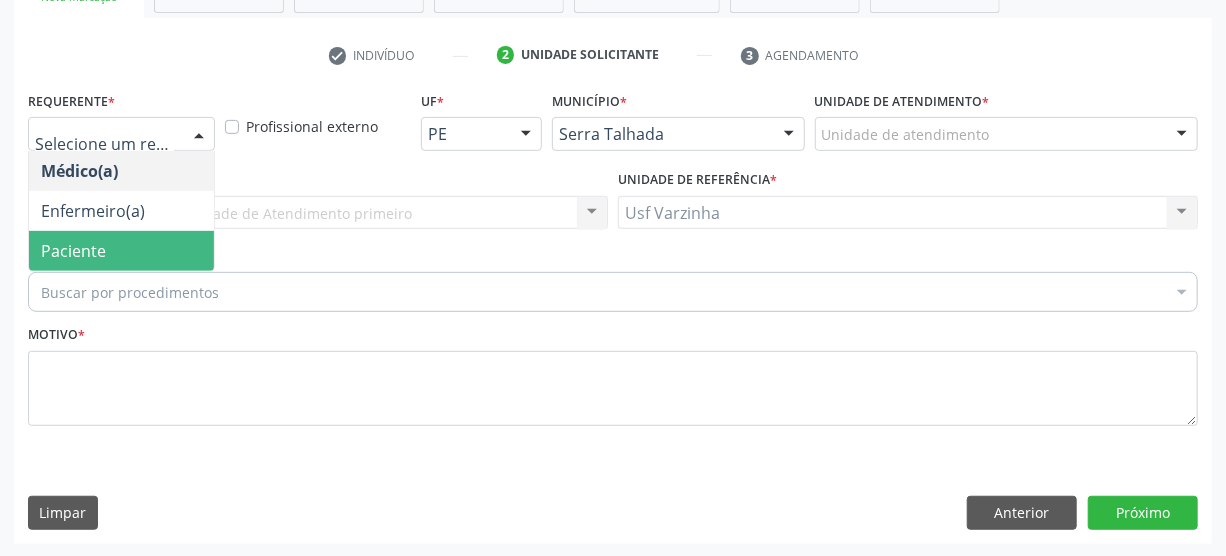 click on "Paciente" at bounding box center [121, 251] 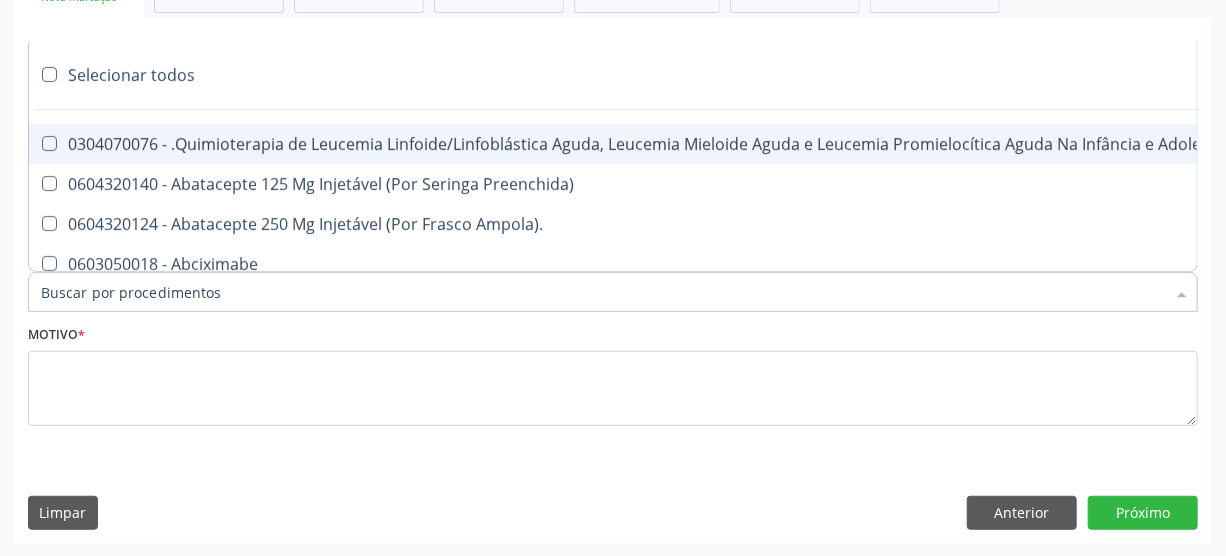 type on "b" 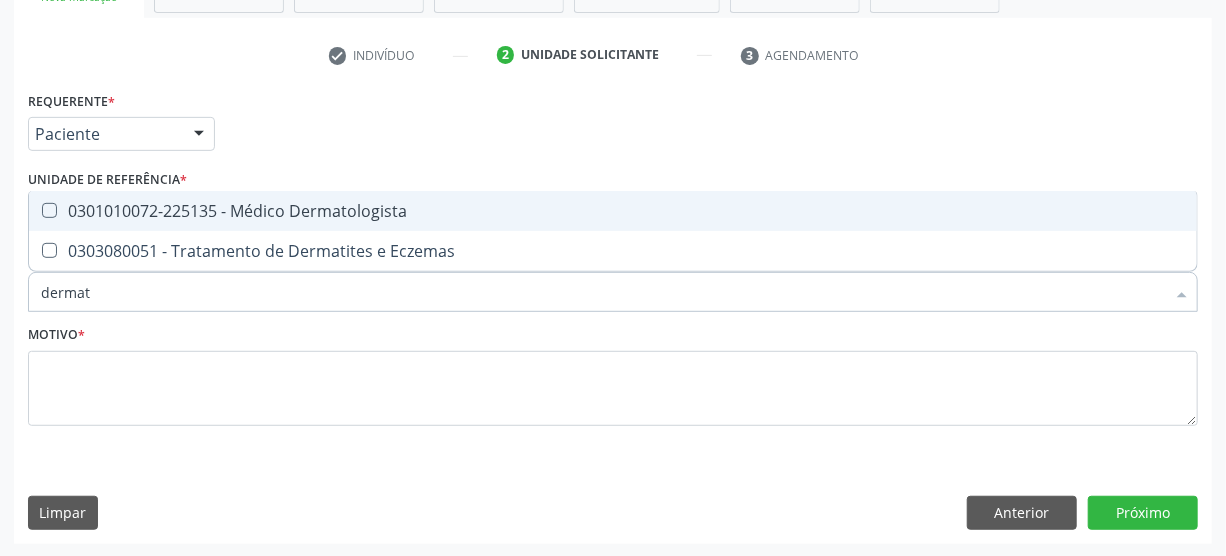 type on "dermato" 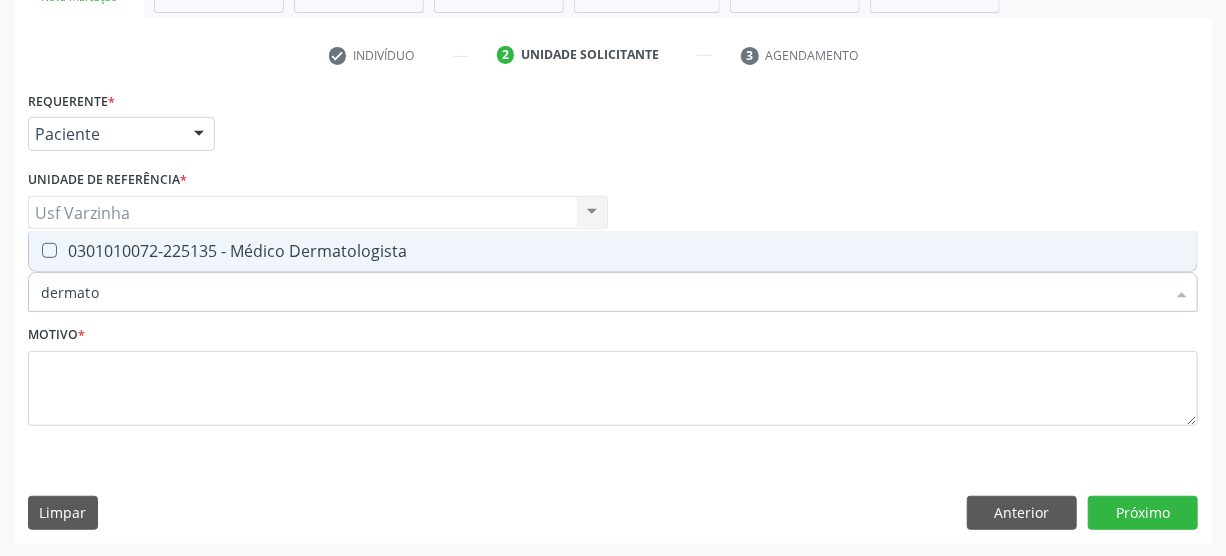 click at bounding box center [49, 250] 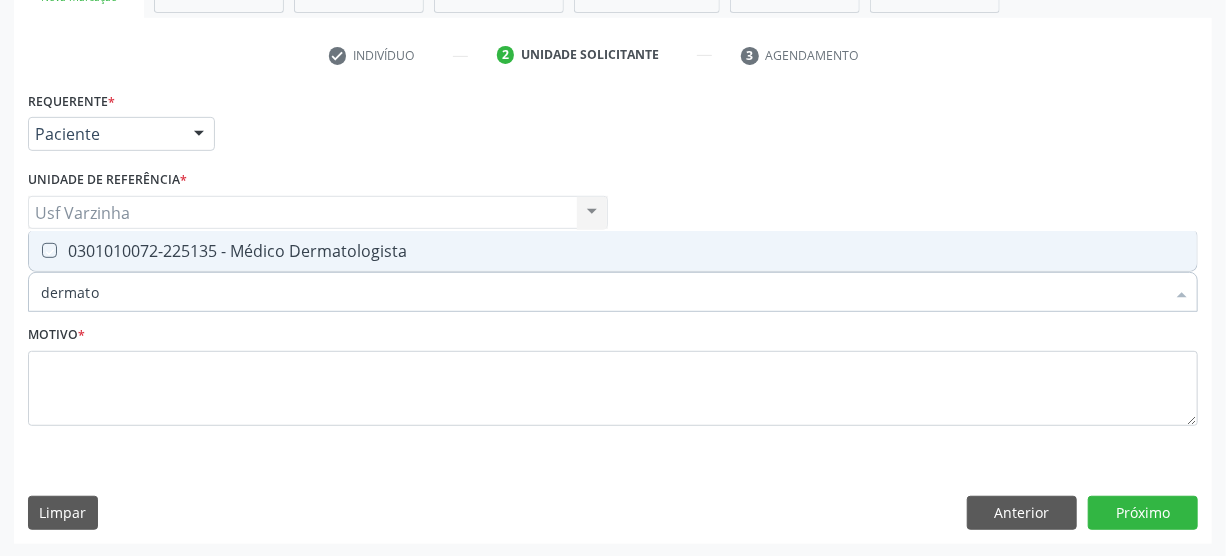 click at bounding box center [35, 250] 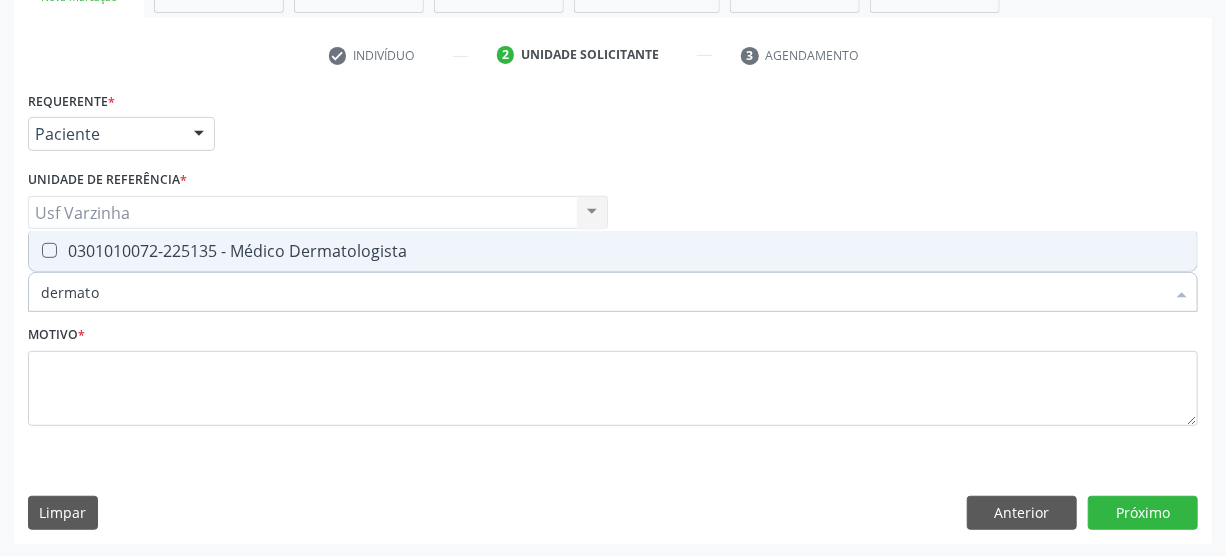 checkbox on "true" 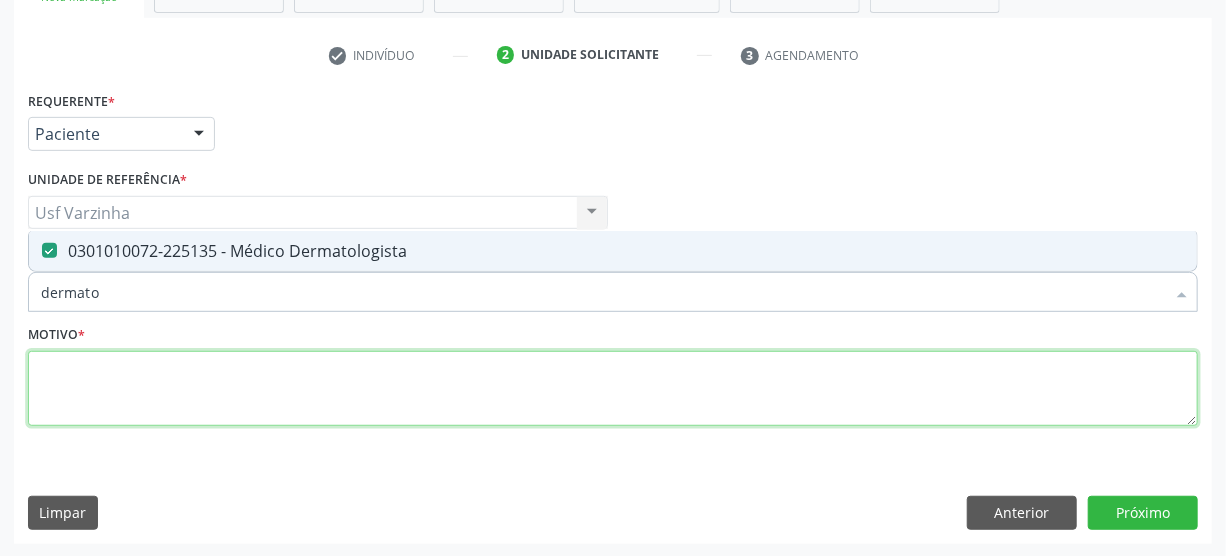 click at bounding box center (613, 389) 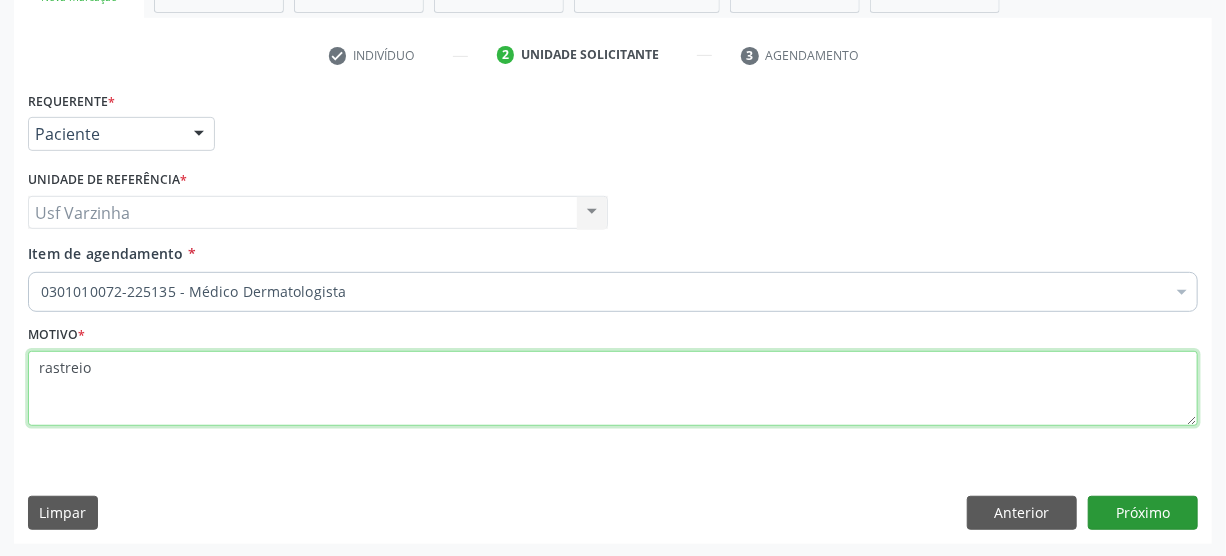 type on "rastreio" 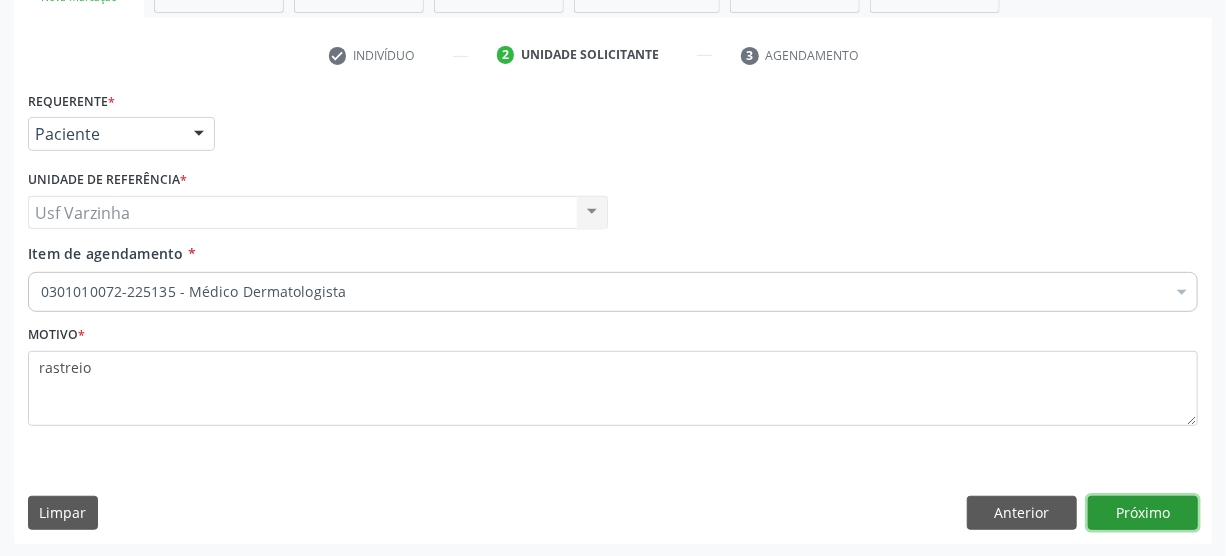 click on "Próximo" at bounding box center [1143, 513] 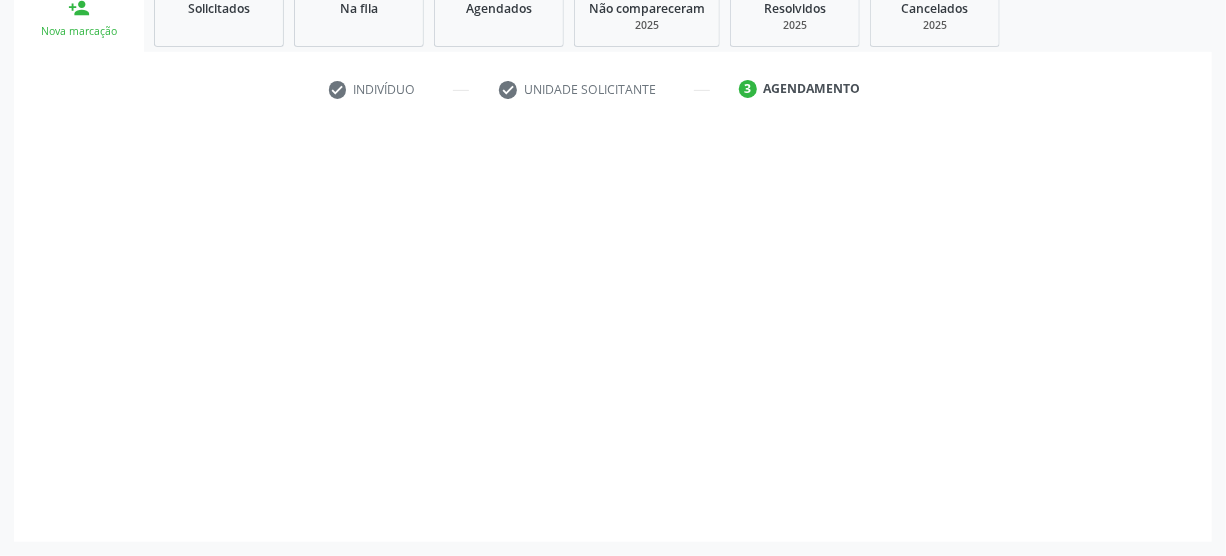 scroll, scrollTop: 312, scrollLeft: 0, axis: vertical 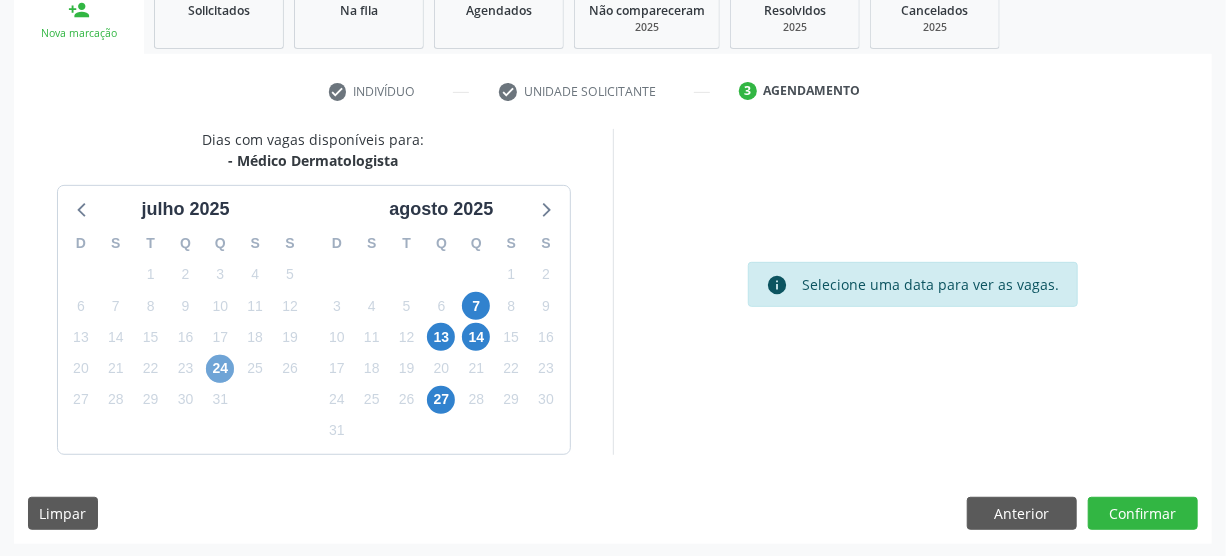 click on "24" at bounding box center (220, 369) 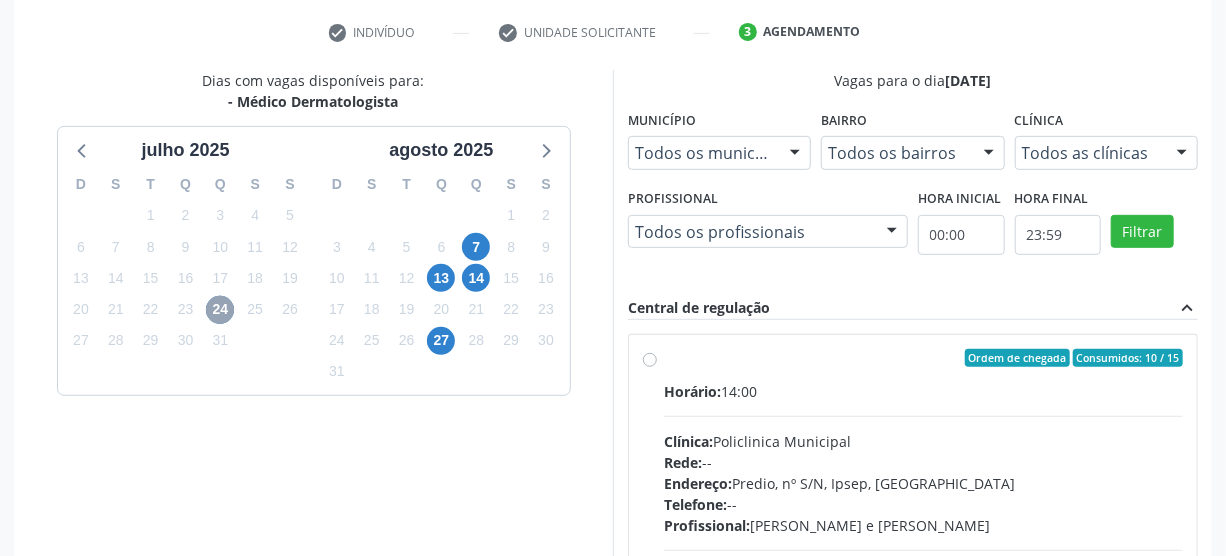 scroll, scrollTop: 403, scrollLeft: 0, axis: vertical 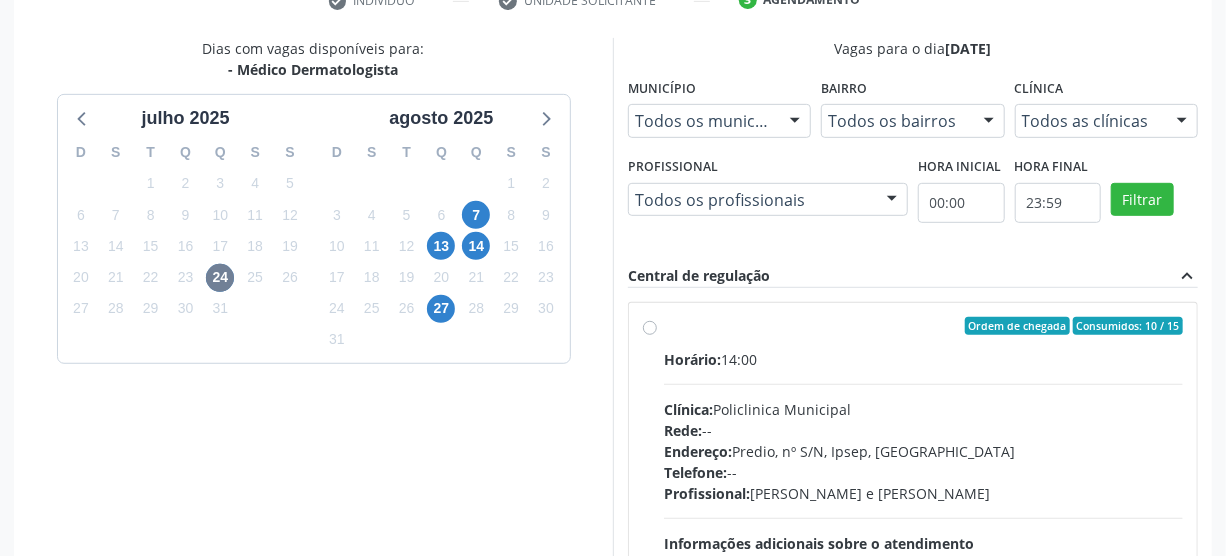 click on "Ordem de chegada
Consumidos: 10 / 15
Horário:   14:00
Clínica:  Policlinica Municipal
Rede:
--
Endereço:   Predio, nº S/N, Ipsep, [GEOGRAPHIC_DATA] - PE
Telefone:   --
Profissional:
[PERSON_NAME] e [PERSON_NAME]
Informações adicionais sobre o atendimento
Idade de atendimento:
de 0 a 120 anos
Gênero(s) atendido(s):
Masculino e Feminino
Informações adicionais:
--" at bounding box center [923, 470] 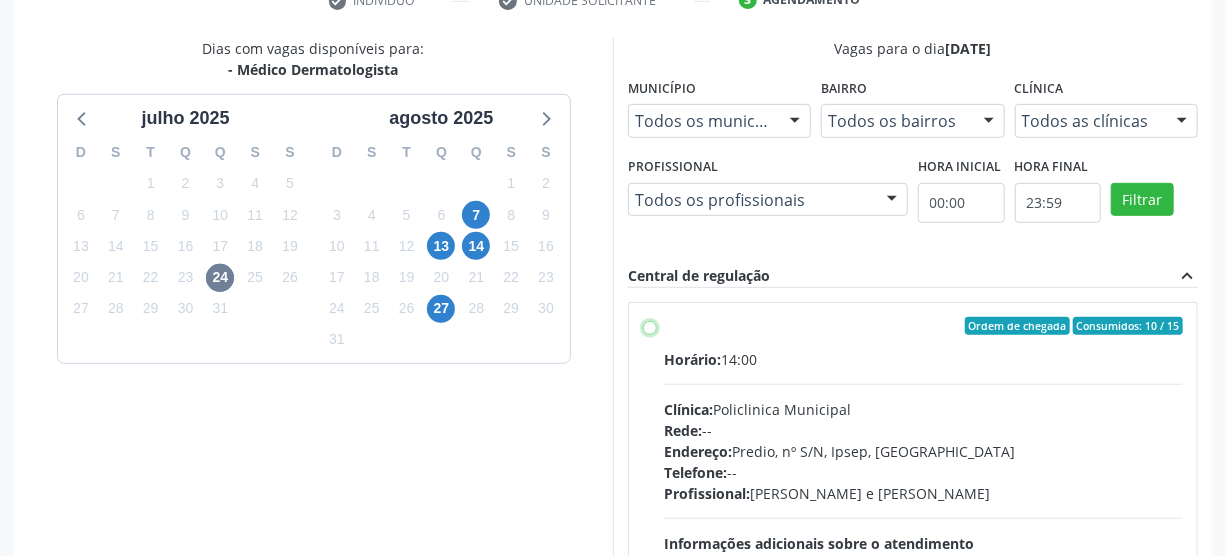 click on "Ordem de chegada
Consumidos: 10 / 15
Horário:   14:00
Clínica:  Policlinica Municipal
Rede:
--
Endereço:   Predio, nº S/N, Ipsep, [GEOGRAPHIC_DATA] - PE
Telefone:   --
Profissional:
[PERSON_NAME] e [PERSON_NAME]
Informações adicionais sobre o atendimento
Idade de atendimento:
de 0 a 120 anos
Gênero(s) atendido(s):
Masculino e Feminino
Informações adicionais:
--" at bounding box center [650, 326] 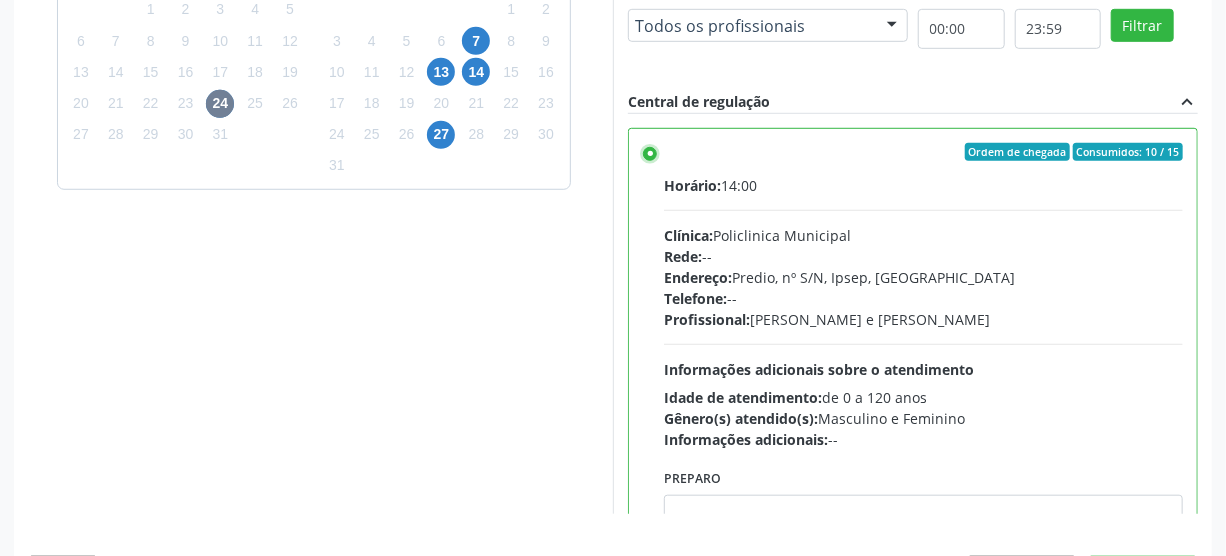 scroll, scrollTop: 637, scrollLeft: 0, axis: vertical 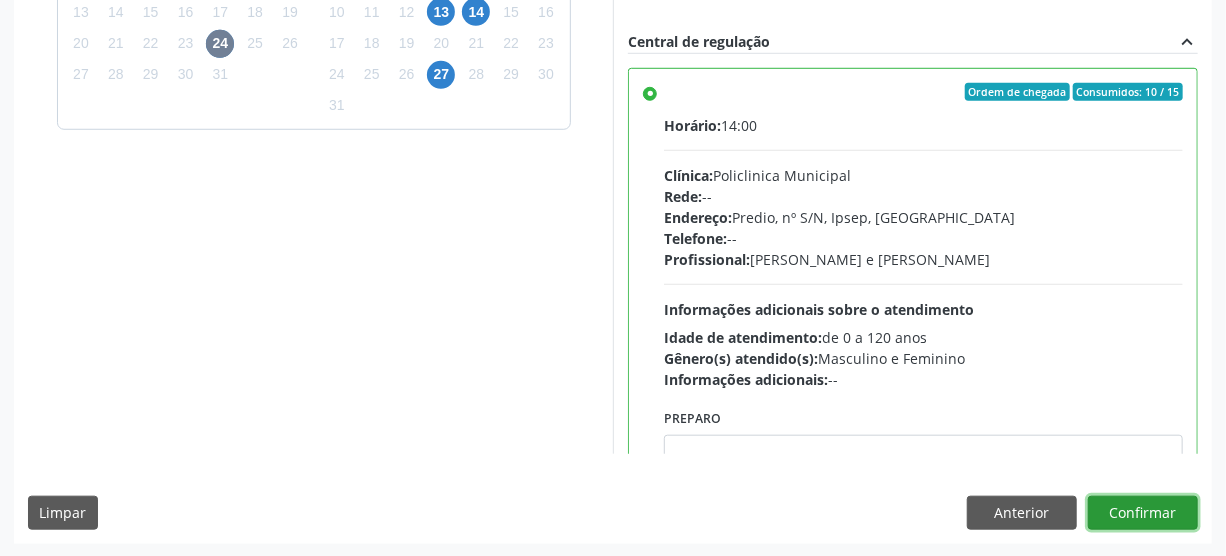 click on "Confirmar" at bounding box center [1143, 513] 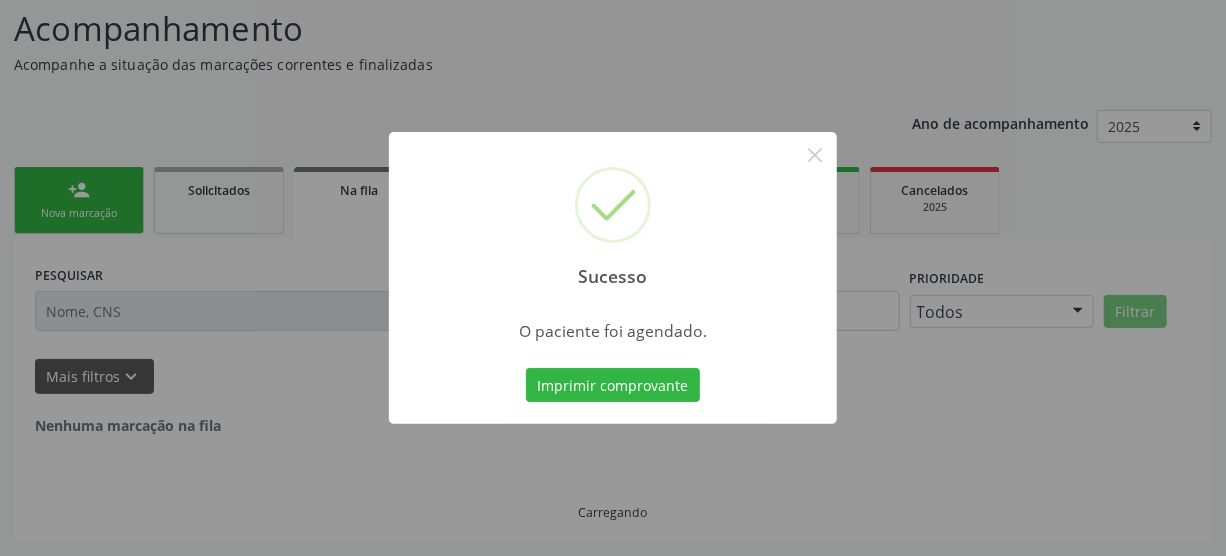 scroll, scrollTop: 45, scrollLeft: 0, axis: vertical 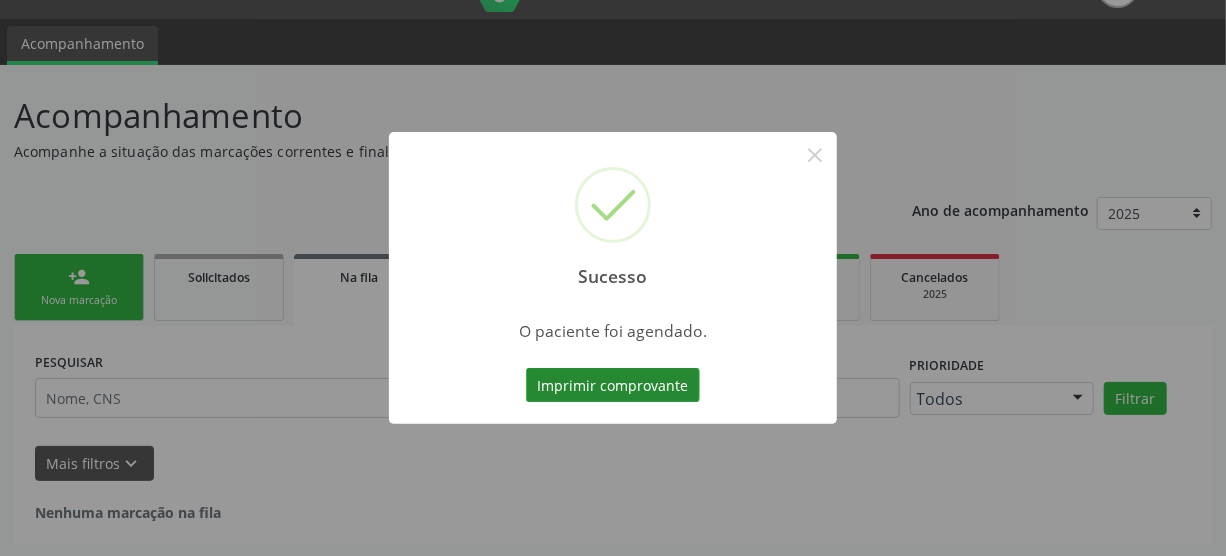 click on "Imprimir comprovante" at bounding box center (613, 385) 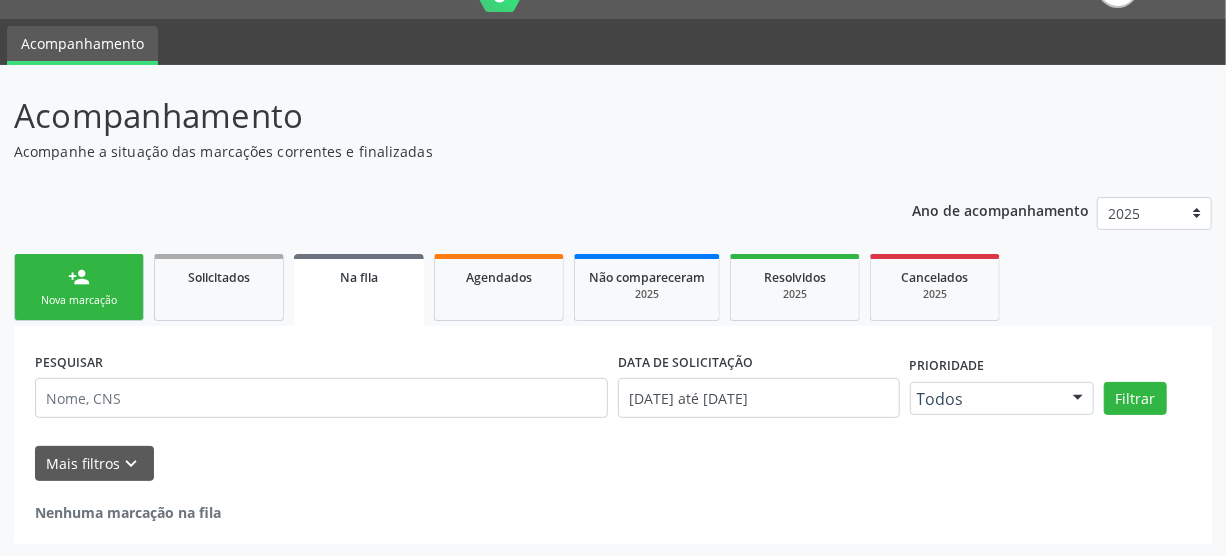 click on "person_add
Nova marcação" at bounding box center [79, 287] 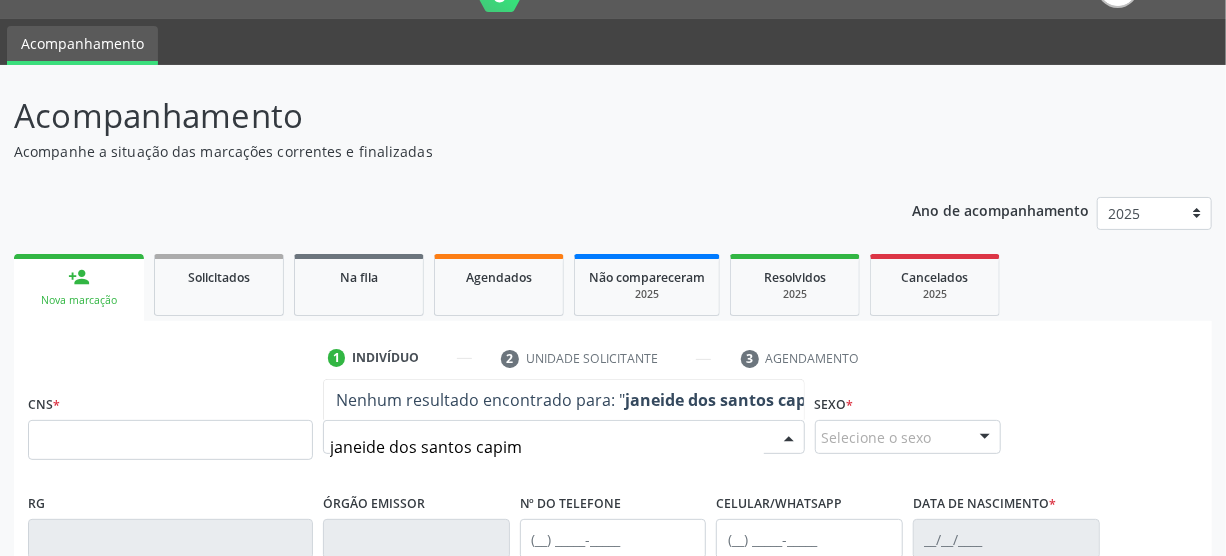 type on "janeide dos santos capim" 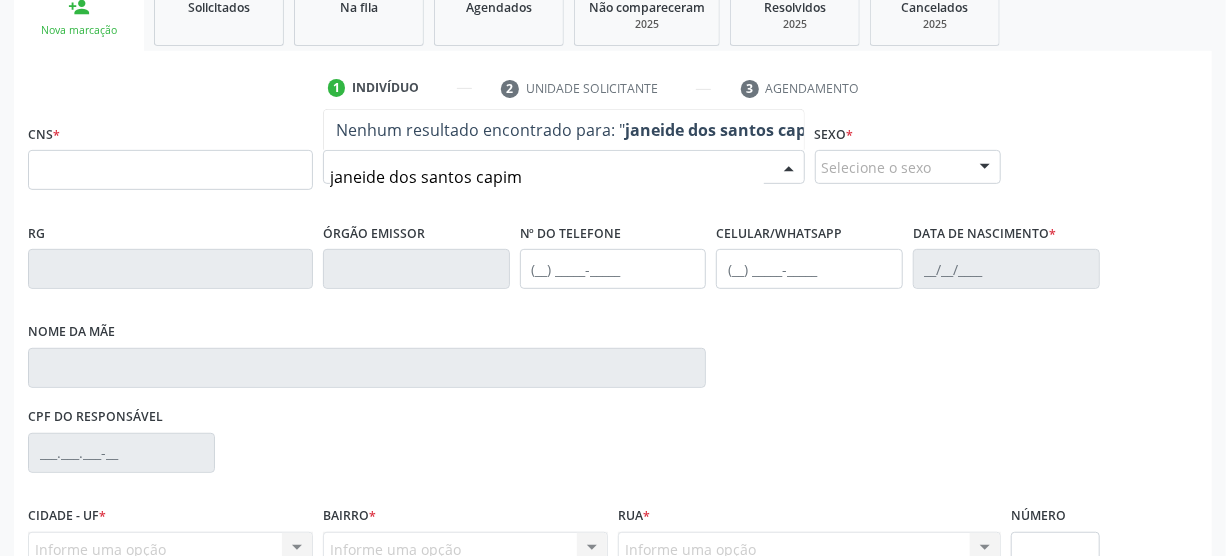 scroll, scrollTop: 318, scrollLeft: 0, axis: vertical 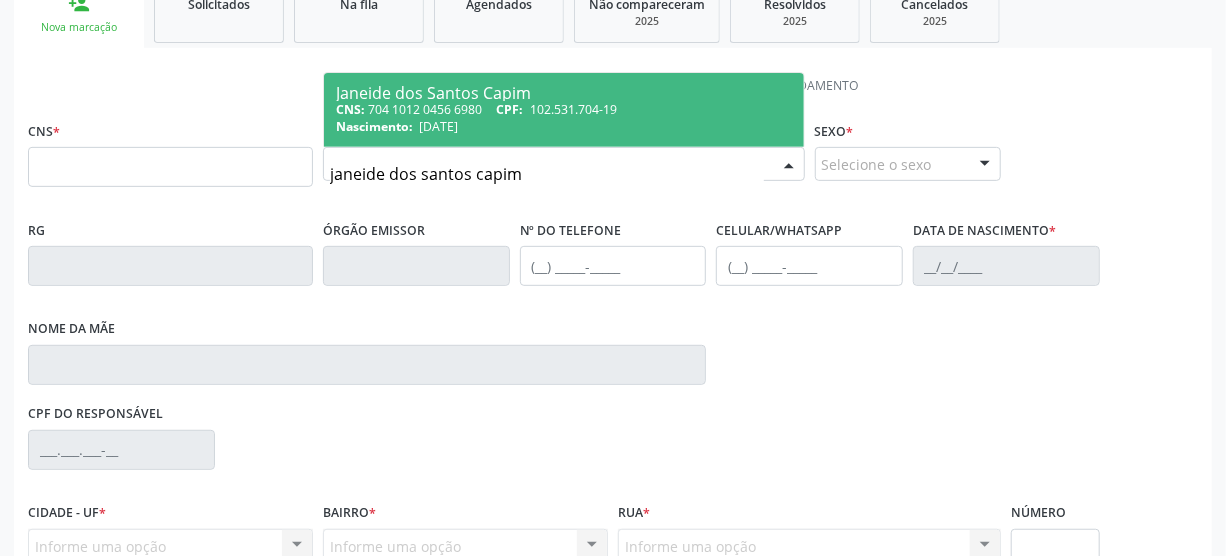 click on "Nascimento:
[DATE]" at bounding box center [564, 126] 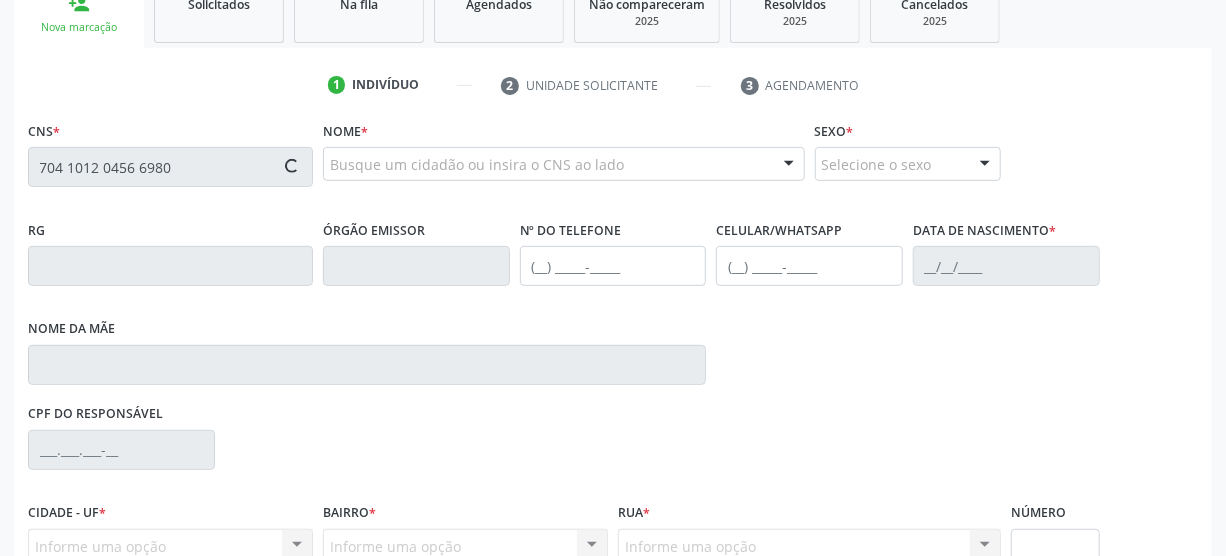 type on "704 1012 0456 6980" 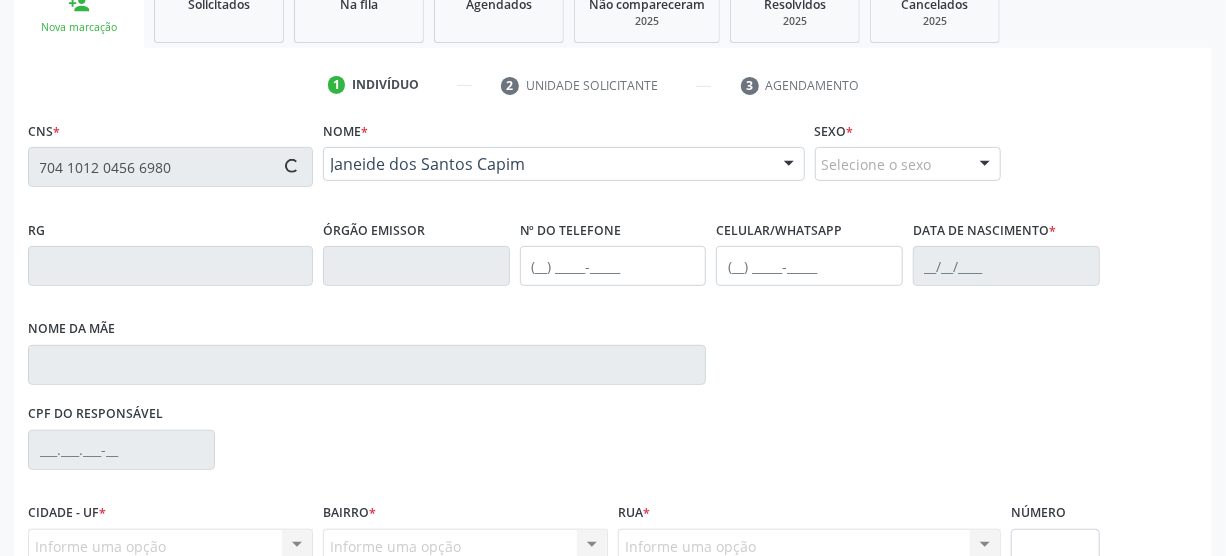 type on "[PHONE_NUMBER]" 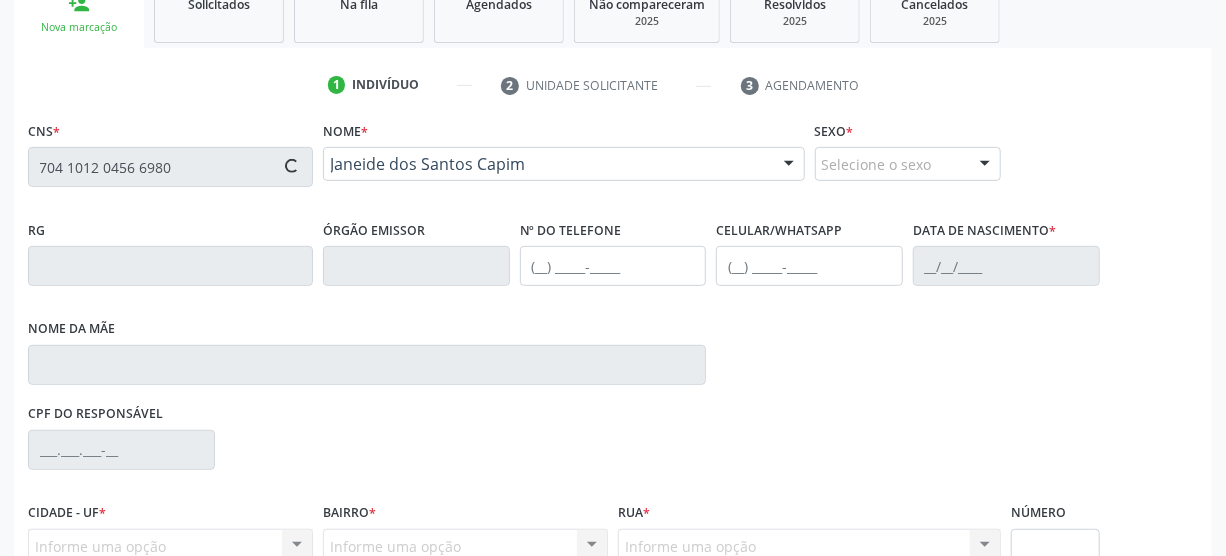 type on "[DATE]" 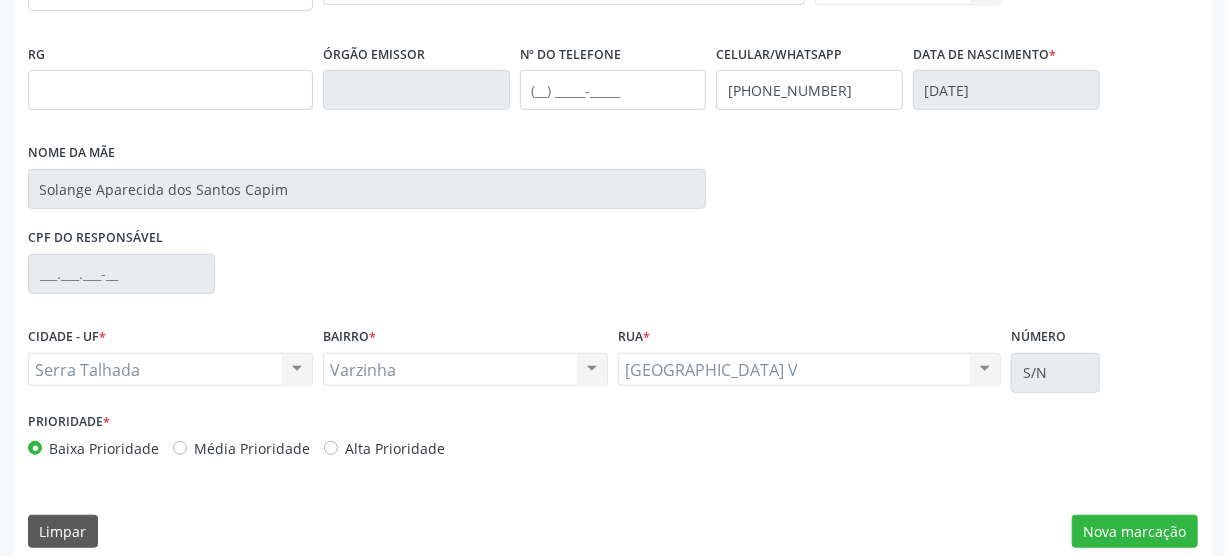 scroll, scrollTop: 512, scrollLeft: 0, axis: vertical 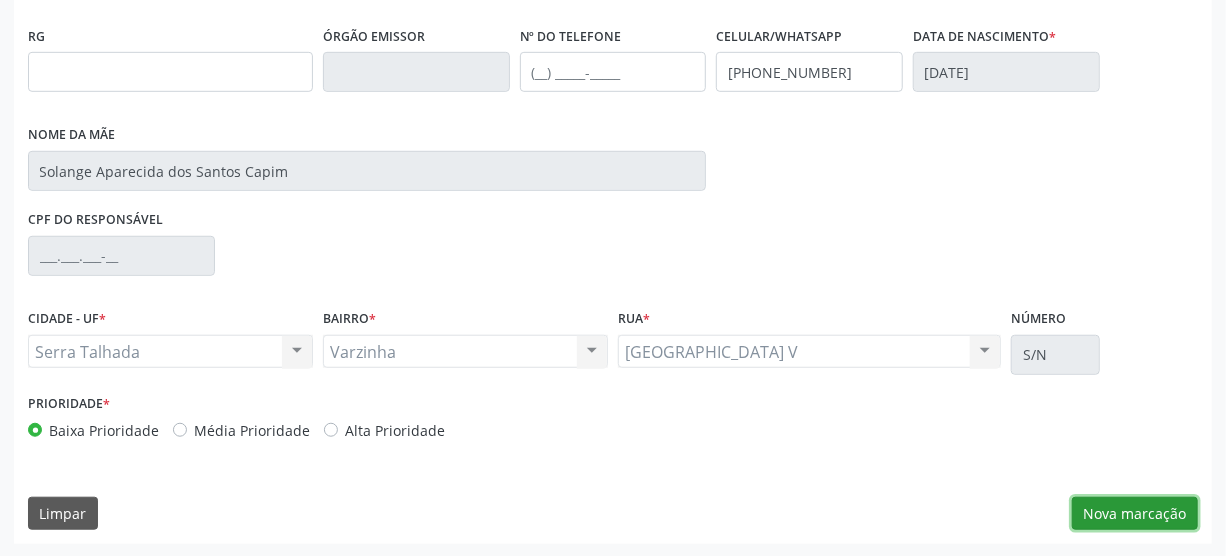 click on "Nova marcação" at bounding box center (1135, 514) 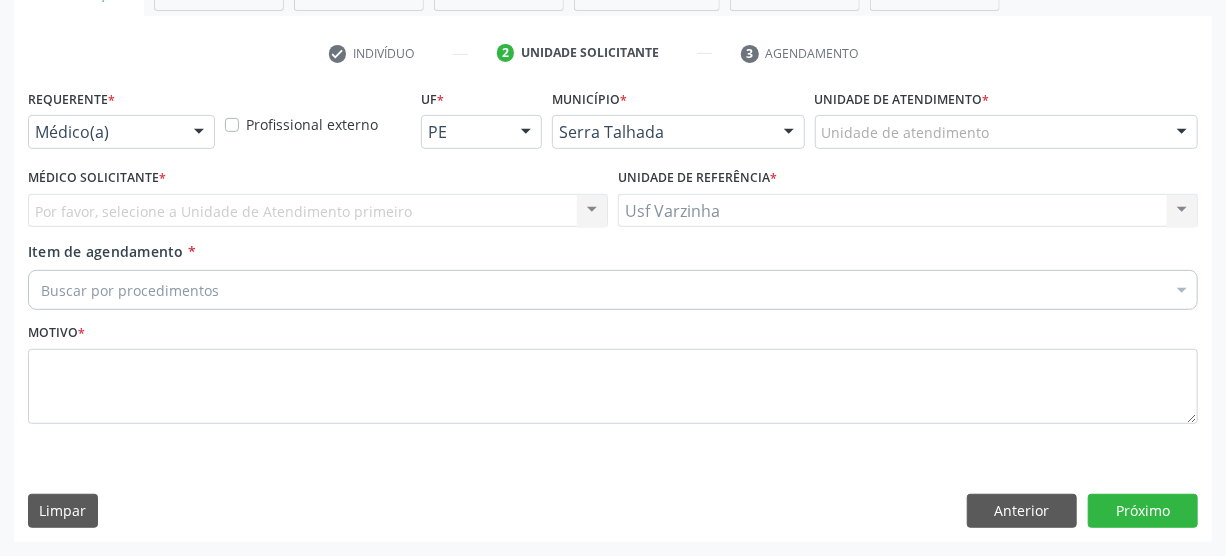 scroll, scrollTop: 348, scrollLeft: 0, axis: vertical 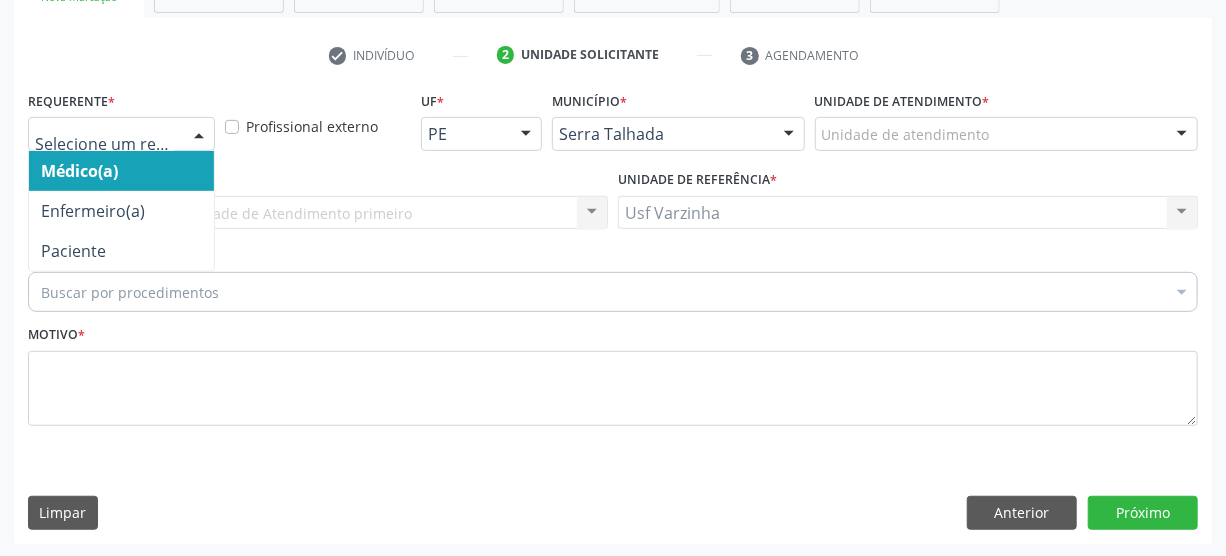 click at bounding box center (199, 135) 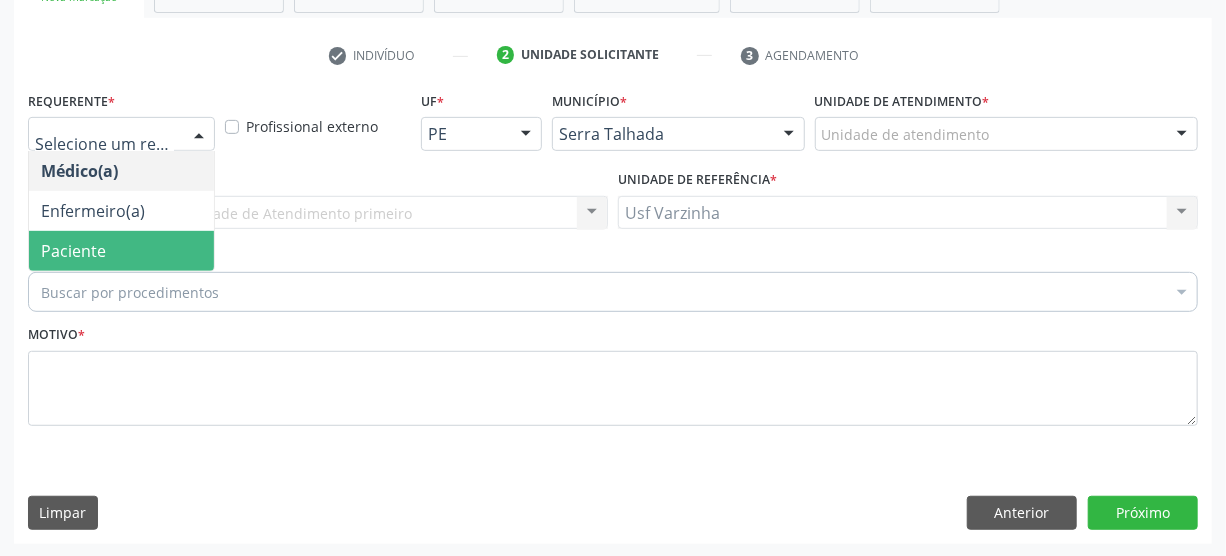 click on "Paciente" at bounding box center [121, 251] 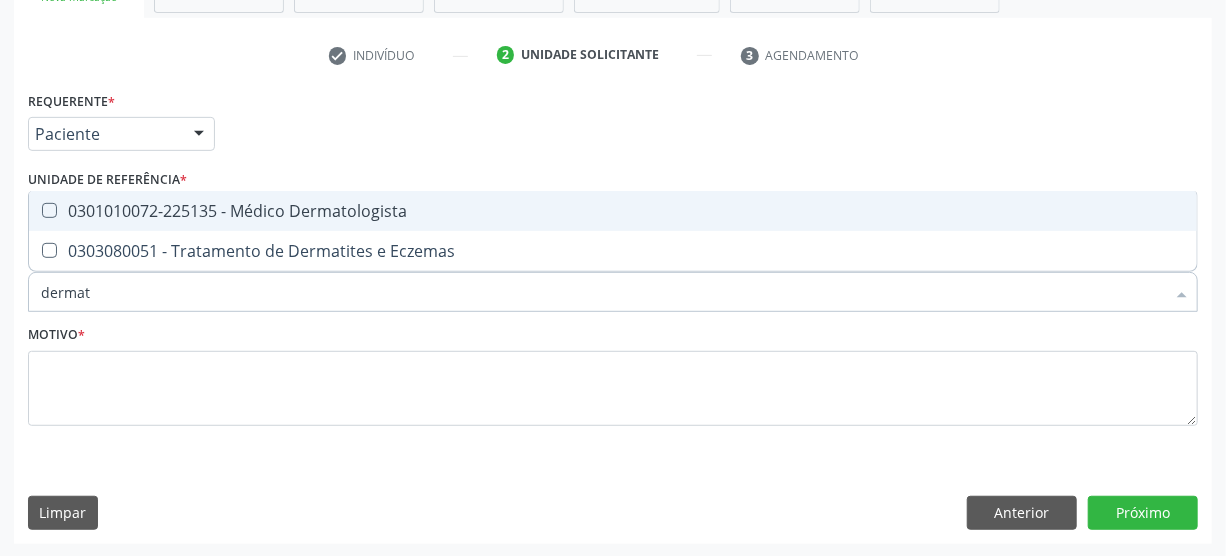 type on "dermato" 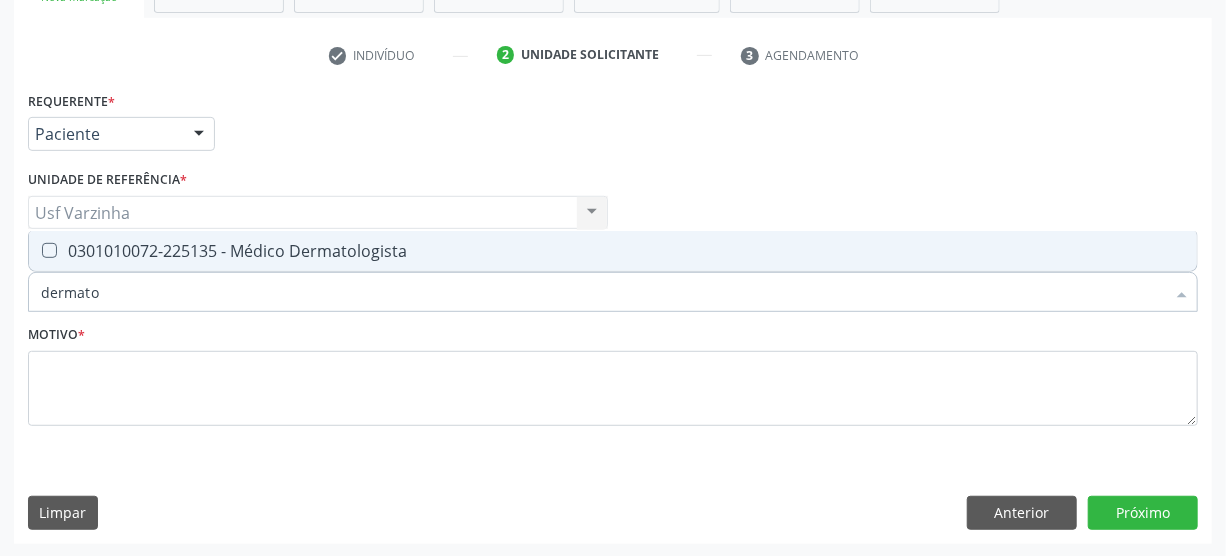 click on "0301010072-225135 - Médico Dermatologista" at bounding box center [613, 251] 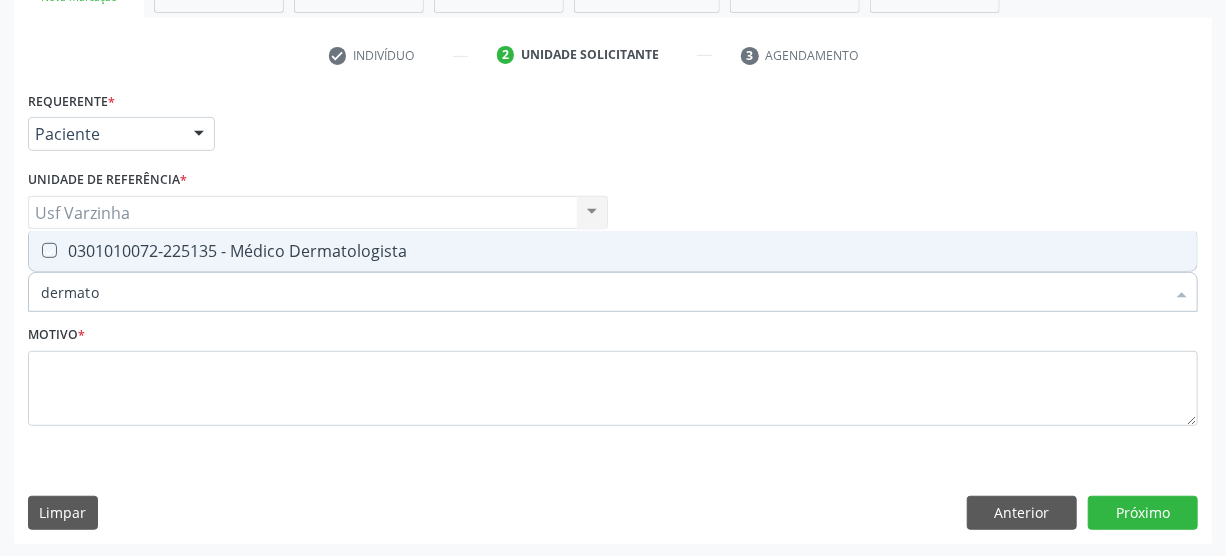 checkbox on "true" 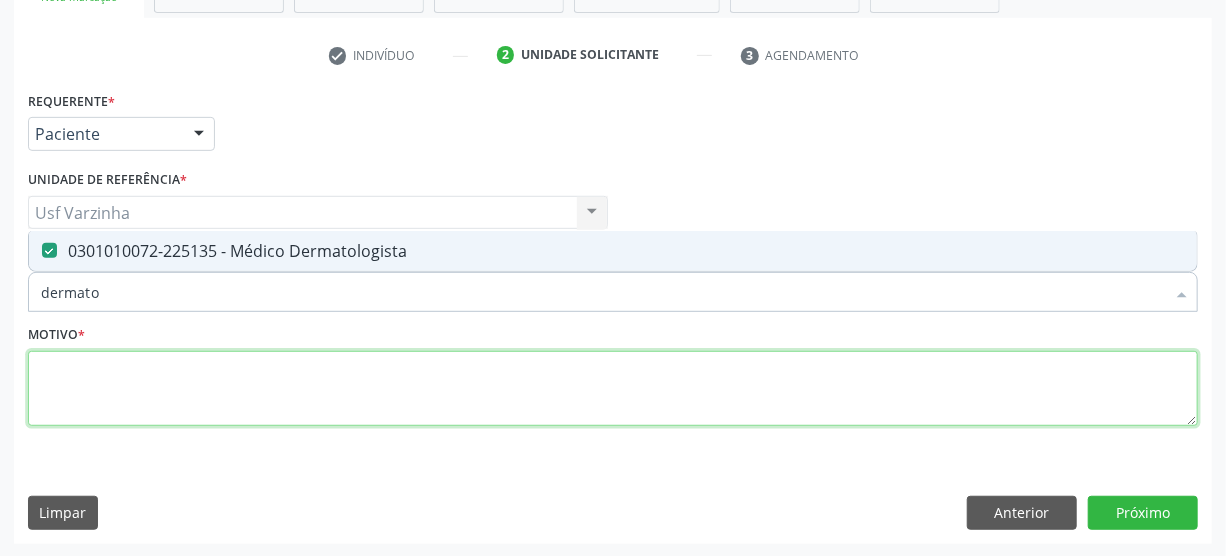 click at bounding box center (613, 389) 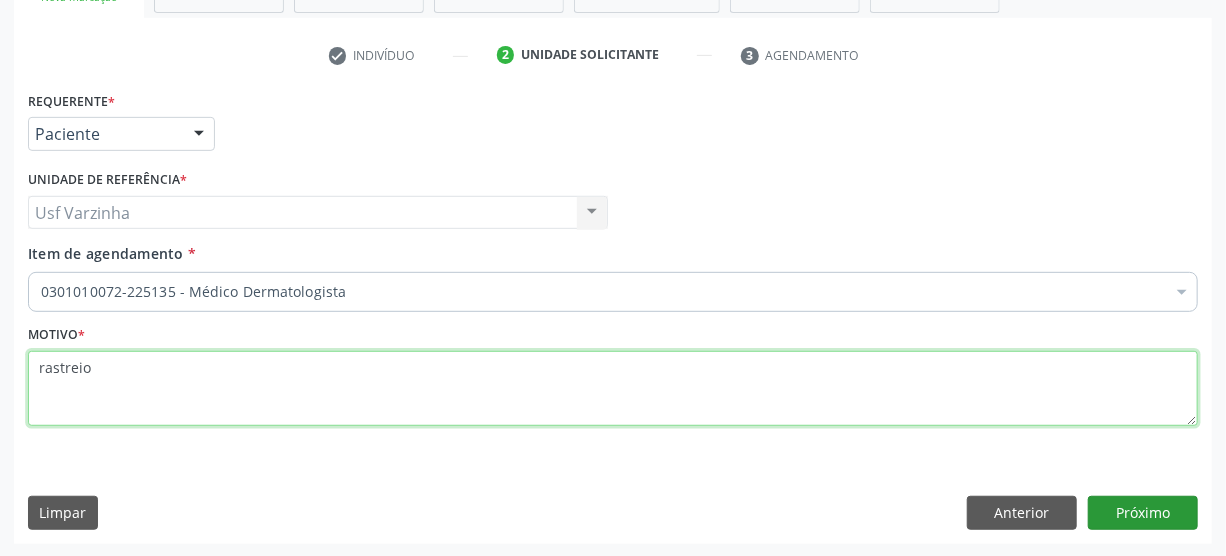 type on "rastreio" 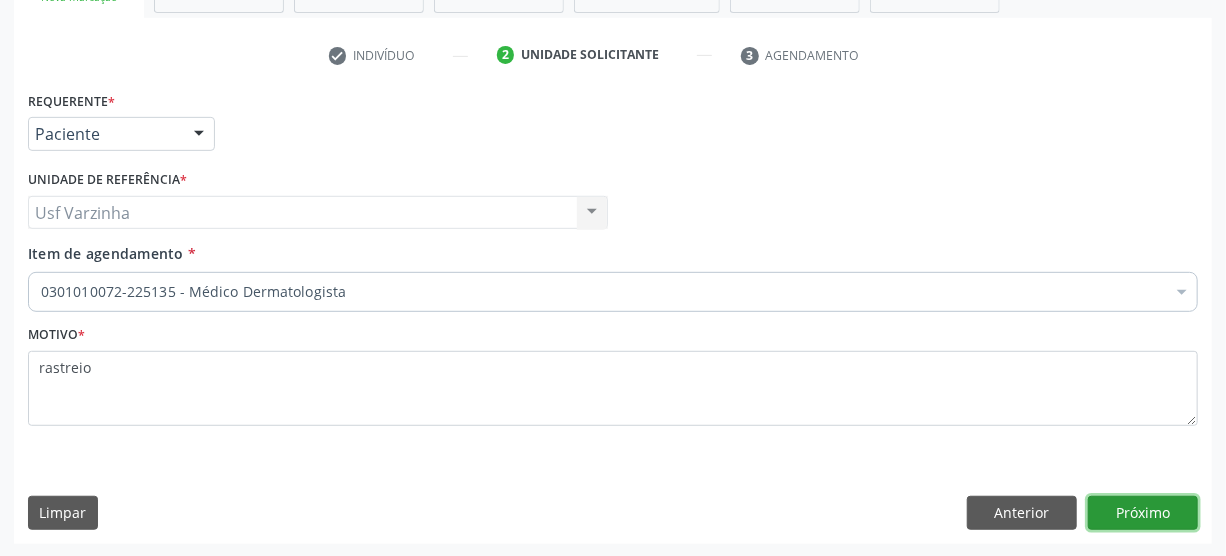 click on "Próximo" at bounding box center (1143, 513) 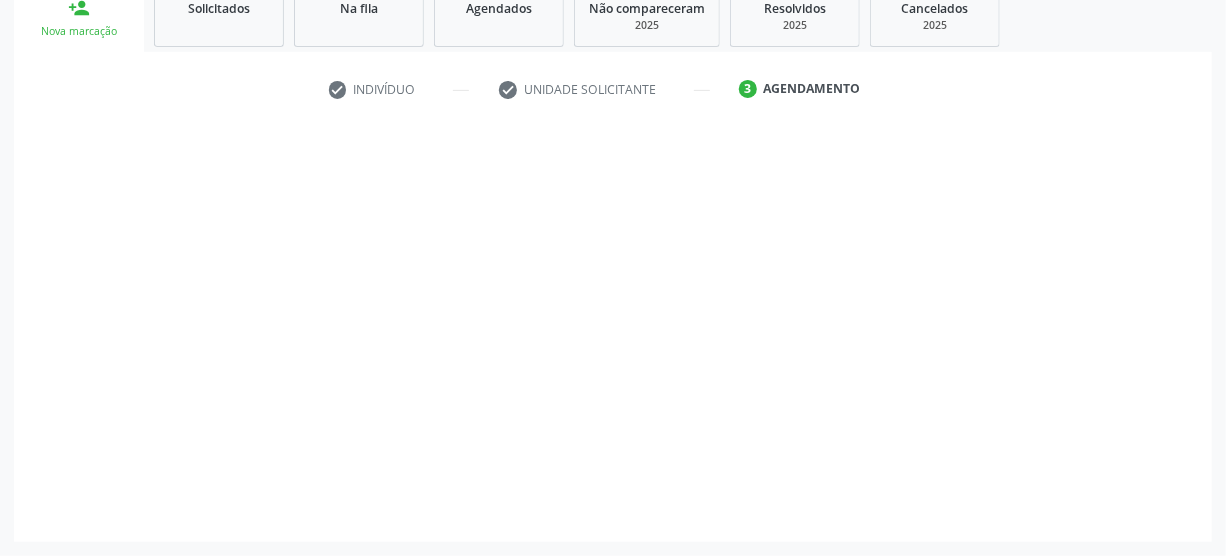scroll, scrollTop: 312, scrollLeft: 0, axis: vertical 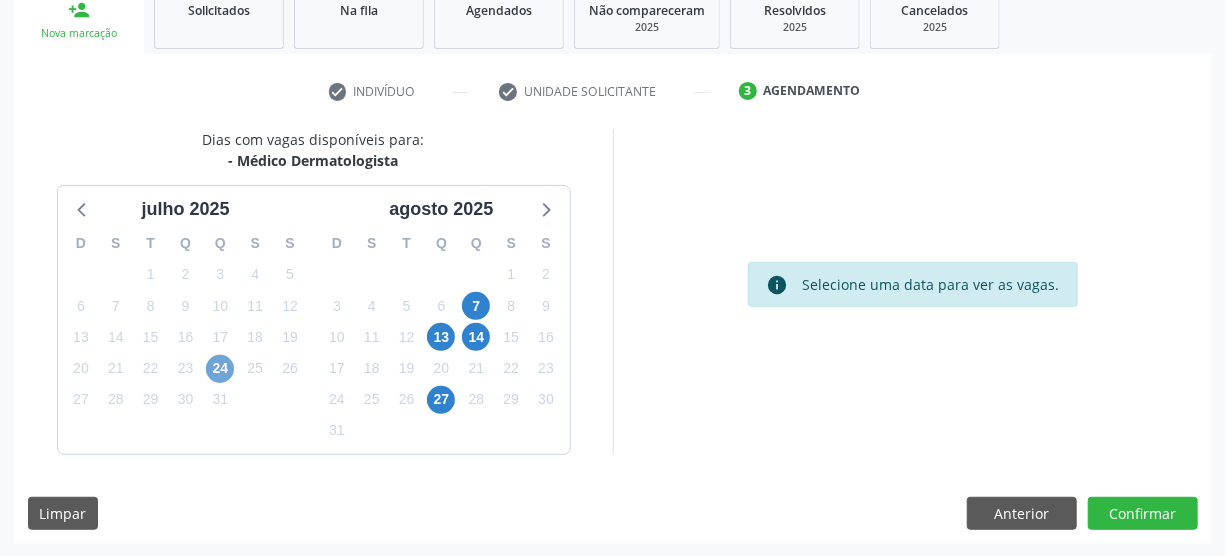 click on "24" at bounding box center [220, 369] 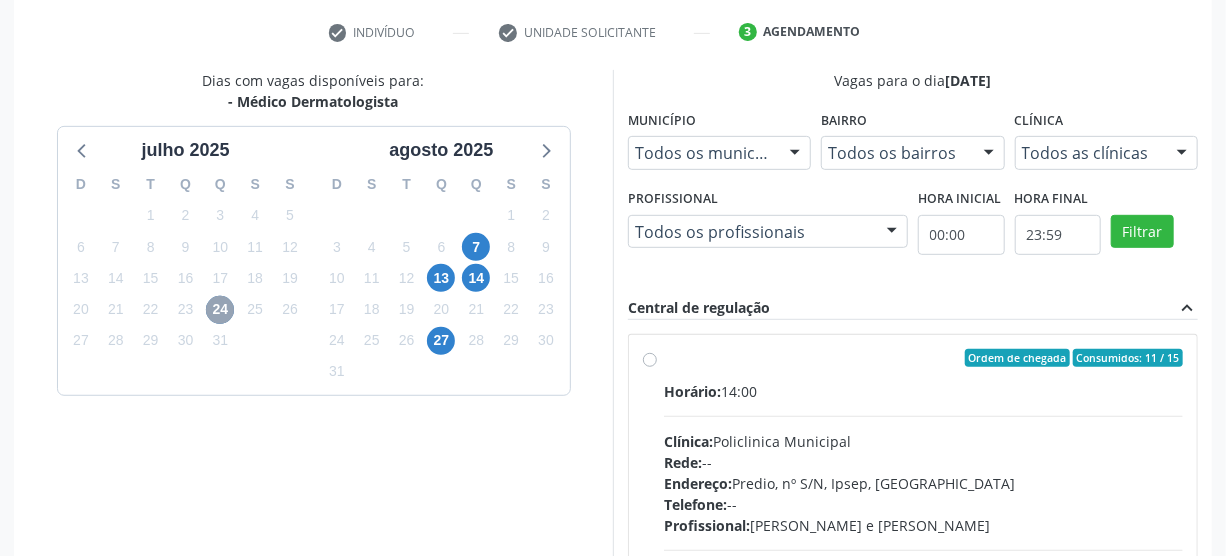 scroll, scrollTop: 403, scrollLeft: 0, axis: vertical 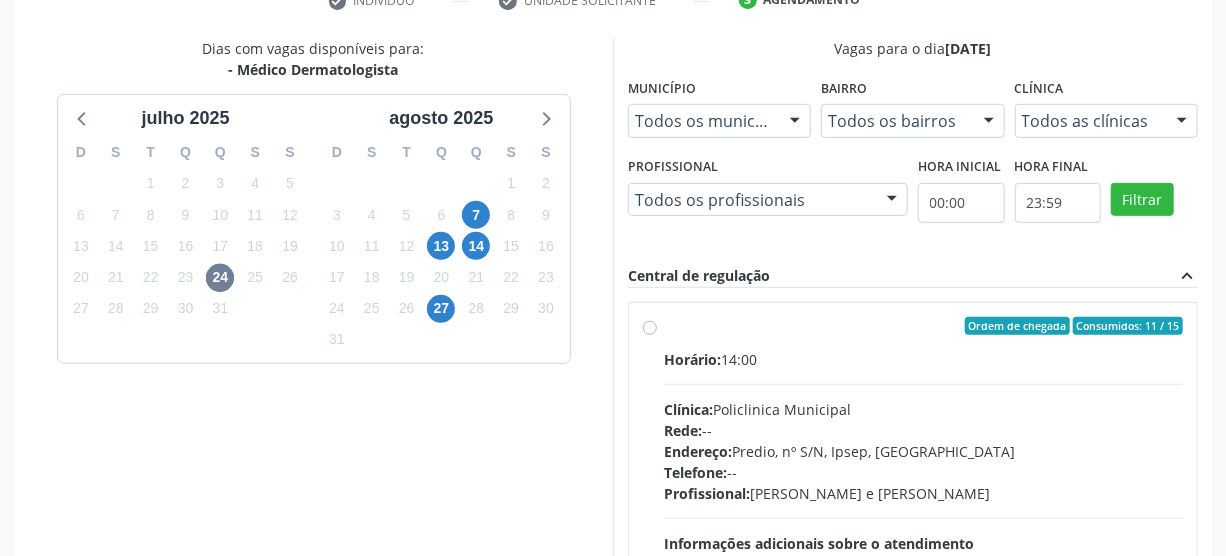 click on "Ordem de chegada
Consumidos: 11 / 15
Horário:   14:00
Clínica:  Policlinica Municipal
Rede:
--
Endereço:   Predio, nº S/N, Ipsep, [GEOGRAPHIC_DATA] - PE
Telefone:   --
Profissional:
[PERSON_NAME] e [PERSON_NAME]
Informações adicionais sobre o atendimento
Idade de atendimento:
de 0 a 120 anos
Gênero(s) atendido(s):
Masculino e Feminino
Informações adicionais:
--" at bounding box center [923, 470] 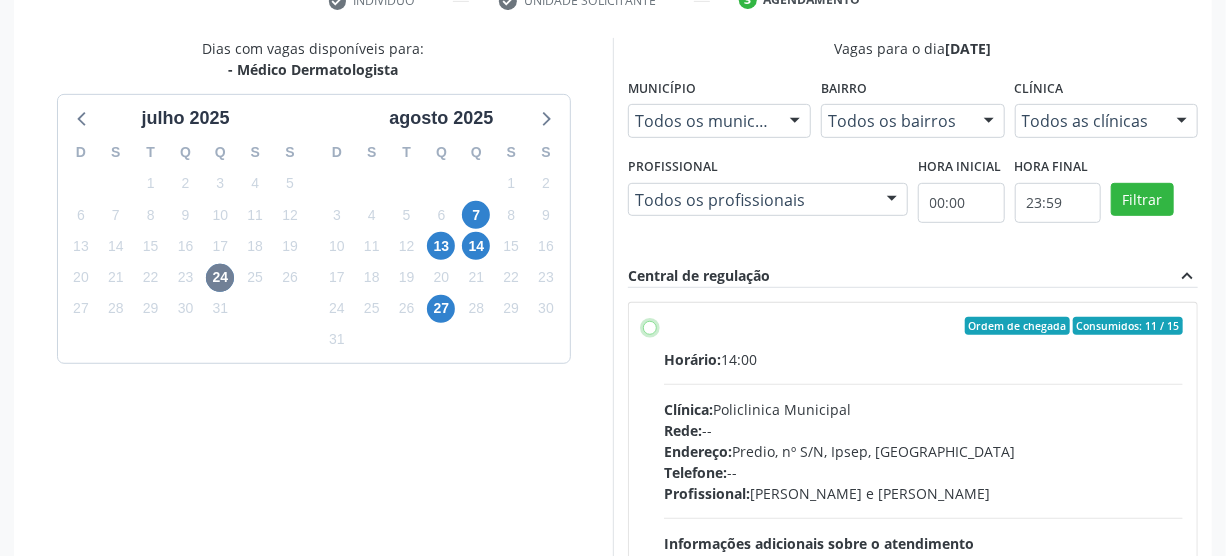 click on "Ordem de chegada
Consumidos: 11 / 15
Horário:   14:00
Clínica:  Policlinica Municipal
Rede:
--
Endereço:   Predio, nº S/N, Ipsep, [GEOGRAPHIC_DATA] - PE
Telefone:   --
Profissional:
[PERSON_NAME] e [PERSON_NAME]
Informações adicionais sobre o atendimento
Idade de atendimento:
de 0 a 120 anos
Gênero(s) atendido(s):
Masculino e Feminino
Informações adicionais:
--" at bounding box center [650, 326] 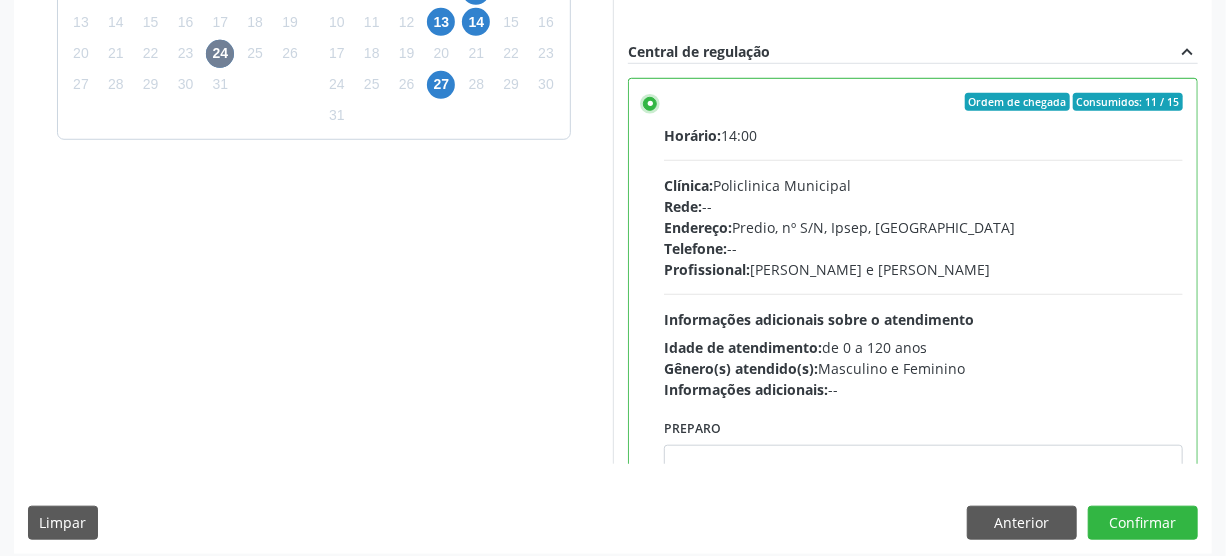 scroll, scrollTop: 637, scrollLeft: 0, axis: vertical 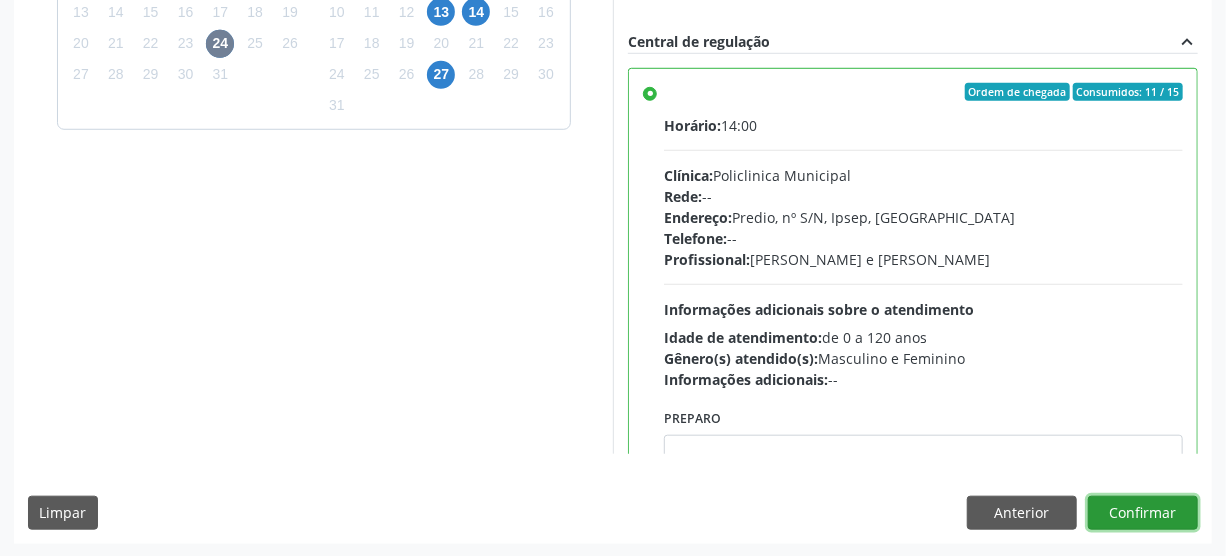 click on "Confirmar" at bounding box center [1143, 513] 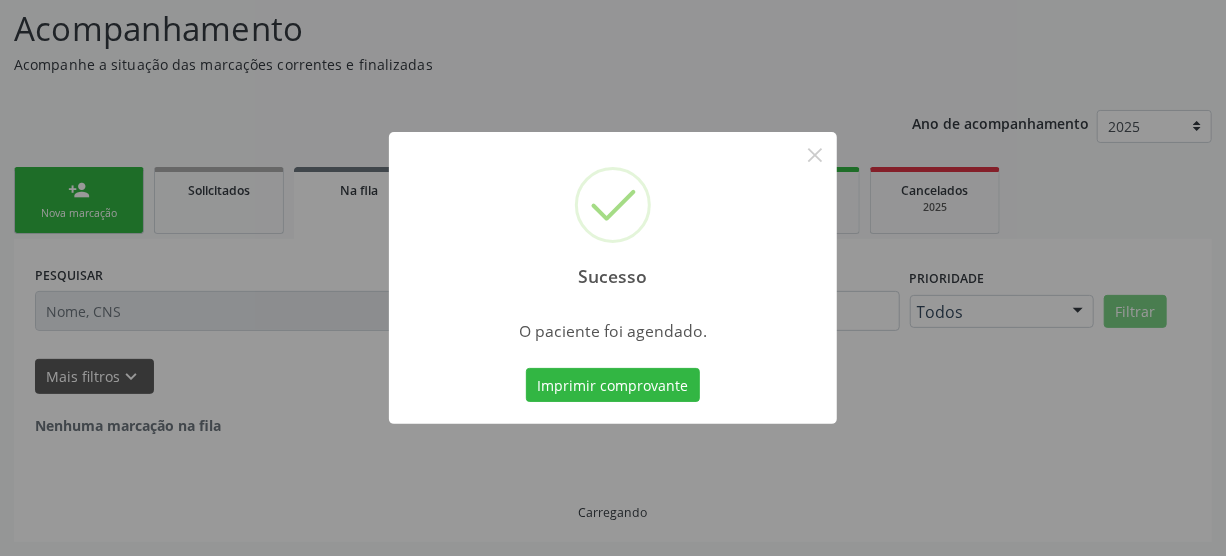 scroll, scrollTop: 45, scrollLeft: 0, axis: vertical 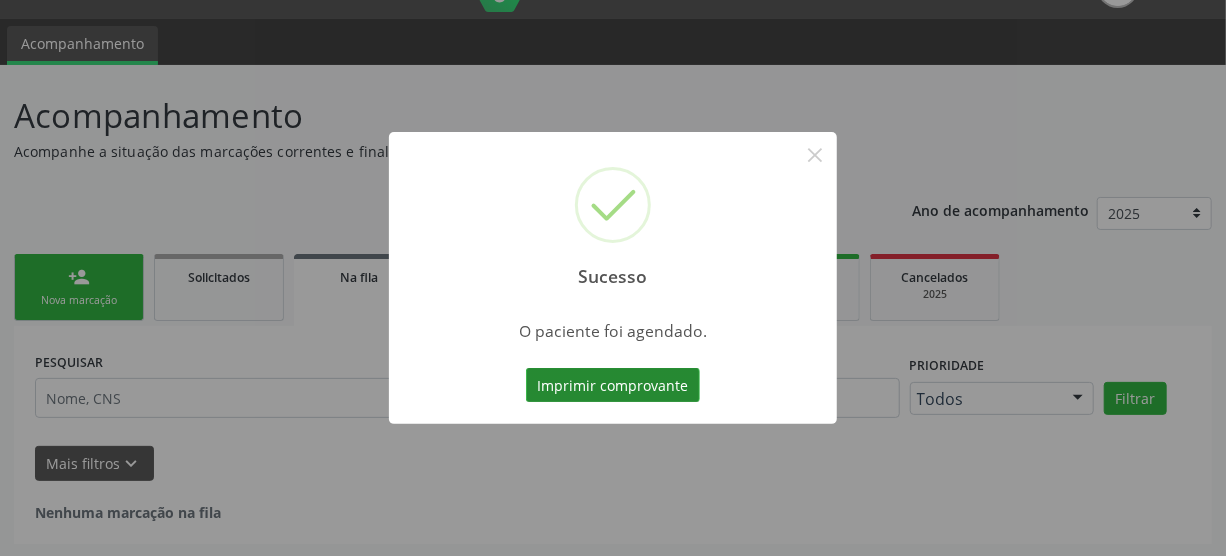 click on "Imprimir comprovante" at bounding box center [613, 385] 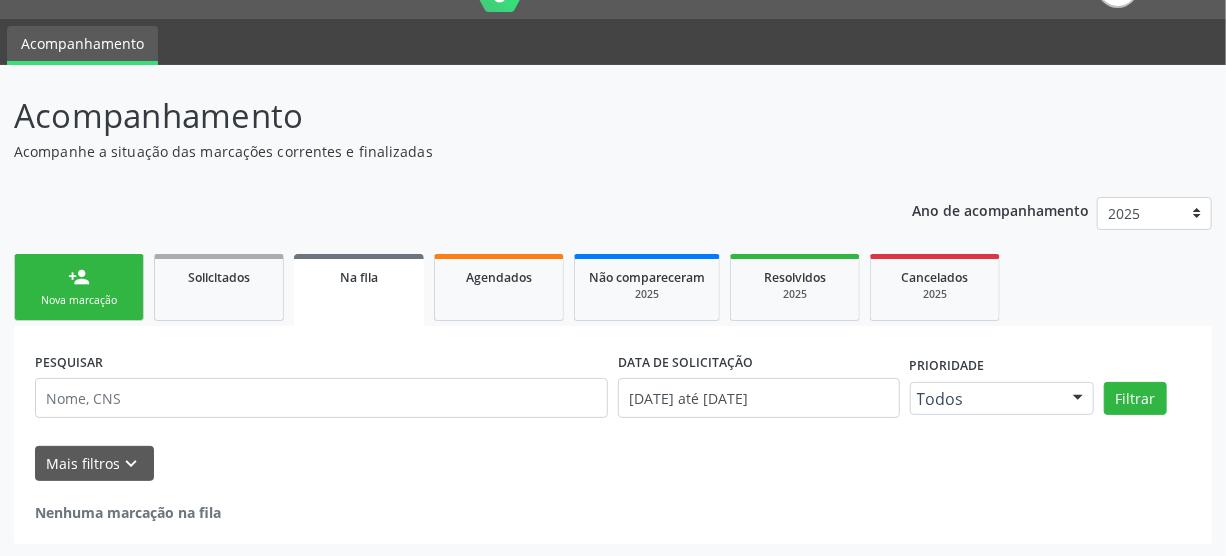 click on "person_add
Nova marcação" at bounding box center (79, 287) 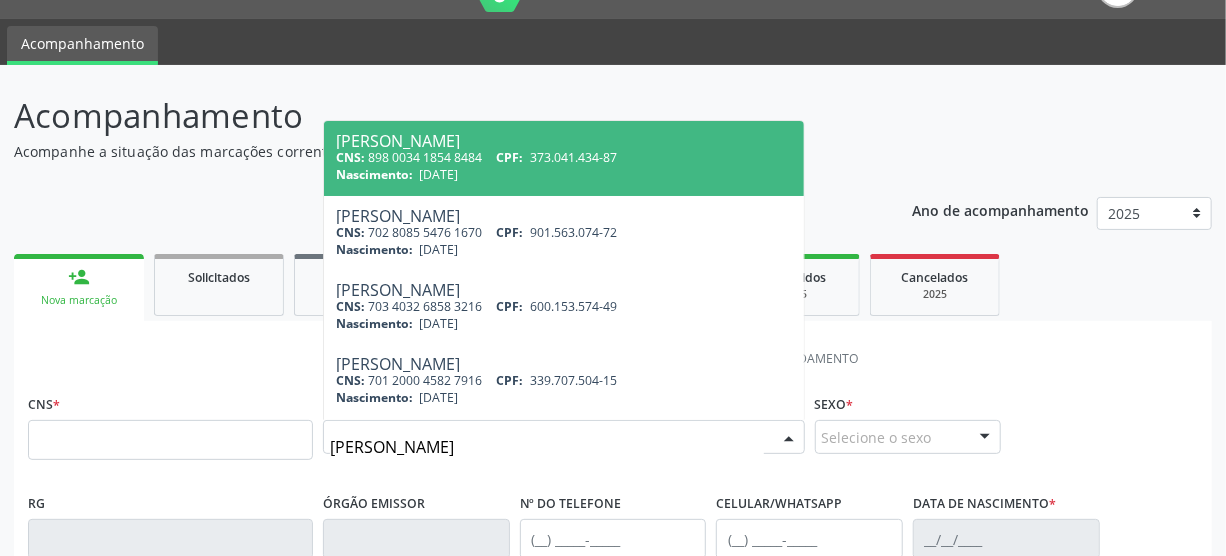 type on "[PERSON_NAME]" 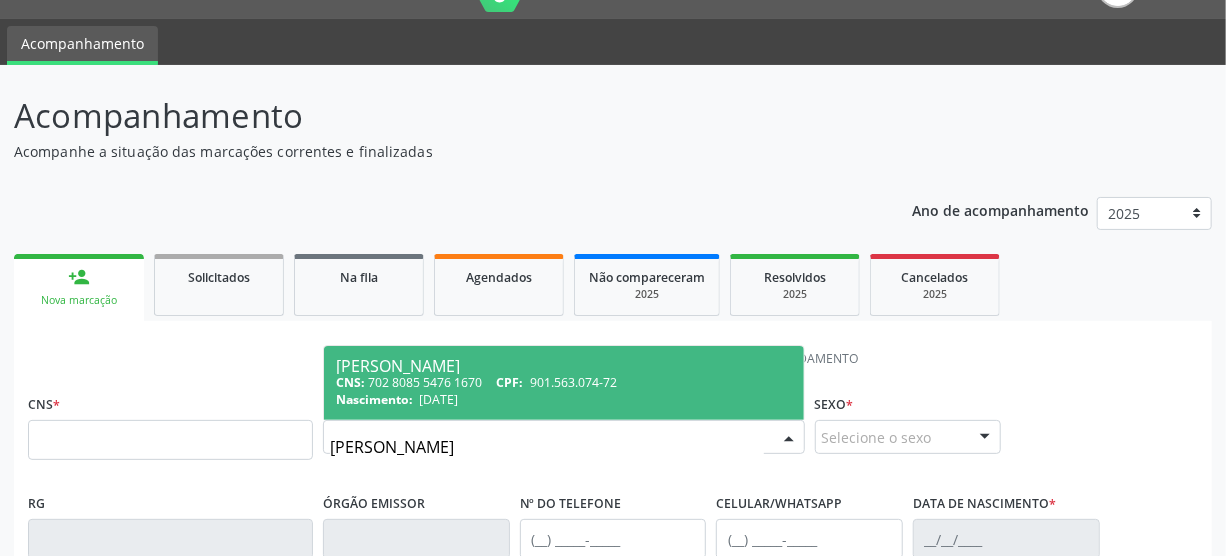 click on "[PERSON_NAME]" at bounding box center (564, 366) 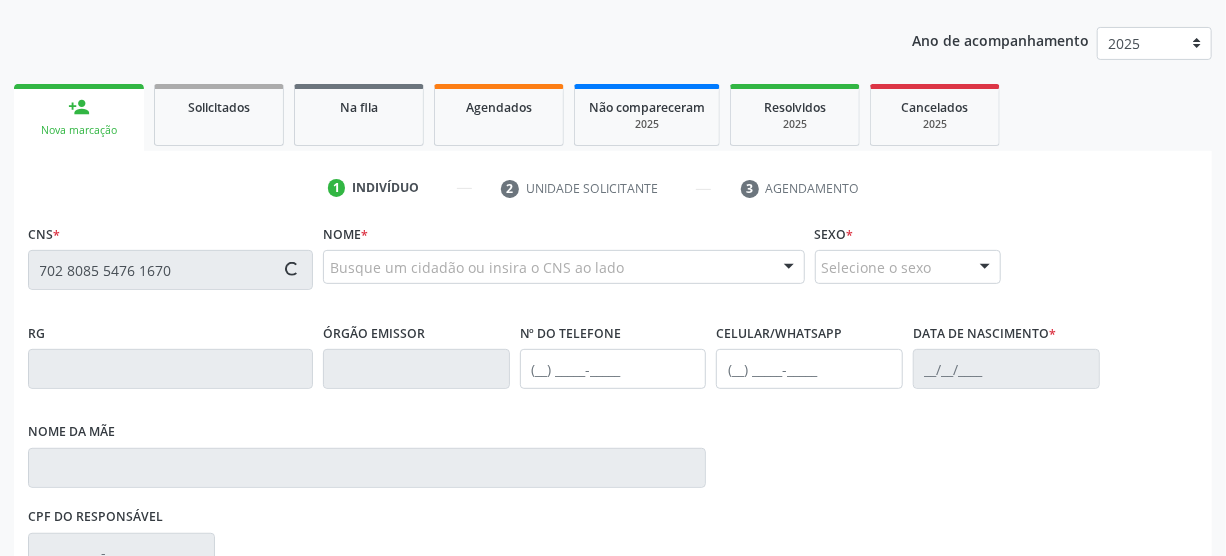 scroll, scrollTop: 227, scrollLeft: 0, axis: vertical 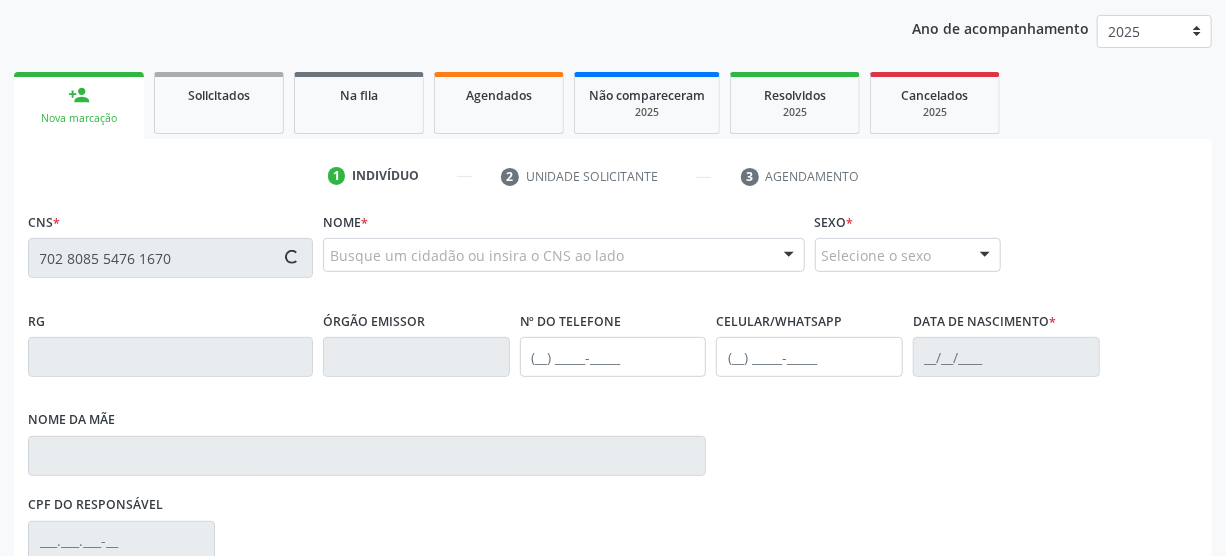type on "702 8085 5476 1670" 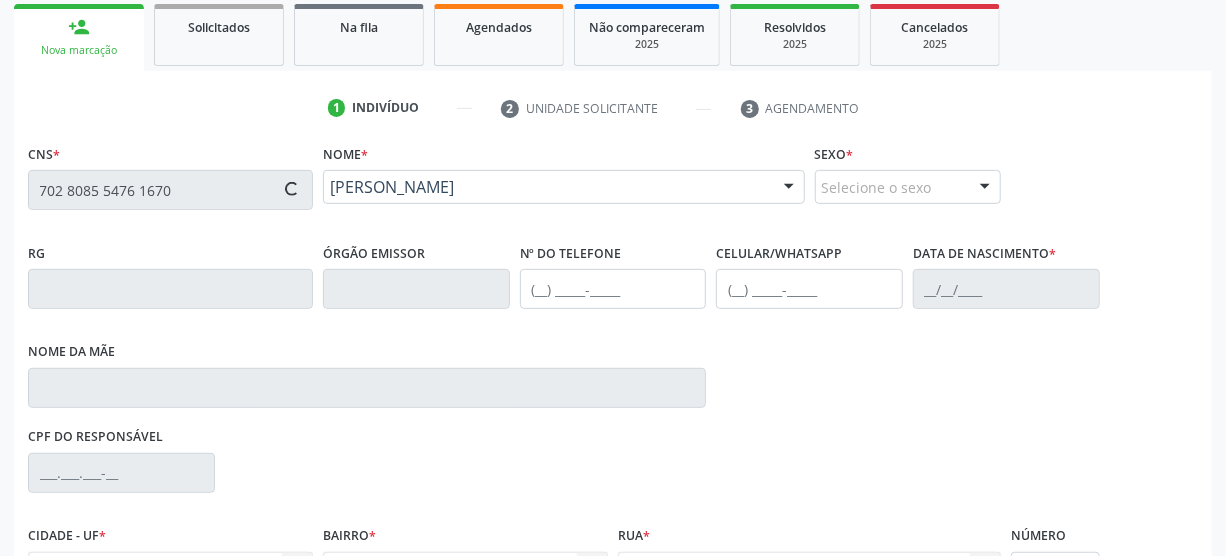 type on "[PHONE_NUMBER]" 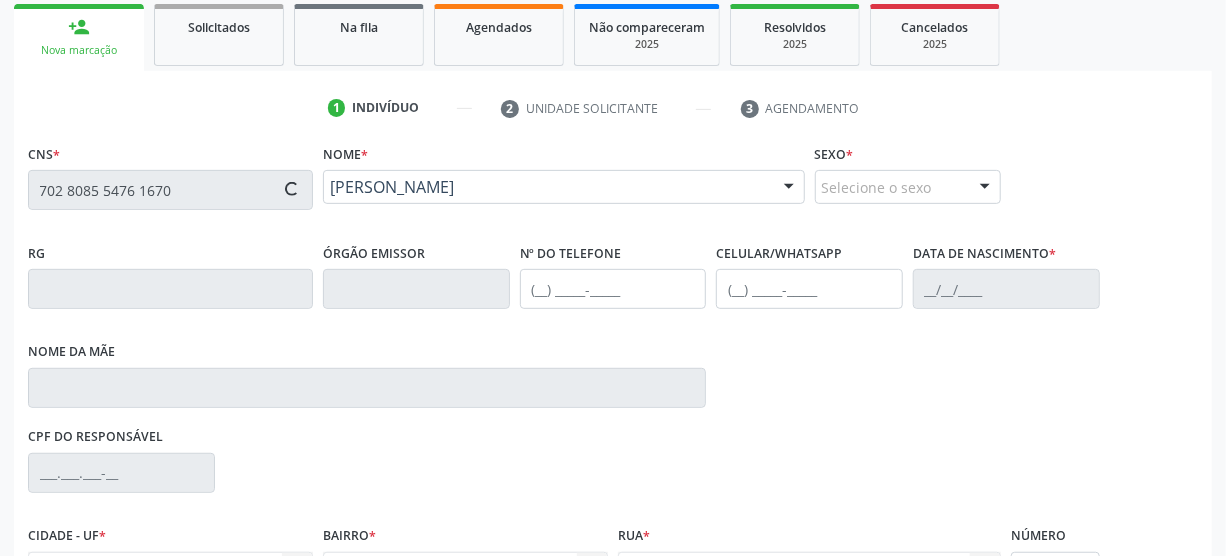 type on "[DATE]" 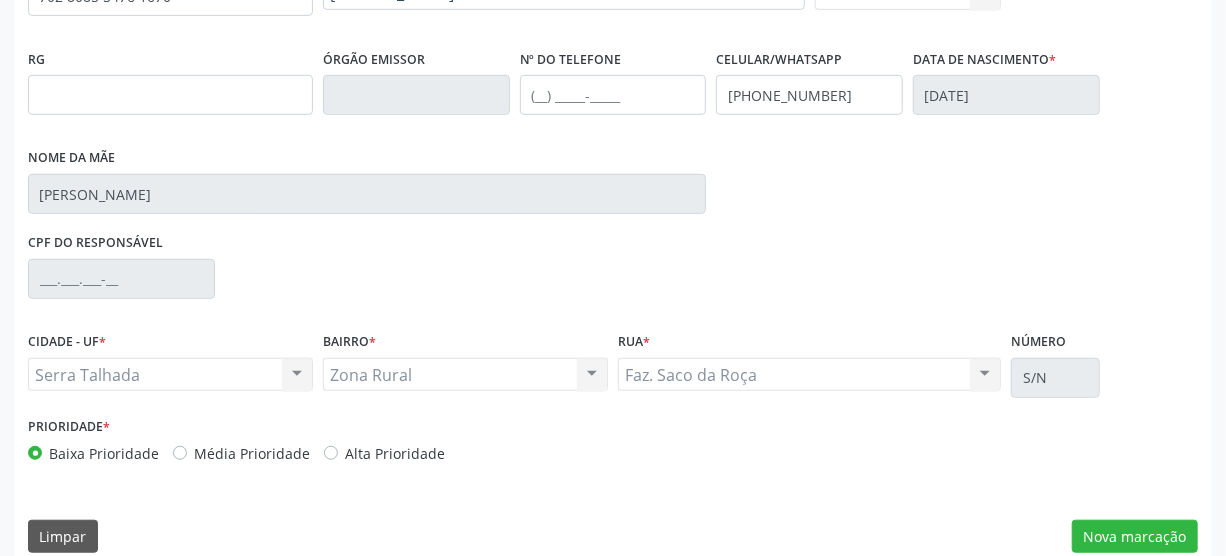 scroll, scrollTop: 512, scrollLeft: 0, axis: vertical 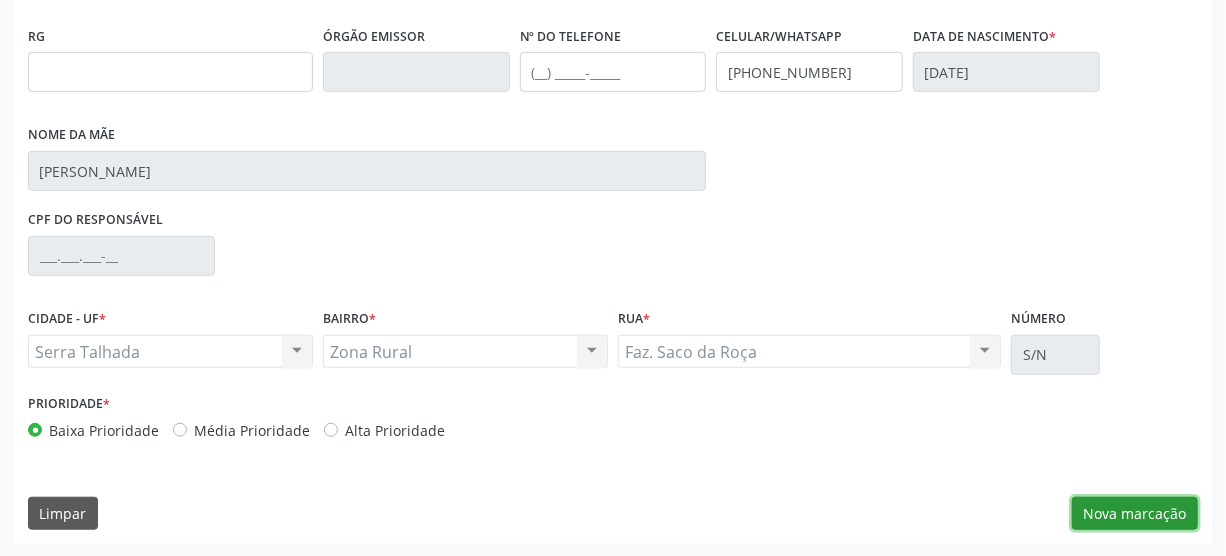 click on "Nova marcação" at bounding box center [1135, 514] 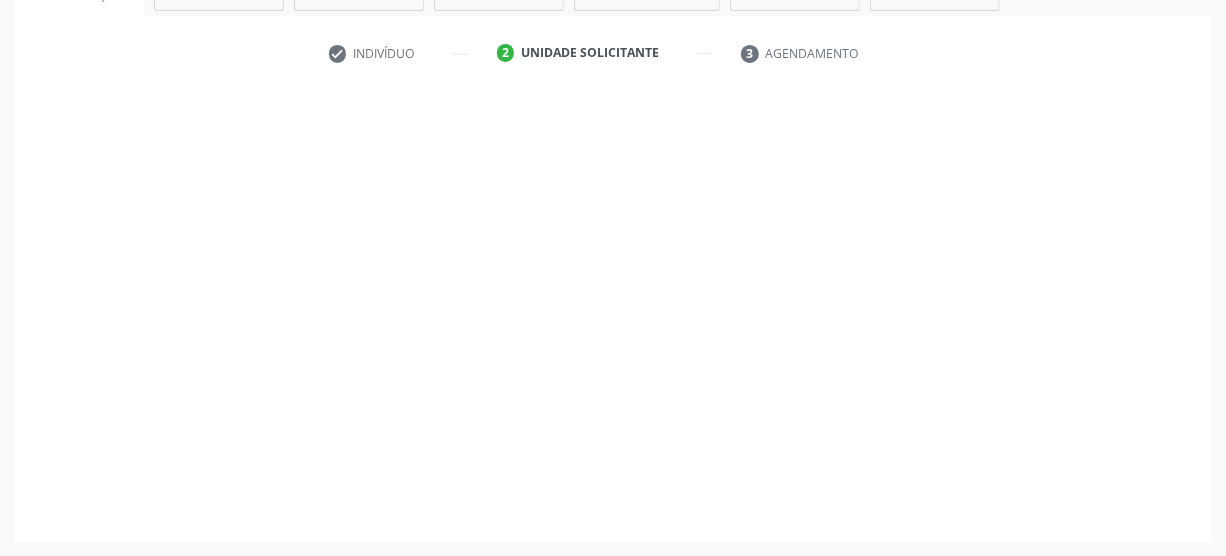 scroll, scrollTop: 348, scrollLeft: 0, axis: vertical 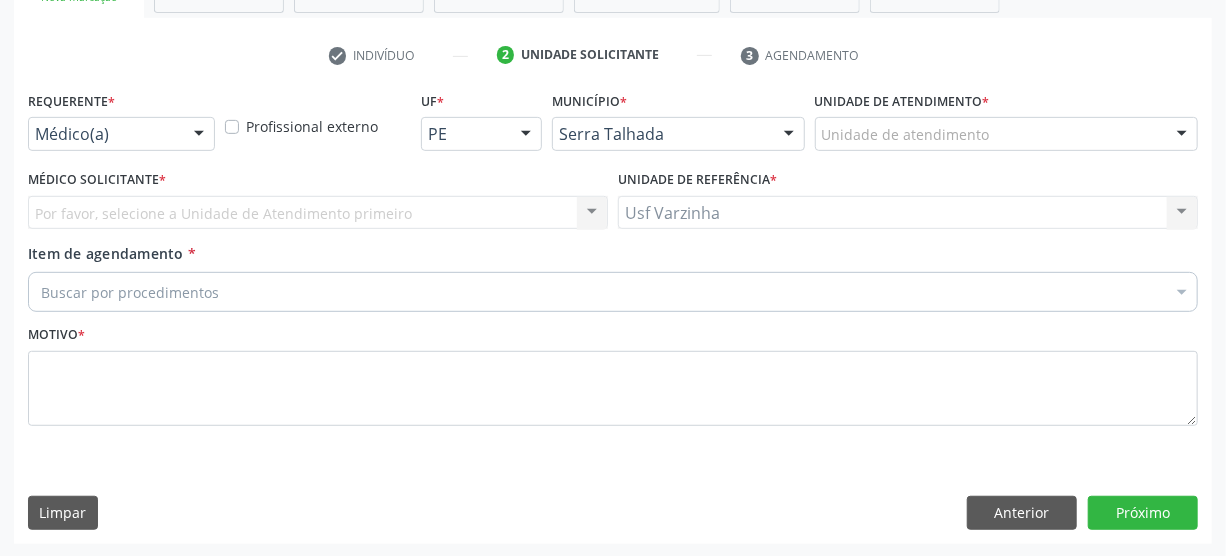 click at bounding box center (199, 135) 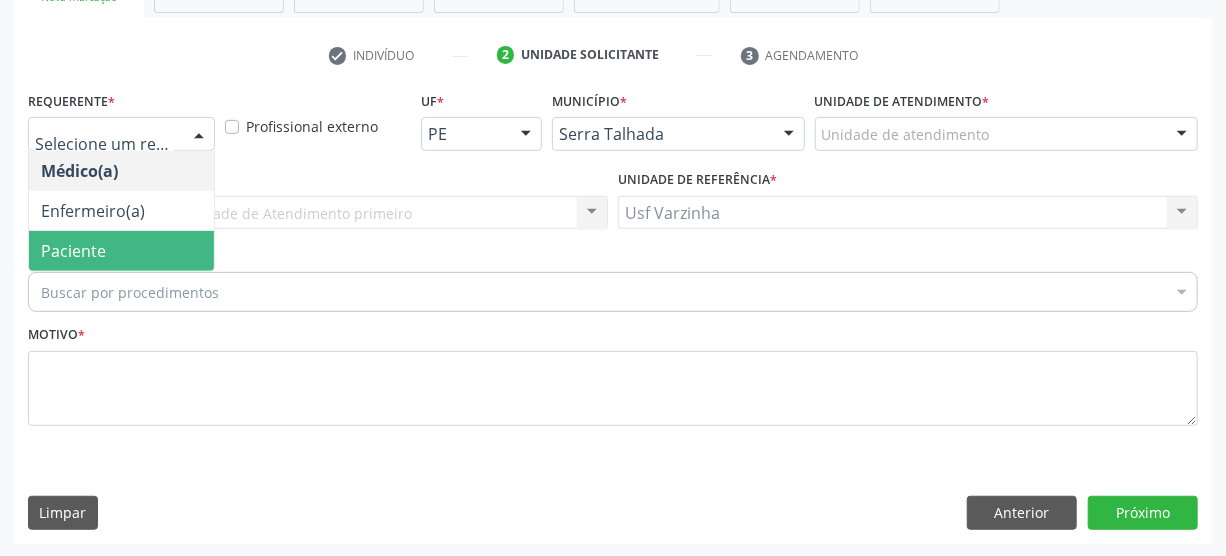 click on "Paciente" at bounding box center [121, 251] 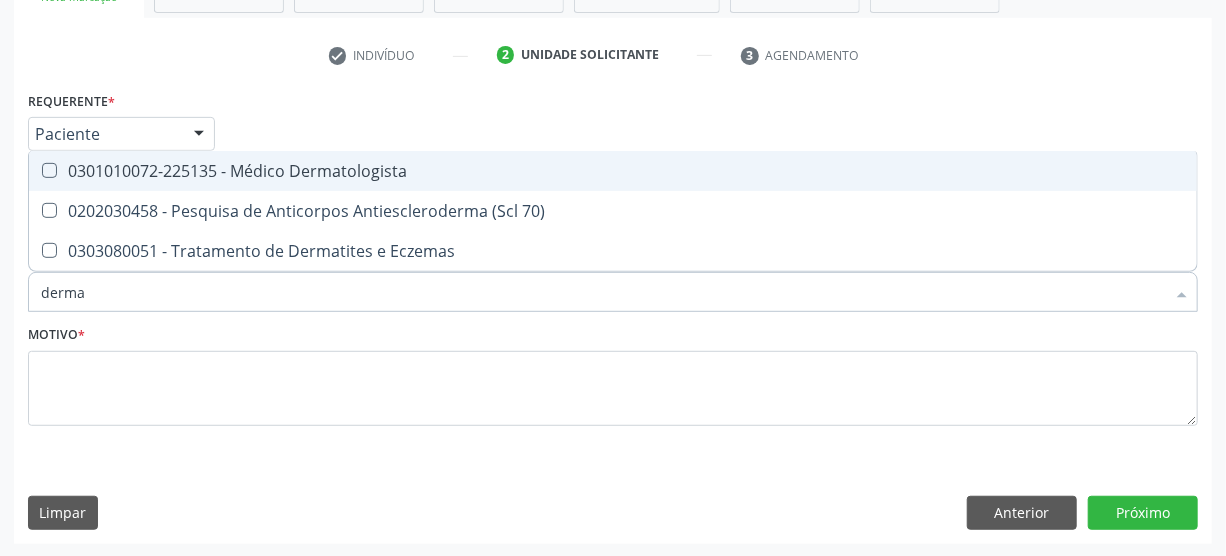 type on "dermat" 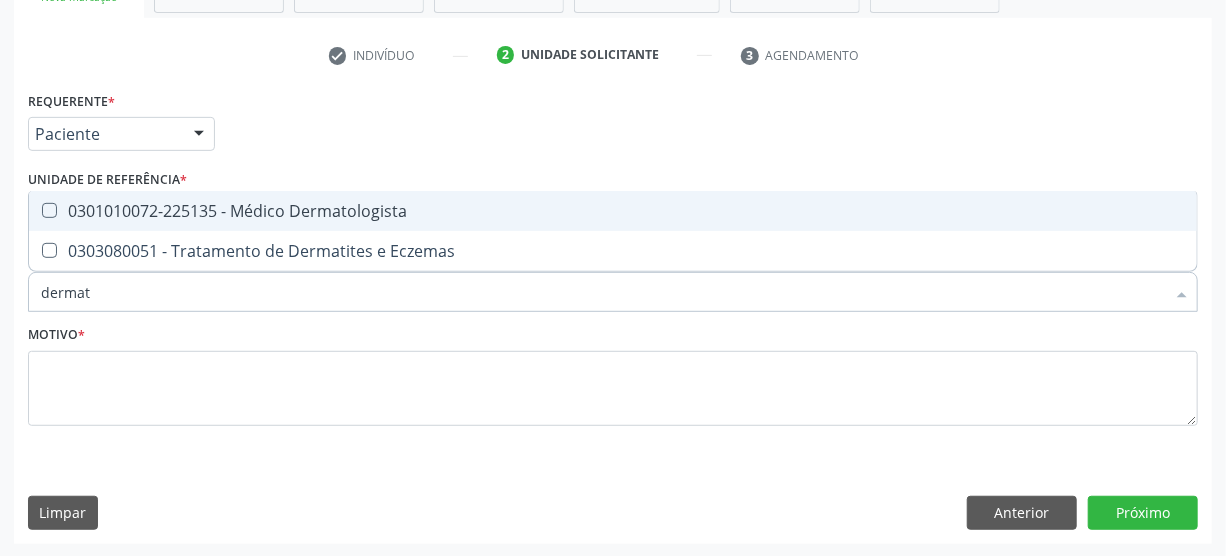click on "0301010072-225135 - Médico Dermatologista" at bounding box center [613, 211] 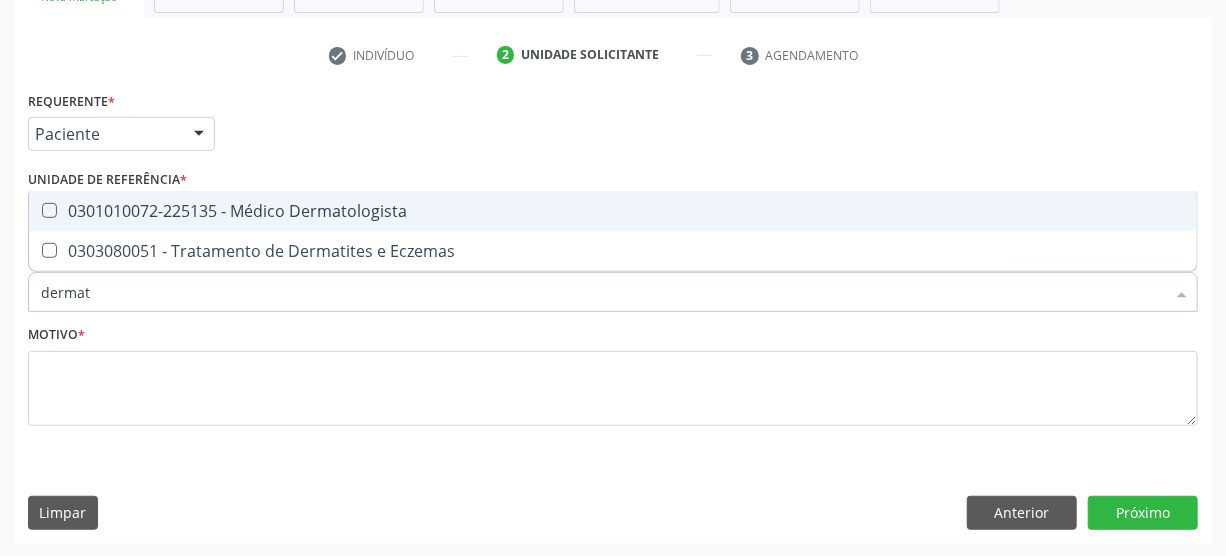 checkbox on "true" 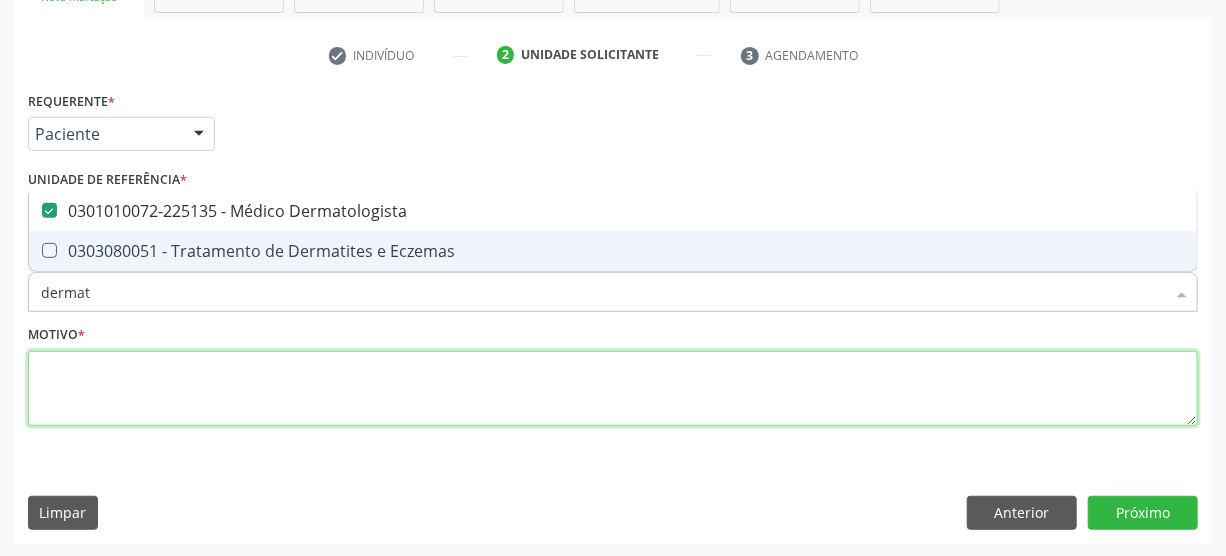 click at bounding box center [613, 389] 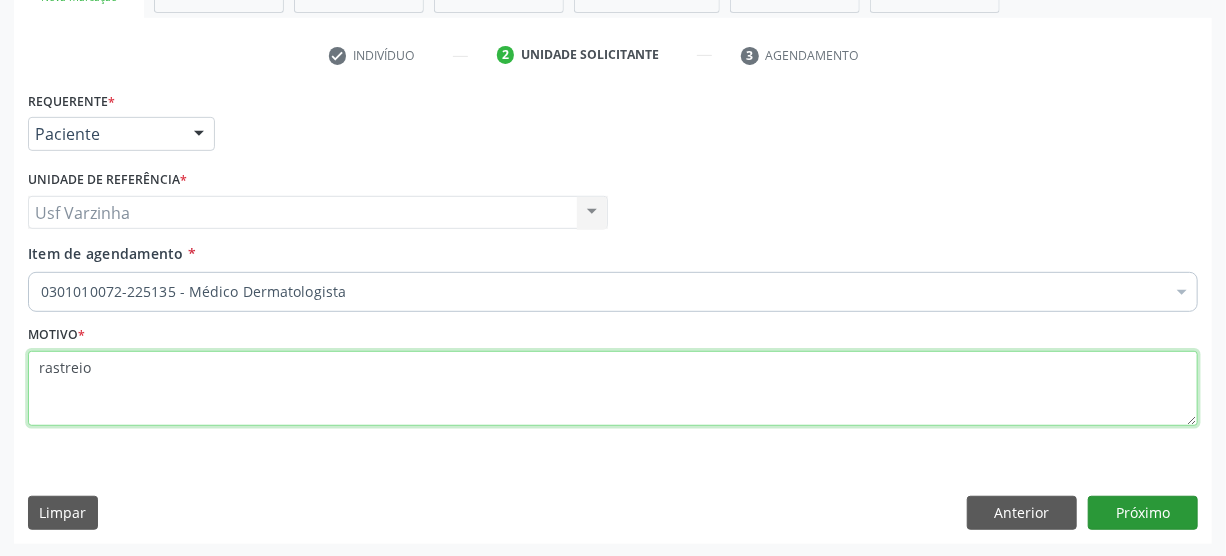 type on "rastreio" 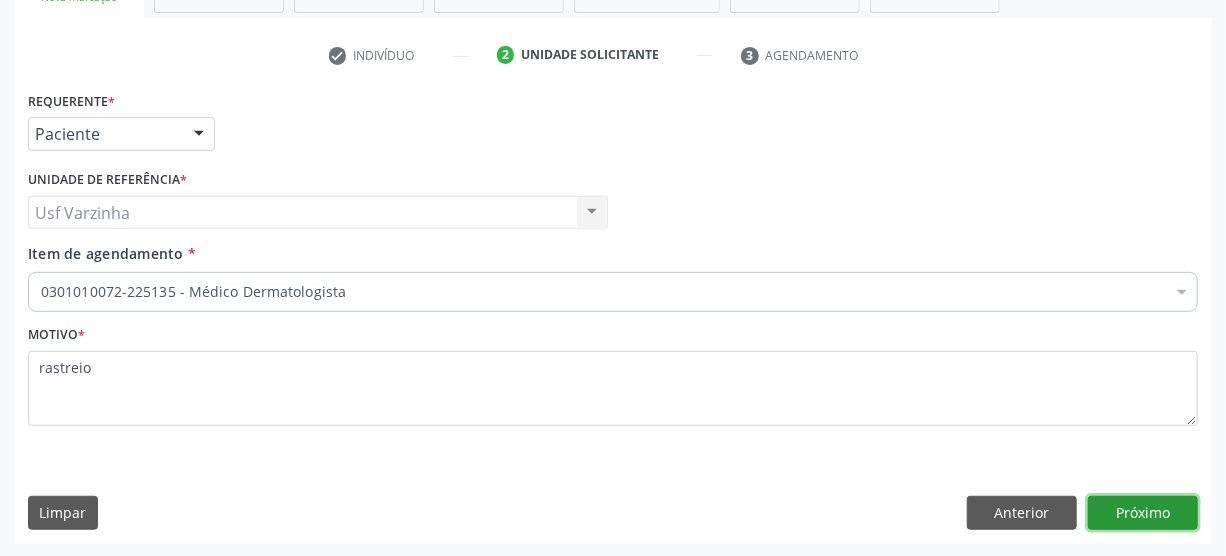 click on "Próximo" at bounding box center (1143, 513) 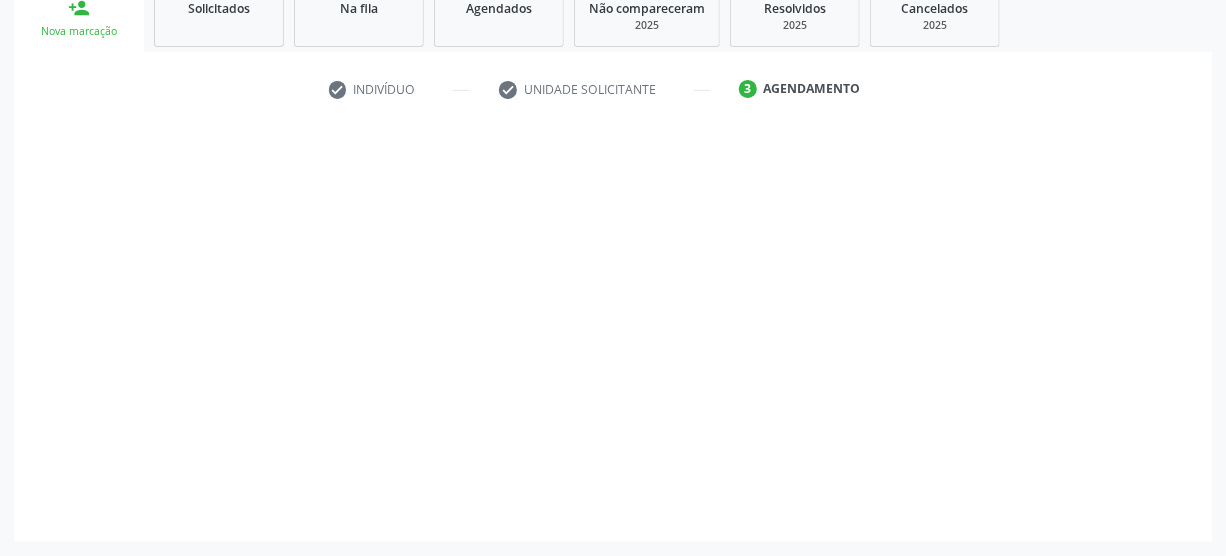 scroll, scrollTop: 312, scrollLeft: 0, axis: vertical 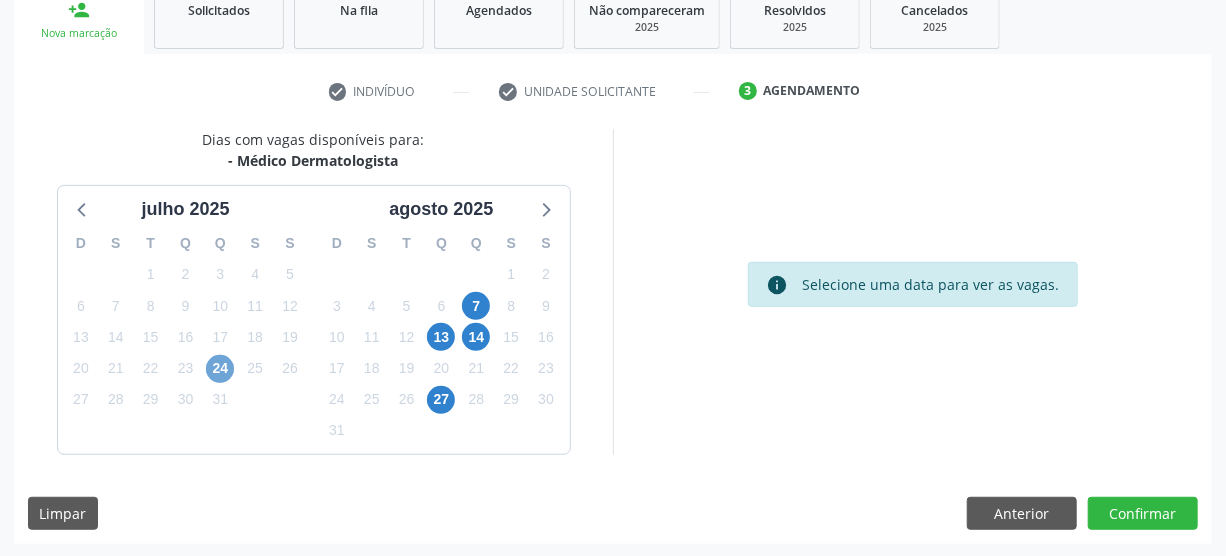 click on "24" at bounding box center (220, 369) 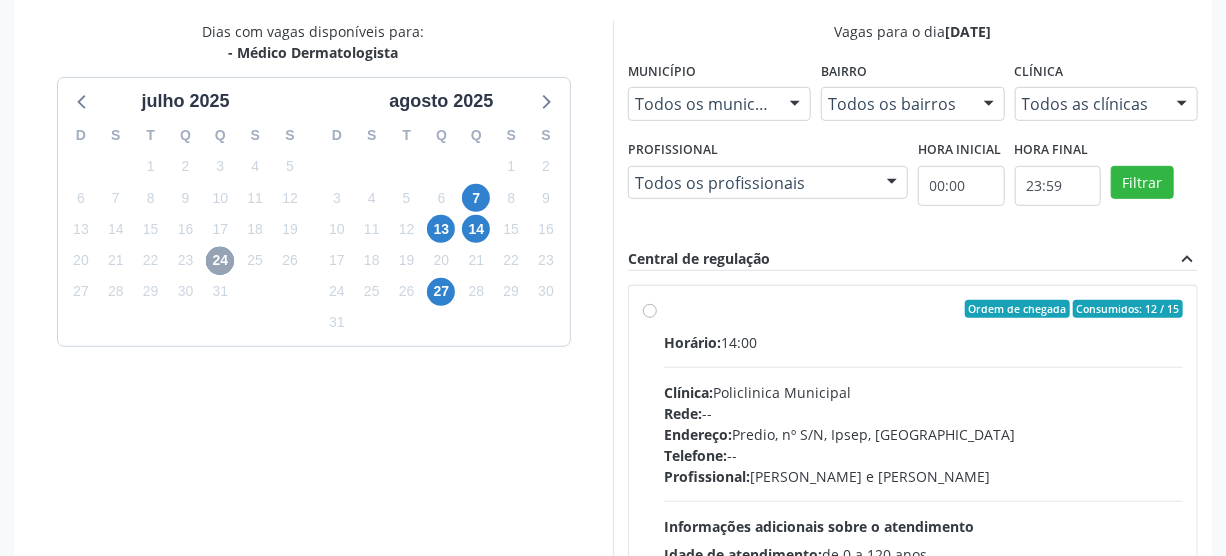 scroll, scrollTop: 585, scrollLeft: 0, axis: vertical 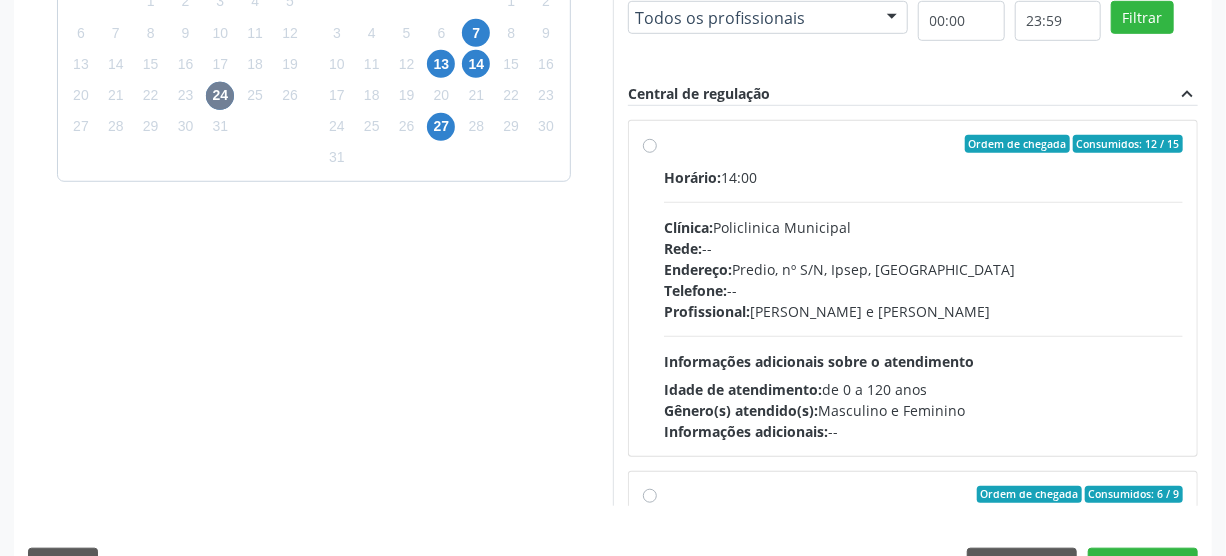 click on "Ordem de chegada
Consumidos: 12 / 15
Horário:   14:00
Clínica:  Policlinica Municipal
Rede:
--
Endereço:   Predio, nº S/N, Ipsep, [GEOGRAPHIC_DATA] - PE
Telefone:   --
Profissional:
[PERSON_NAME] e [PERSON_NAME]
Informações adicionais sobre o atendimento
Idade de atendimento:
de 0 a 120 anos
Gênero(s) atendido(s):
Masculino e Feminino
Informações adicionais:
--" at bounding box center [923, 288] 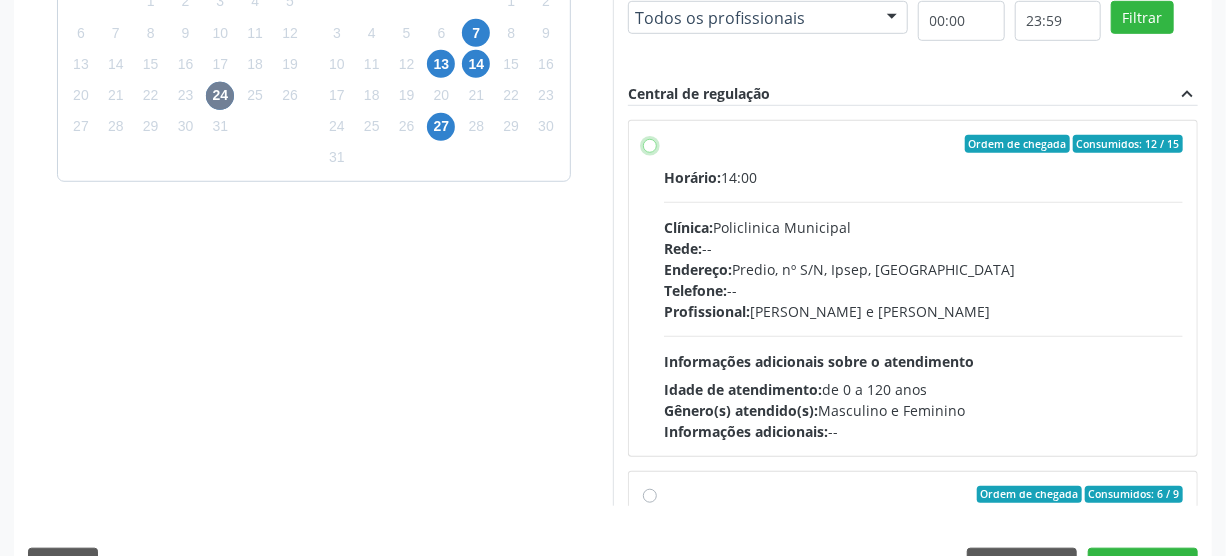 click on "Ordem de chegada
Consumidos: 12 / 15
Horário:   14:00
Clínica:  Policlinica Municipal
Rede:
--
Endereço:   Predio, nº S/N, Ipsep, [GEOGRAPHIC_DATA] - PE
Telefone:   --
Profissional:
[PERSON_NAME] e [PERSON_NAME]
Informações adicionais sobre o atendimento
Idade de atendimento:
de 0 a 120 anos
Gênero(s) atendido(s):
Masculino e Feminino
Informações adicionais:
--" at bounding box center (650, 144) 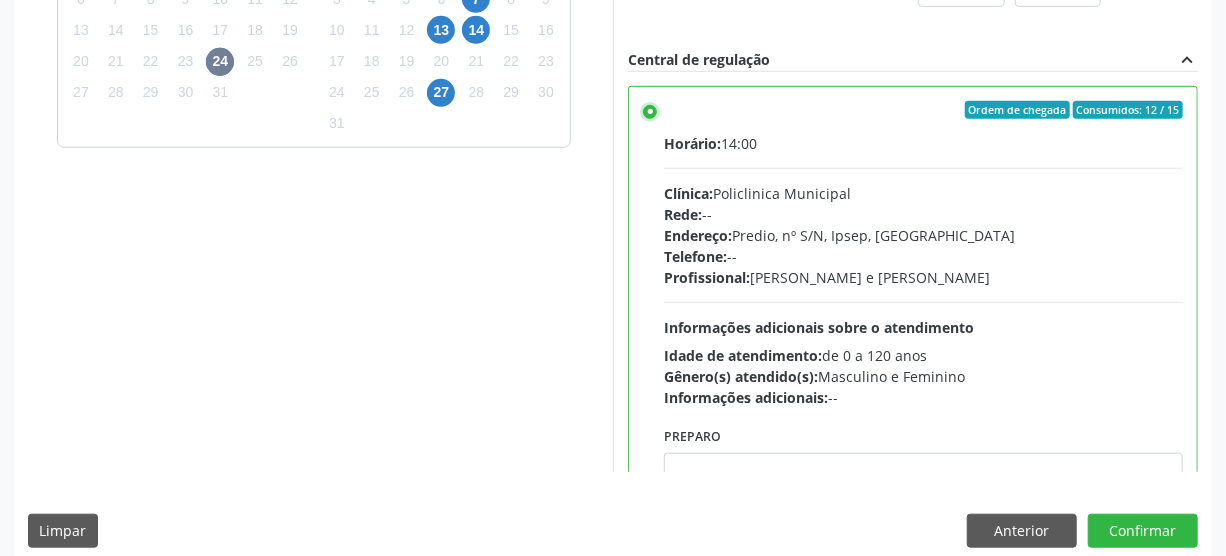 scroll, scrollTop: 637, scrollLeft: 0, axis: vertical 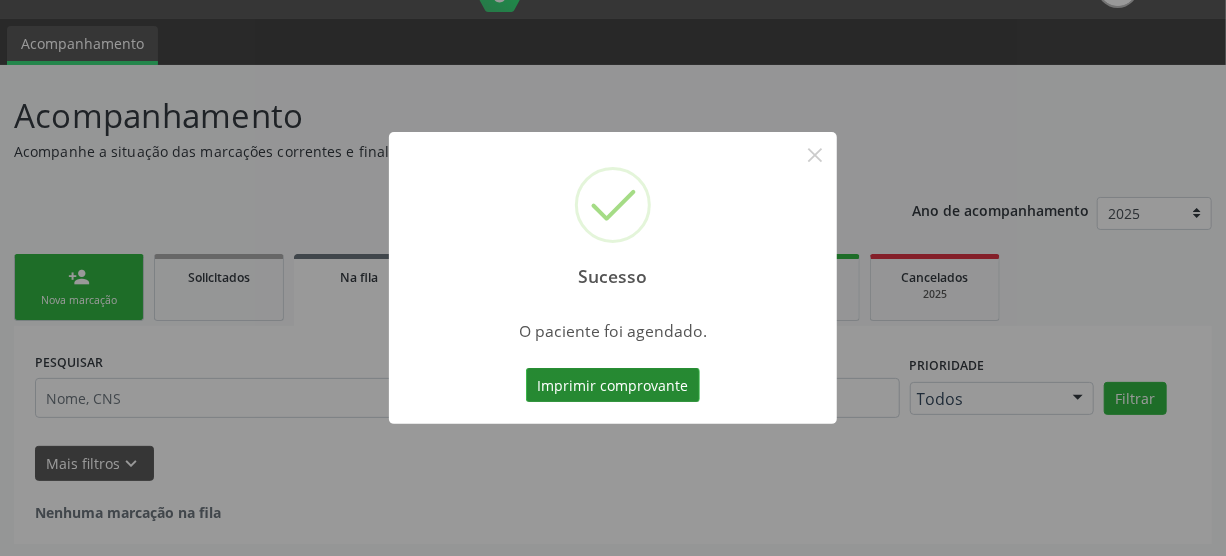 click on "Imprimir comprovante" at bounding box center (613, 385) 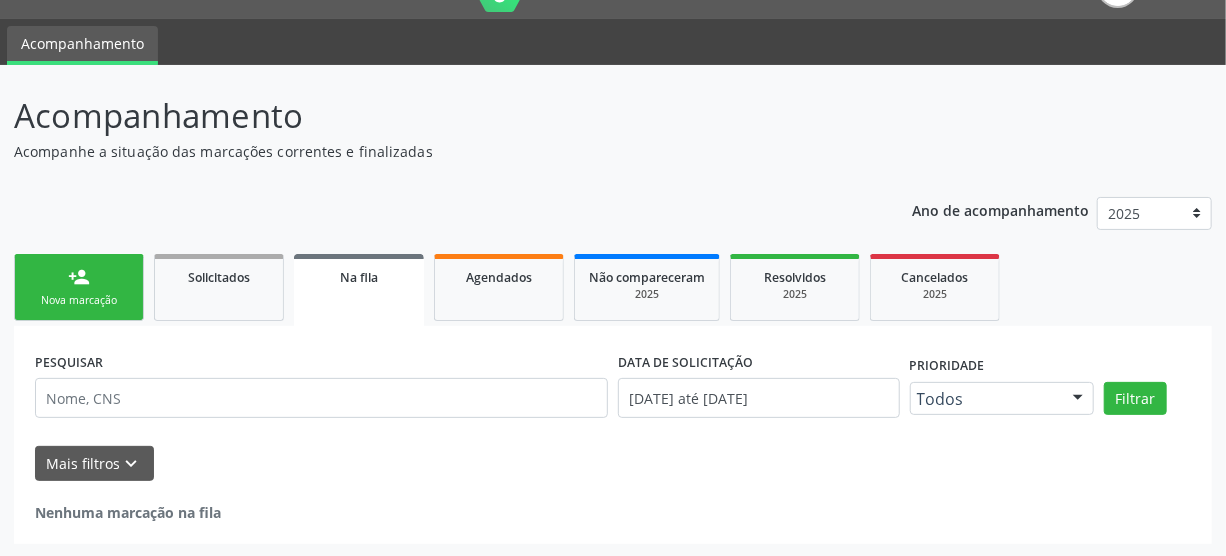 click on "person_add" at bounding box center (79, 277) 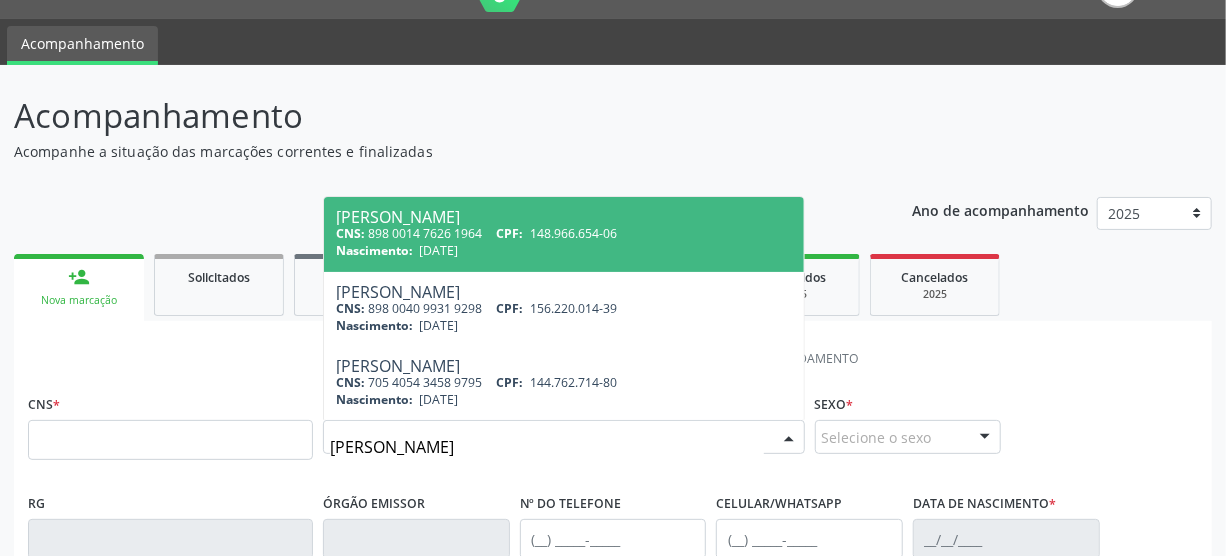 type on "erika vitoria duarte" 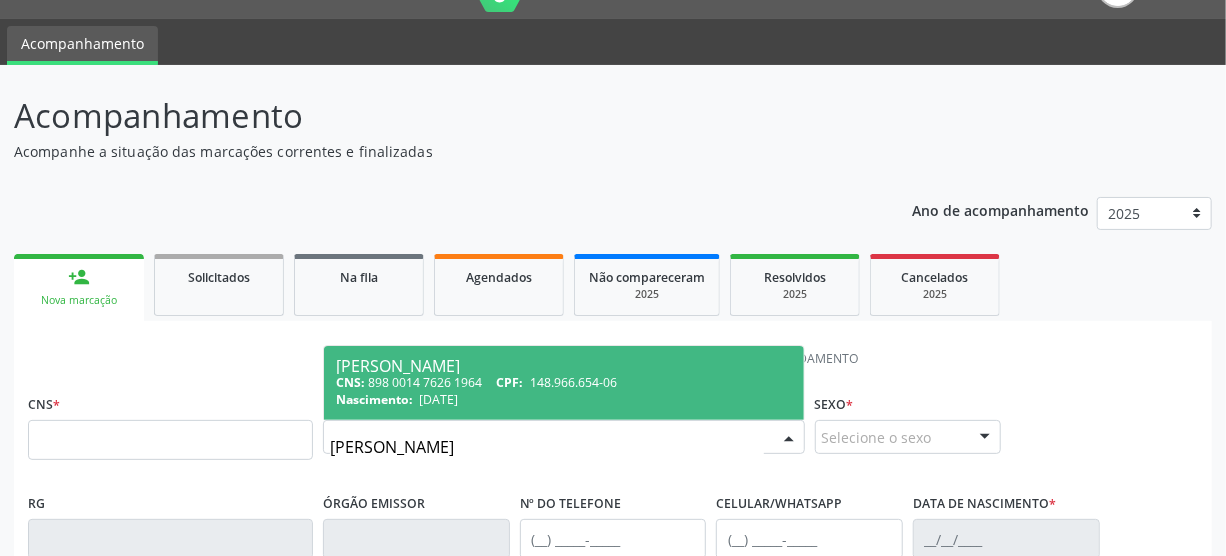 click on "148.966.654-06" at bounding box center [573, 382] 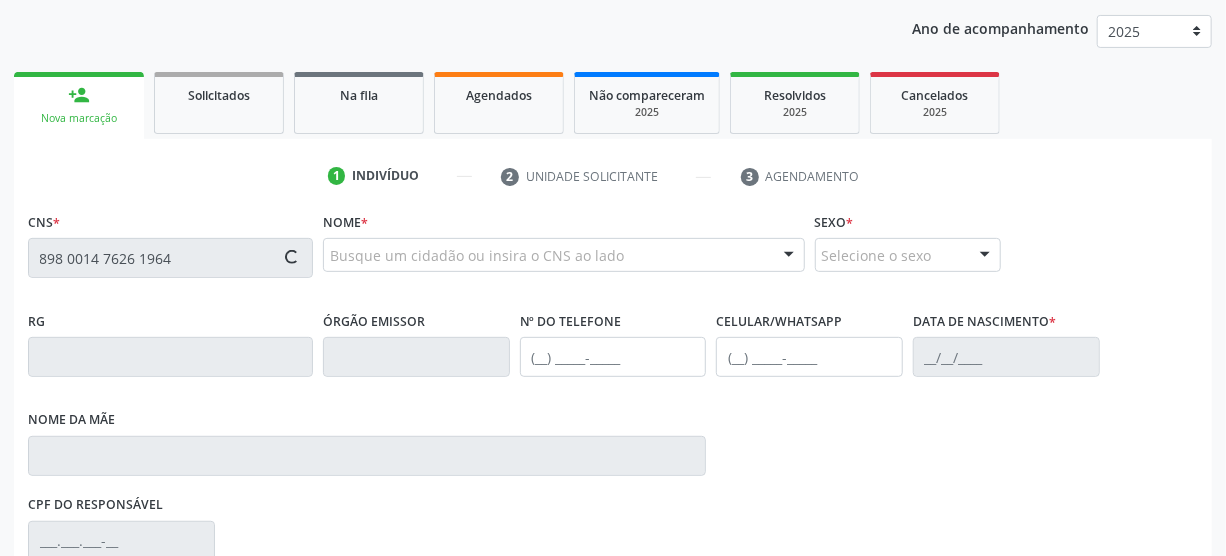 type on "898 0014 7626 1964" 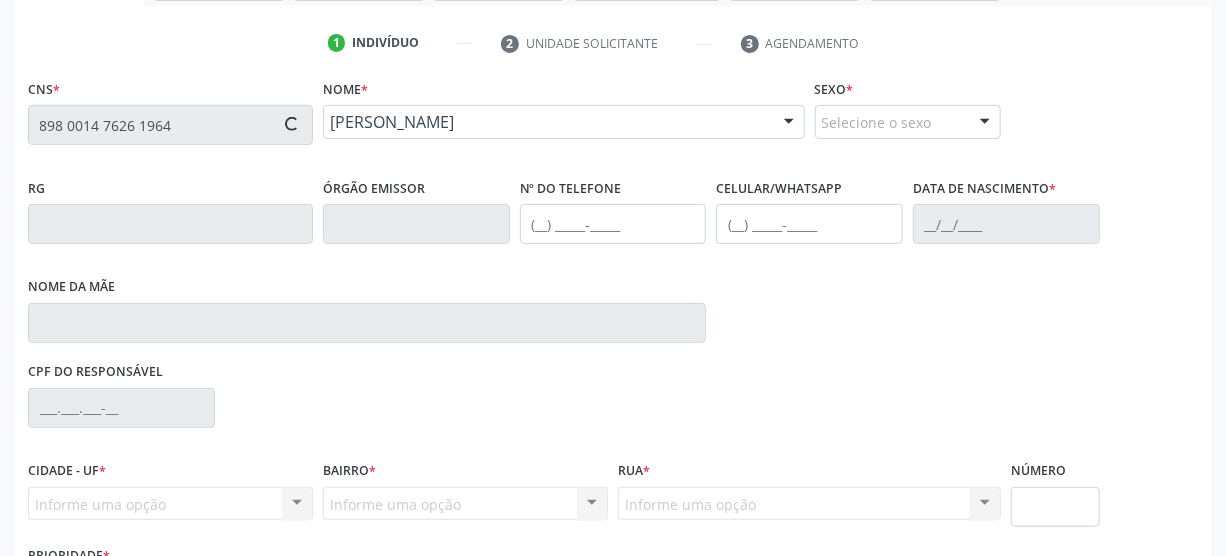 type on "[PHONE_NUMBER]" 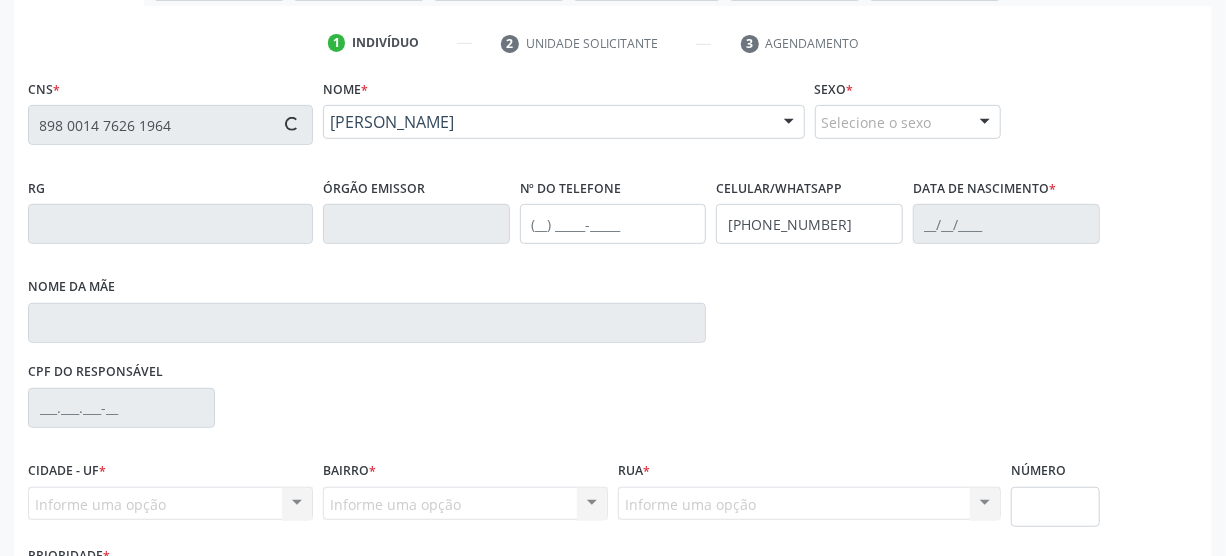 type on "15/01/2014" 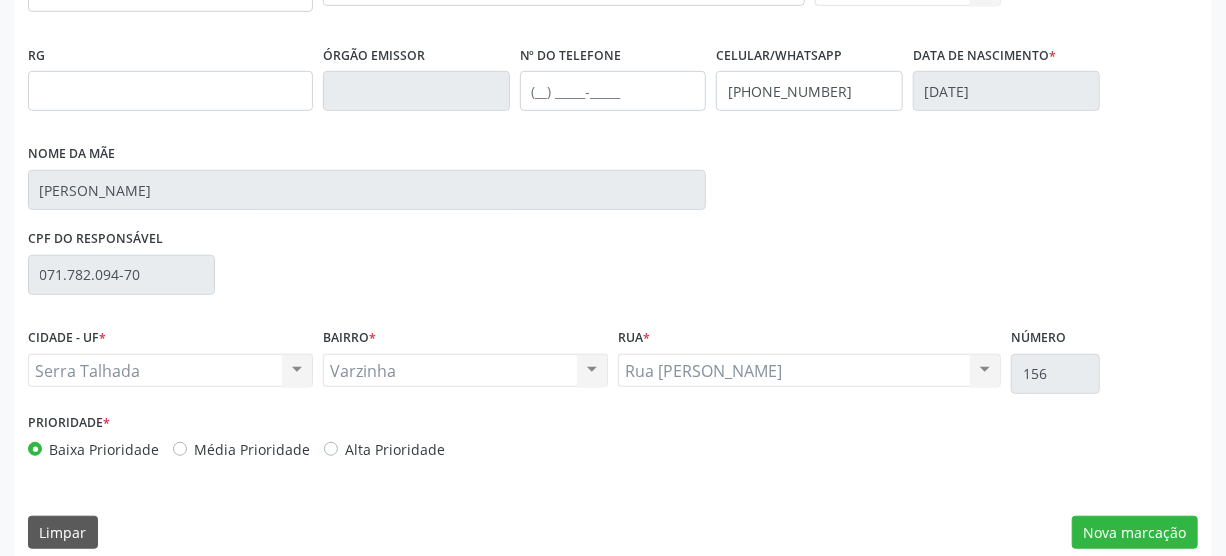 scroll, scrollTop: 500, scrollLeft: 0, axis: vertical 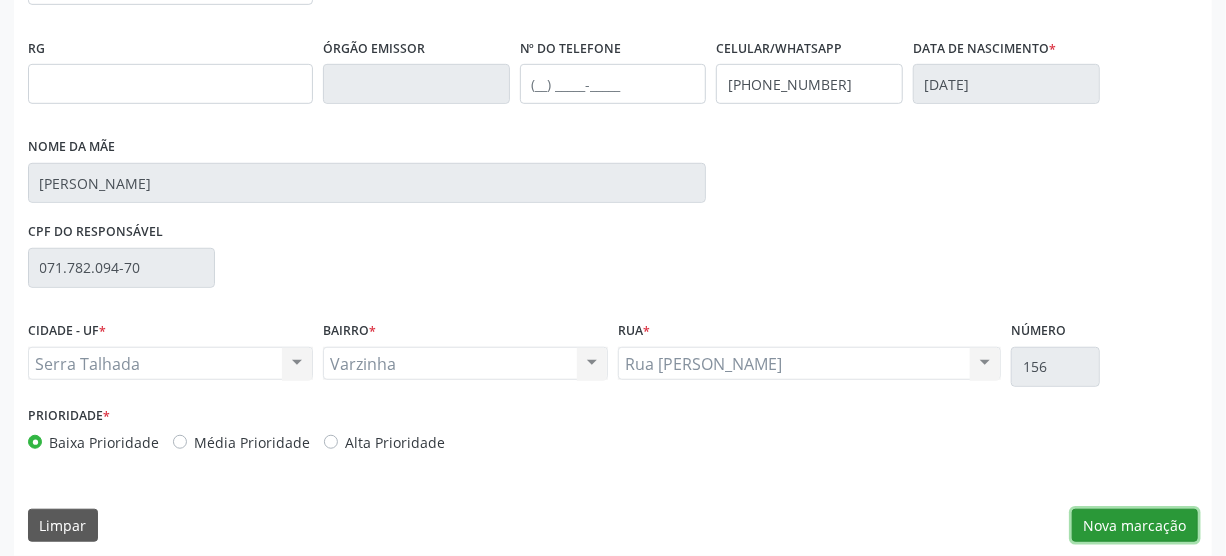 click on "Nova marcação" at bounding box center [1135, 526] 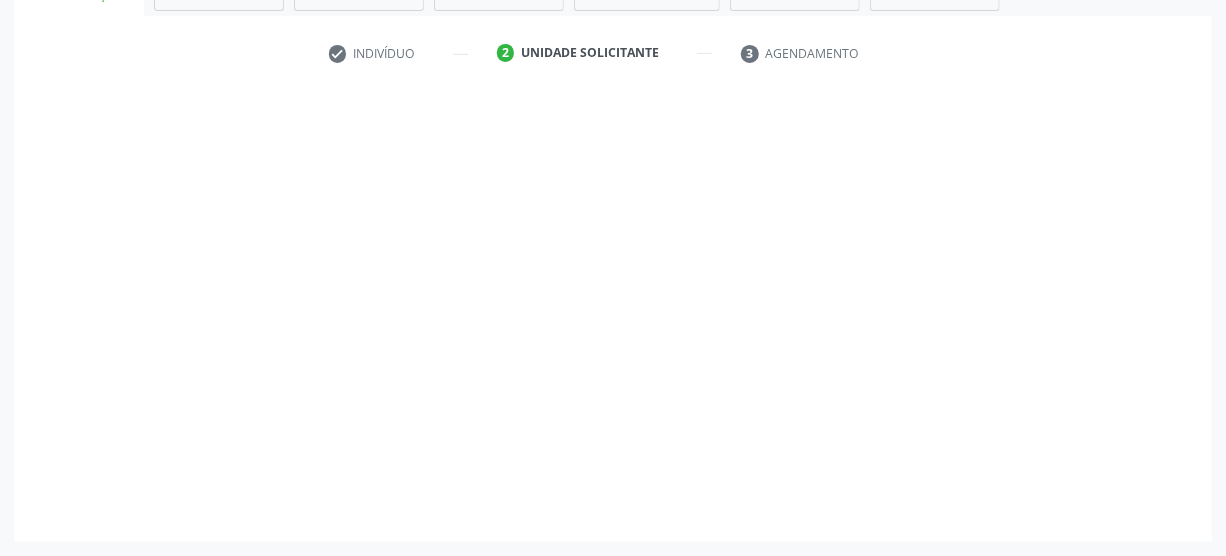 scroll, scrollTop: 348, scrollLeft: 0, axis: vertical 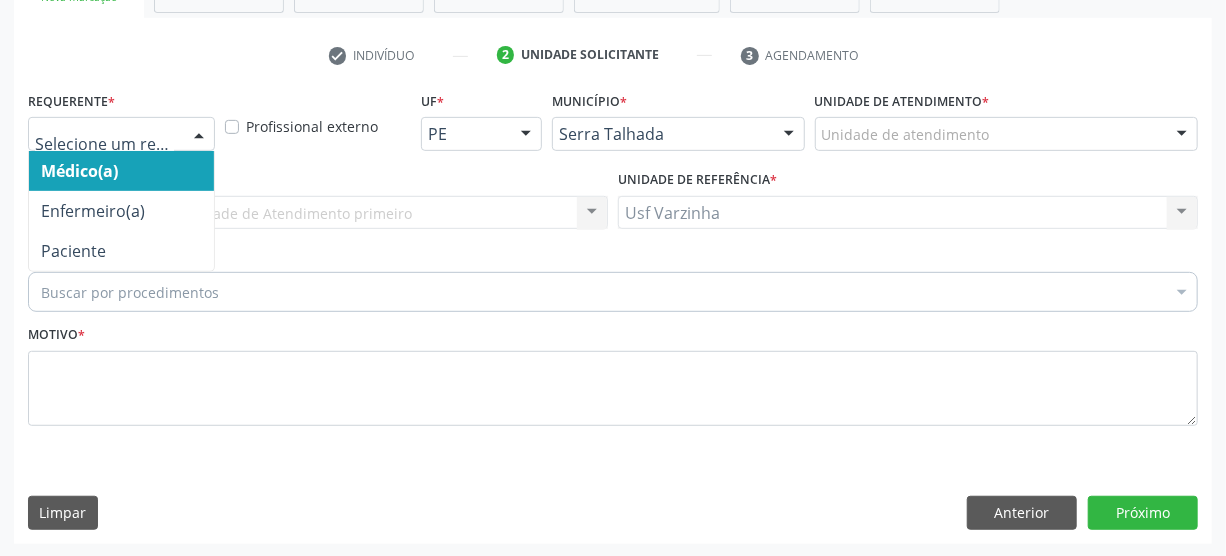 click at bounding box center [199, 135] 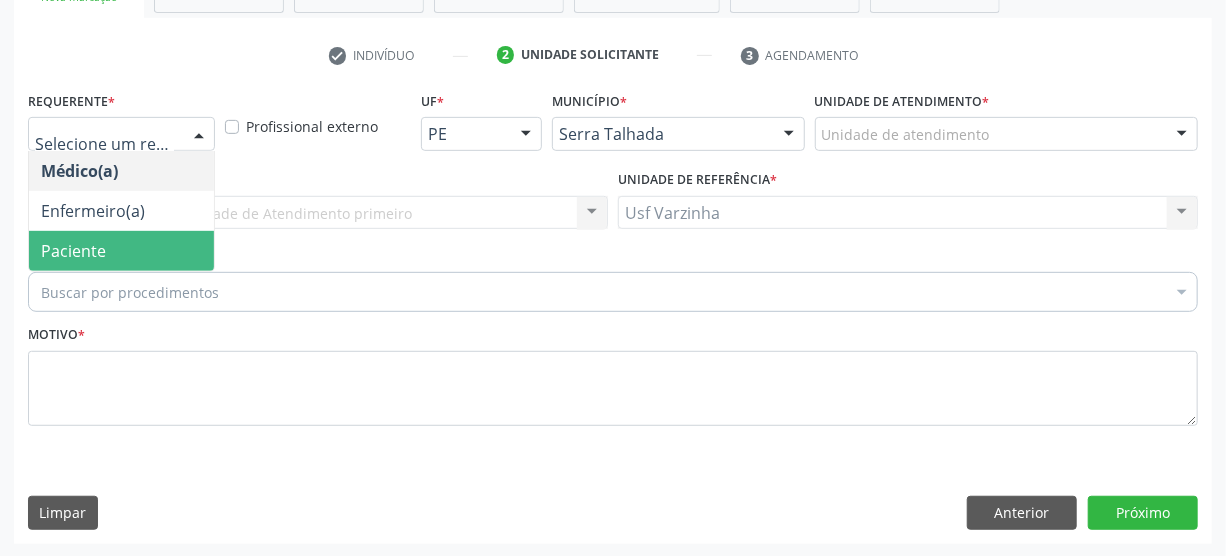 click on "Paciente" at bounding box center (121, 251) 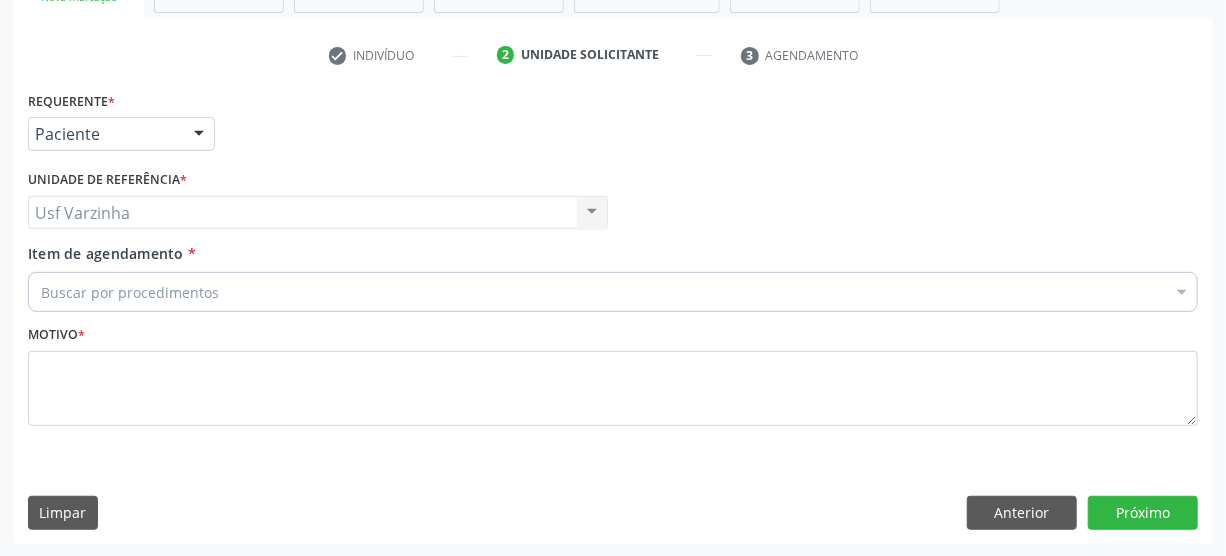 click on "Buscar por procedimentos" at bounding box center (613, 292) 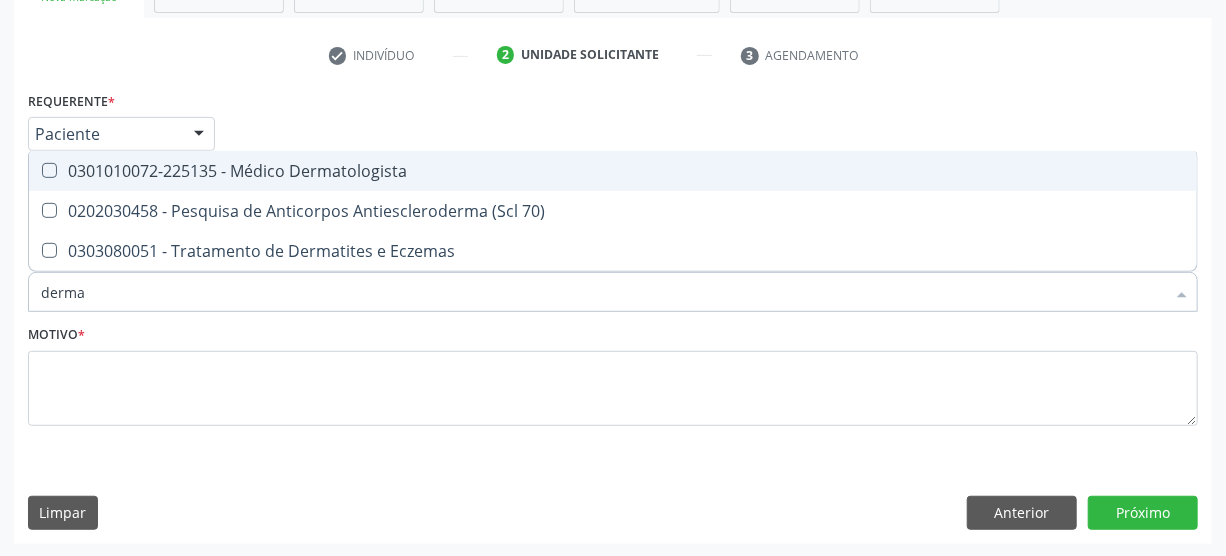 type on "dermat" 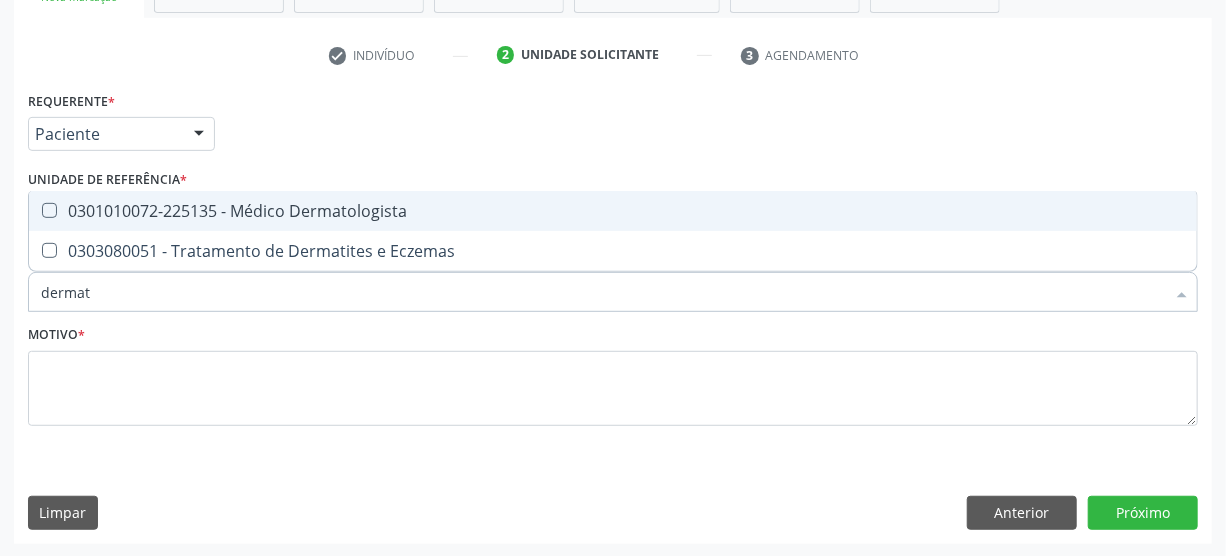 click on "0301010072-225135 - Médico Dermatologista" at bounding box center (613, 211) 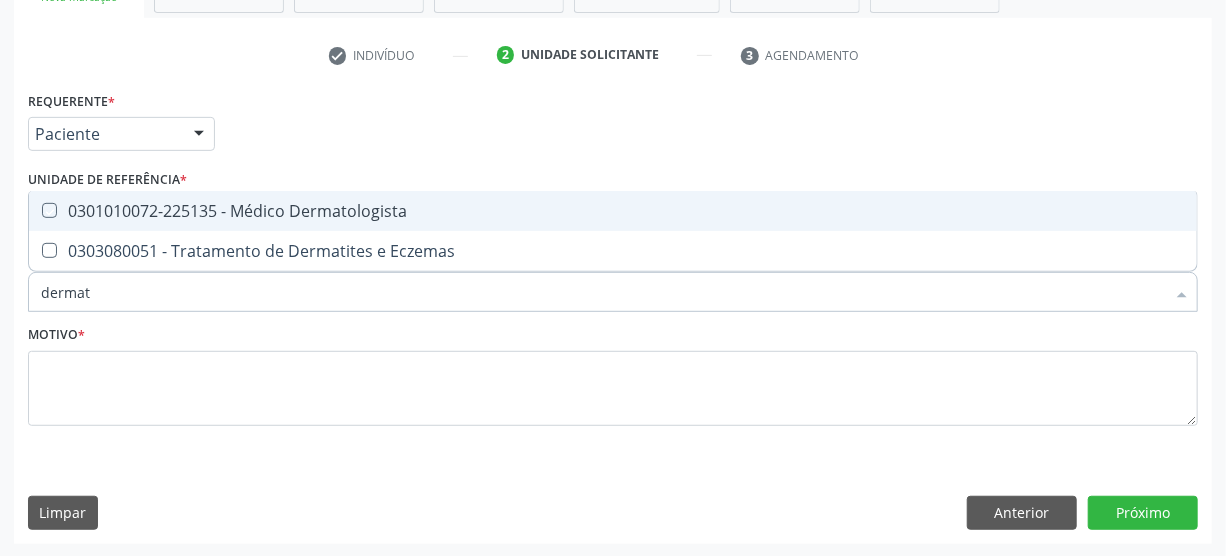checkbox on "true" 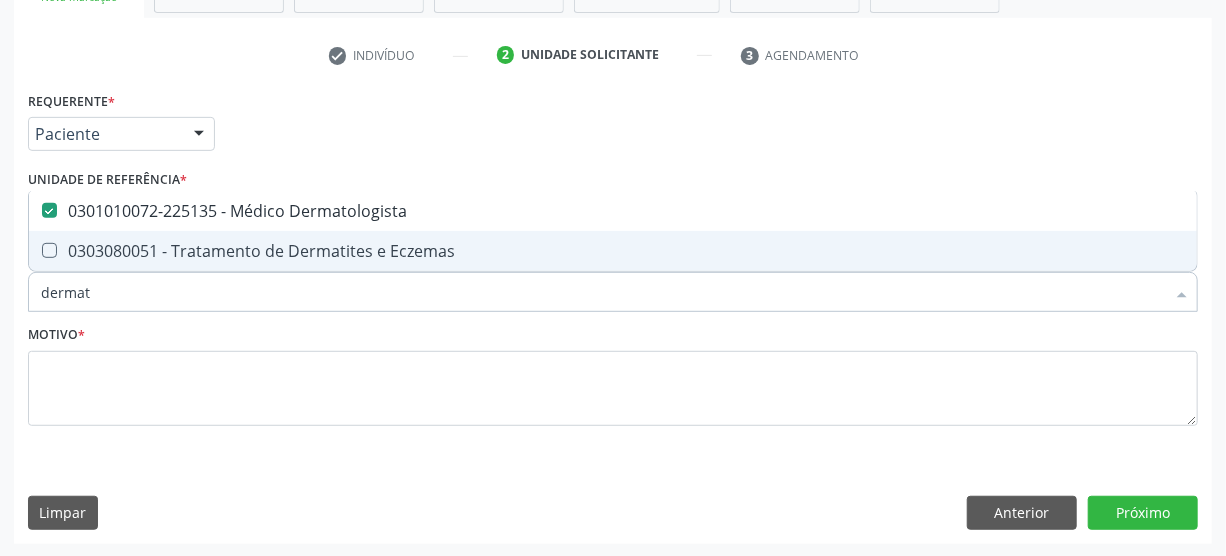 type on "dermat" 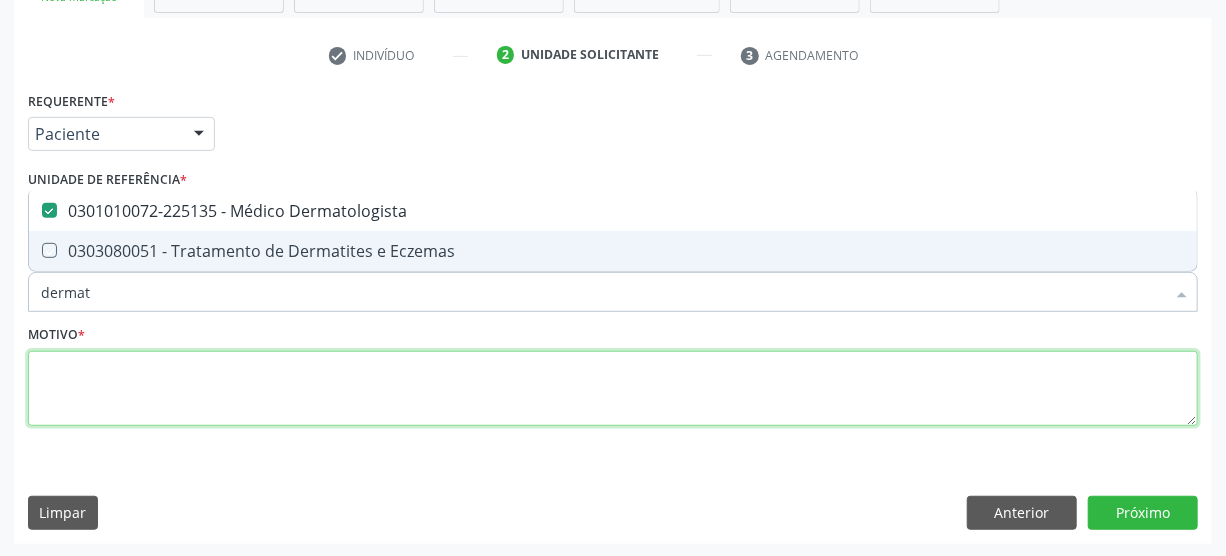 click at bounding box center [613, 389] 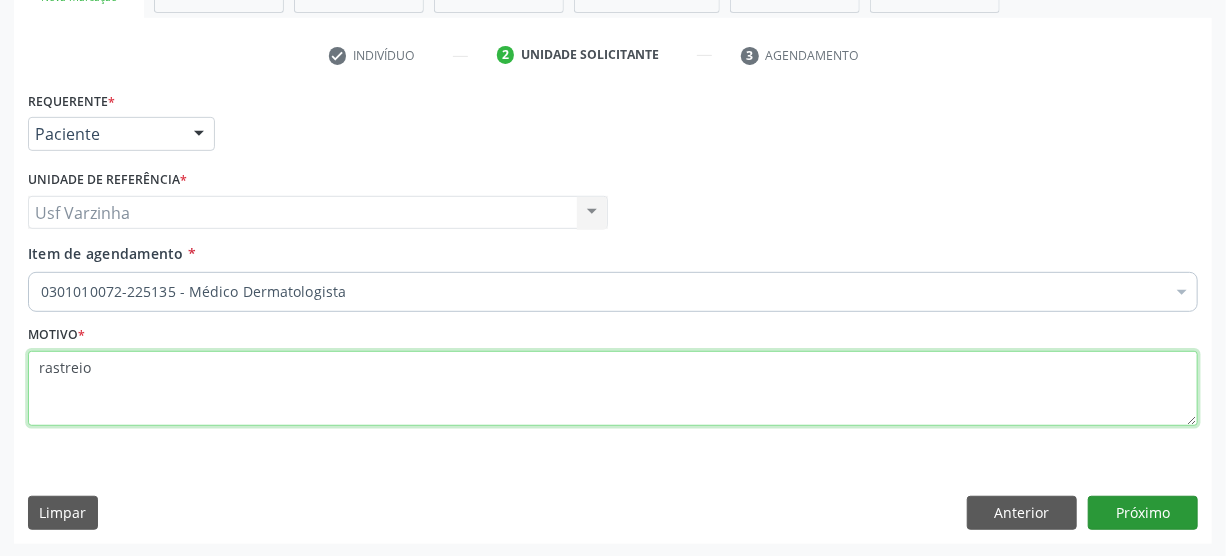 type on "rastreio" 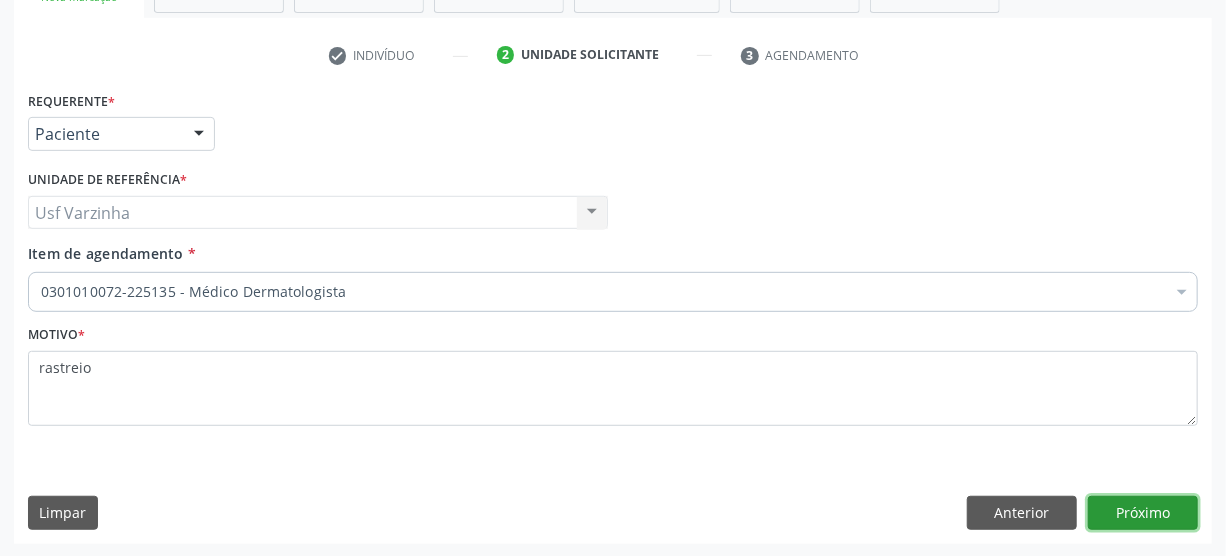 click on "Próximo" at bounding box center (1143, 513) 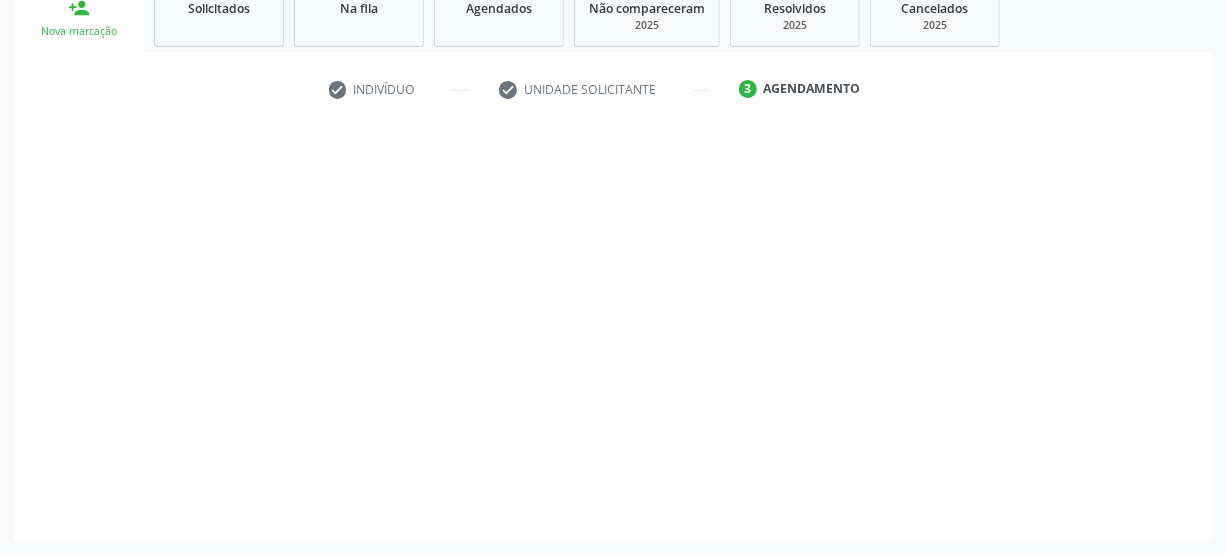 scroll, scrollTop: 312, scrollLeft: 0, axis: vertical 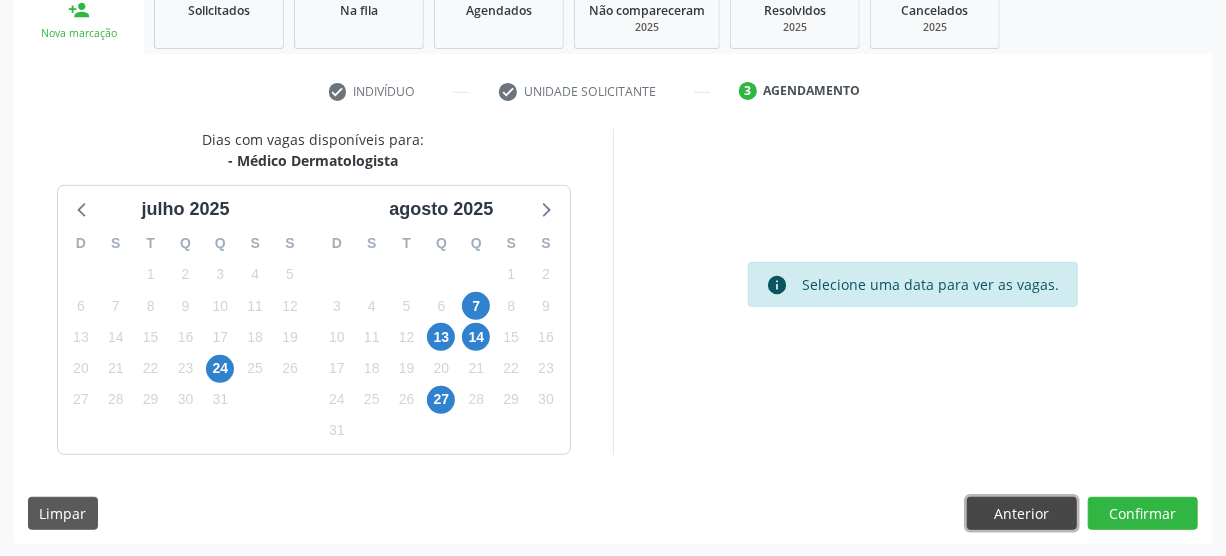 click on "Anterior" at bounding box center [1022, 514] 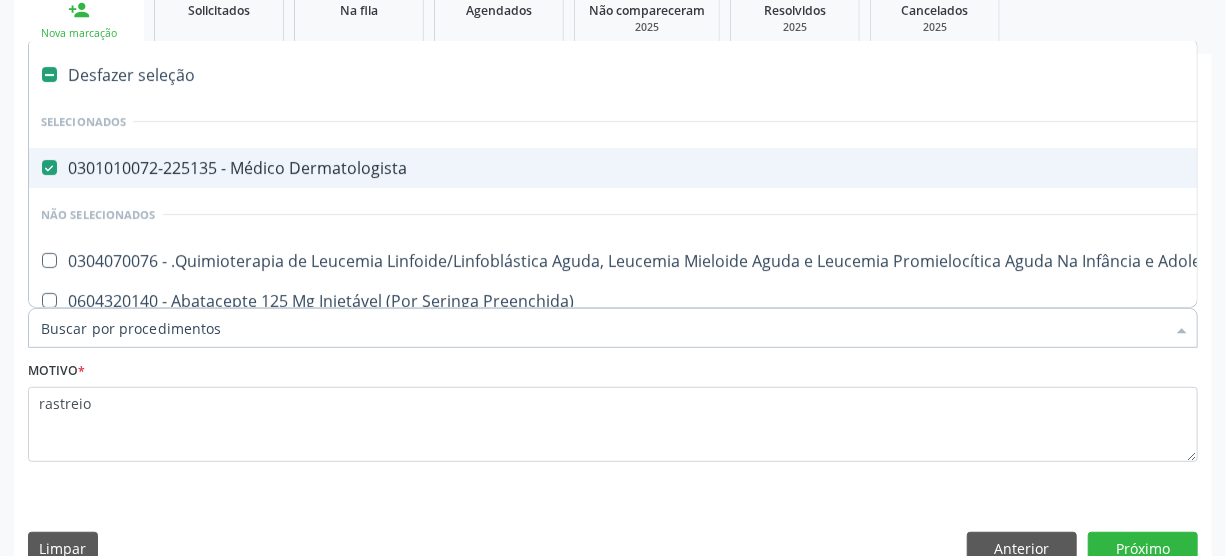 click at bounding box center [49, 74] 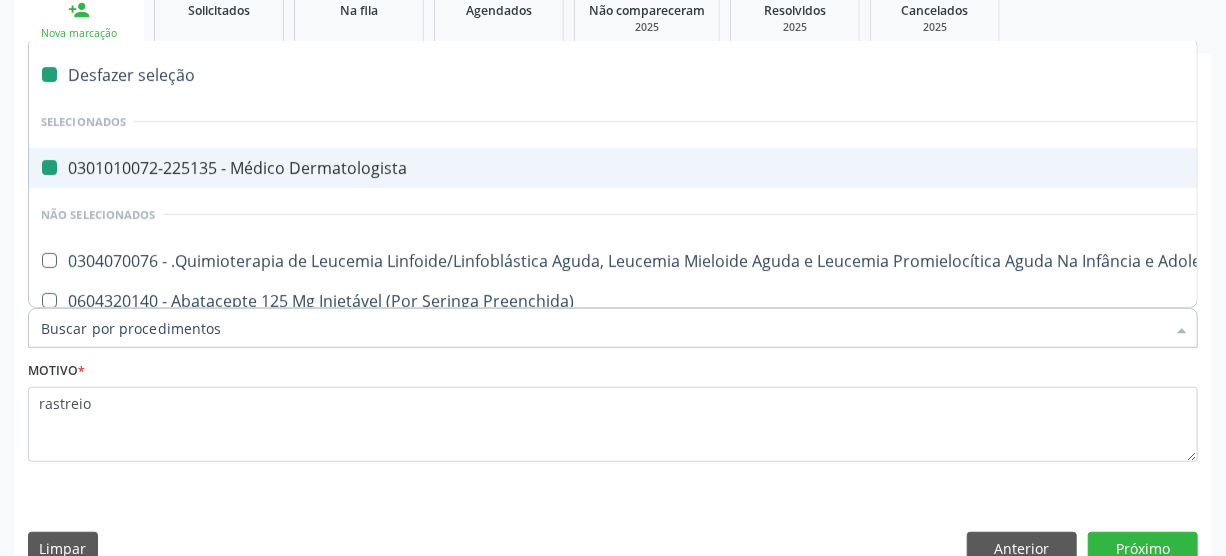 checkbox on "false" 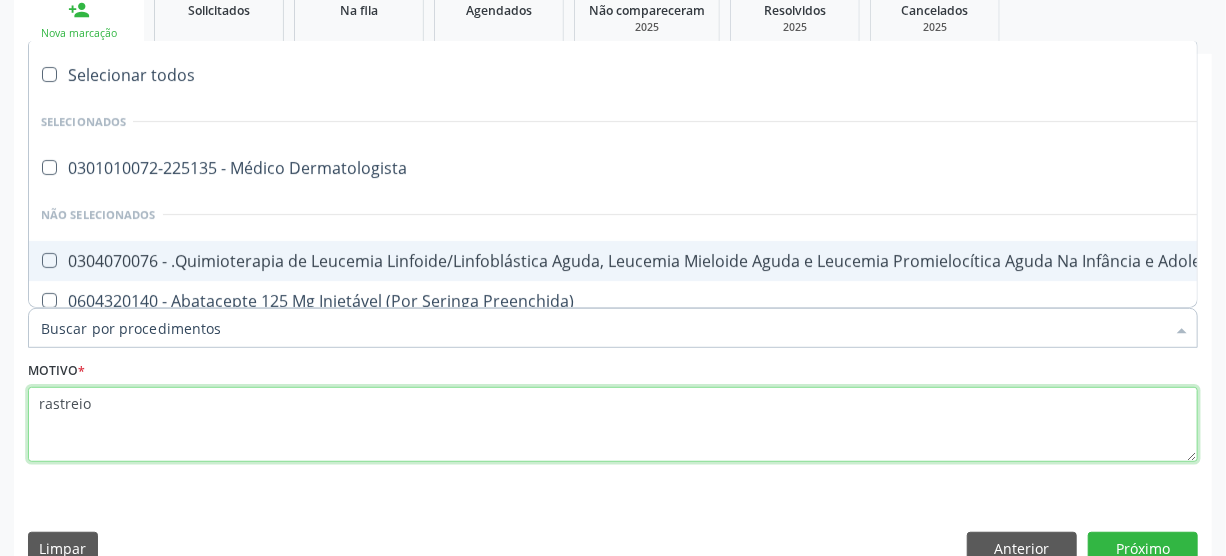 click on "rastreio" at bounding box center [613, 425] 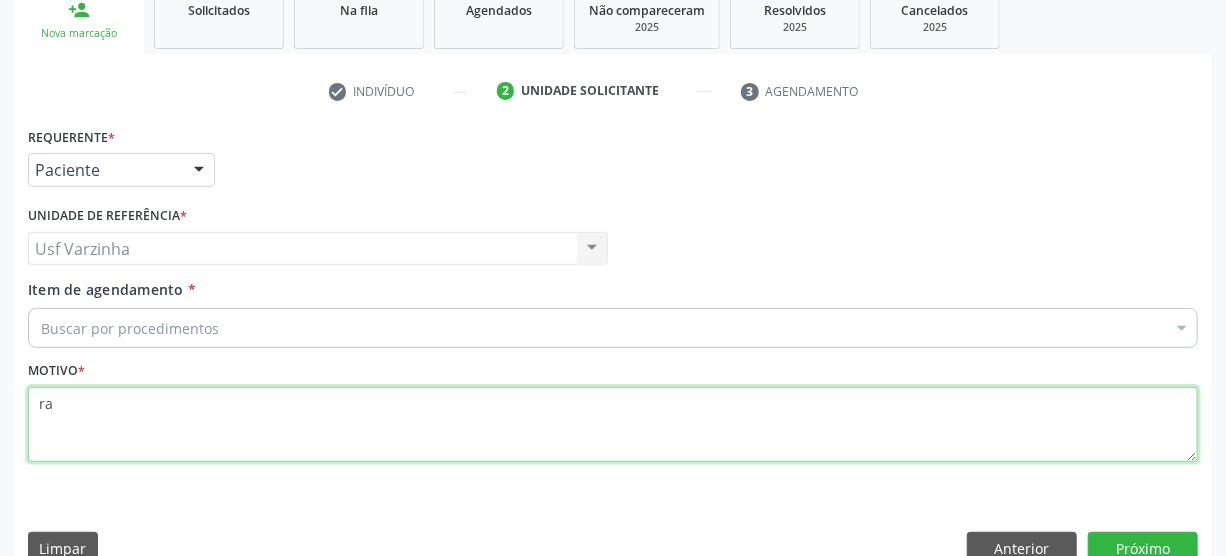 type on "r" 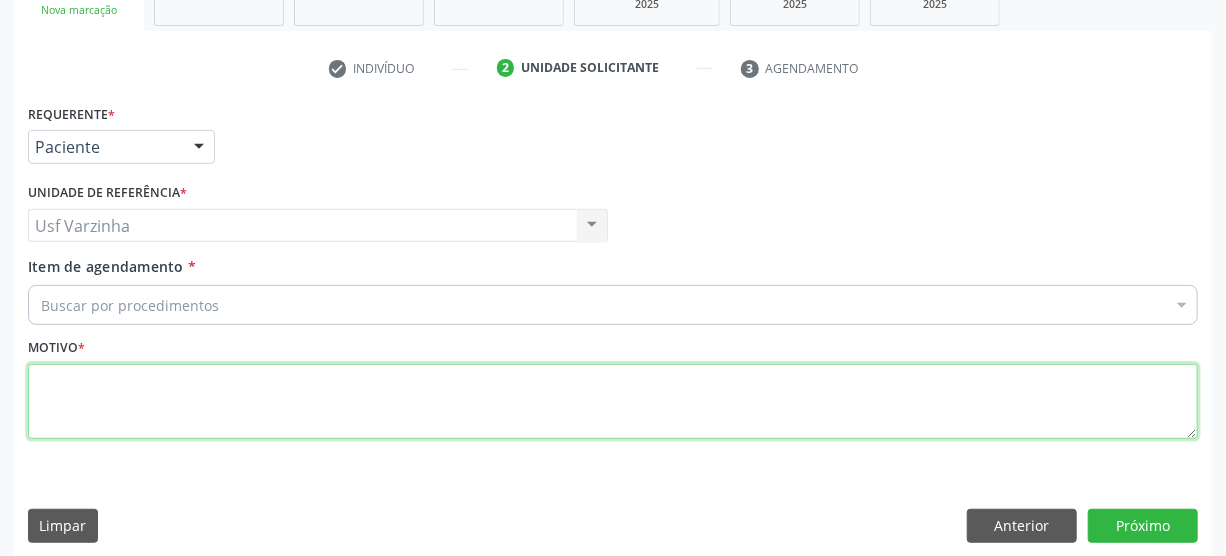 scroll, scrollTop: 348, scrollLeft: 0, axis: vertical 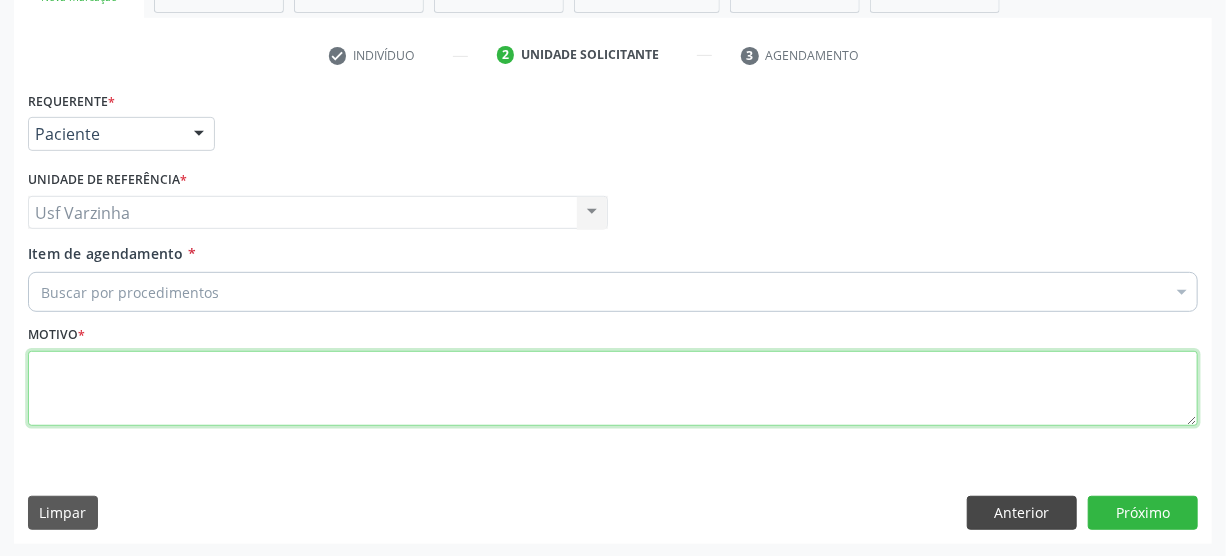 type 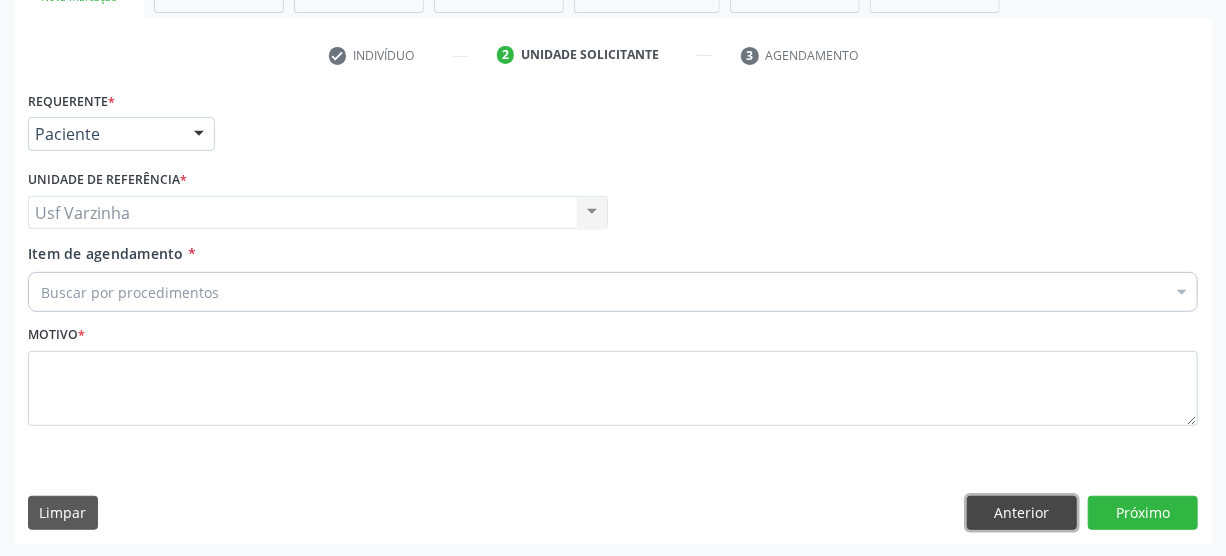click on "Anterior" at bounding box center [1022, 513] 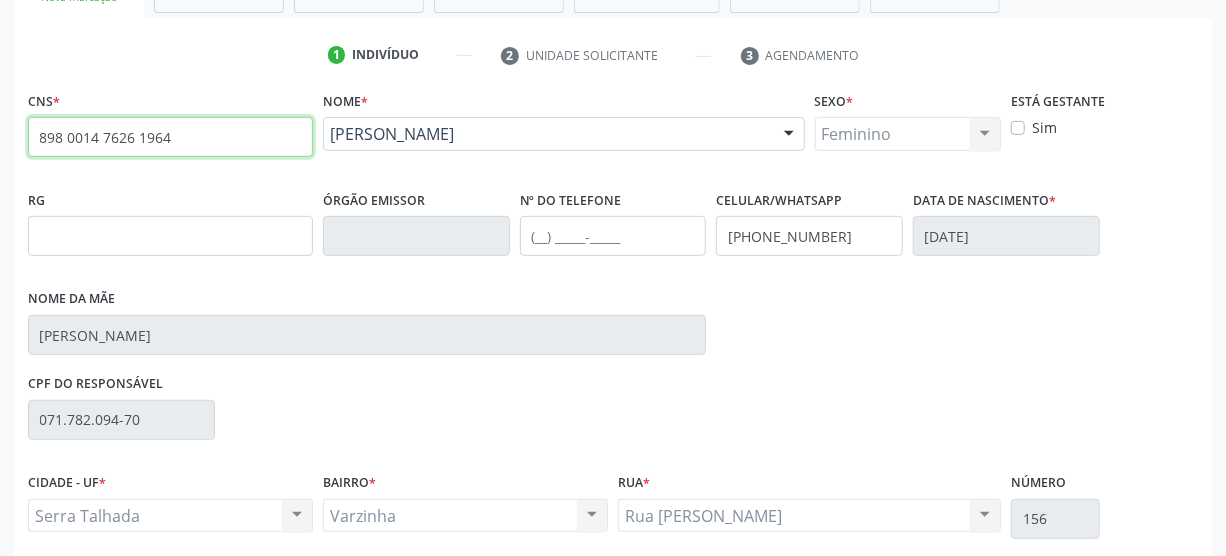 click on "898 0014 7626 1964" at bounding box center (170, 137) 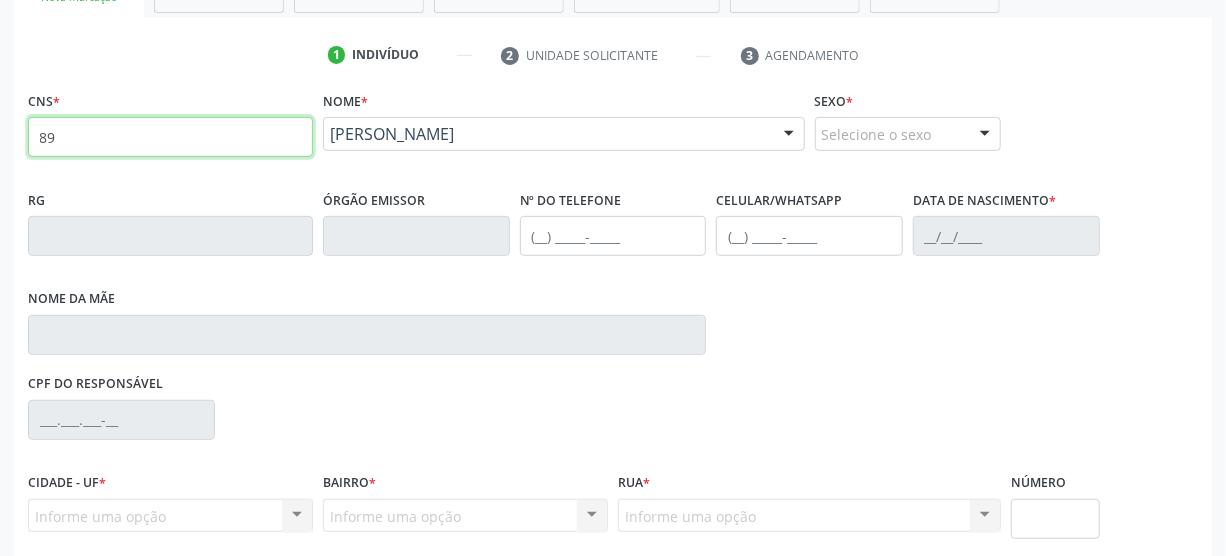 type on "8" 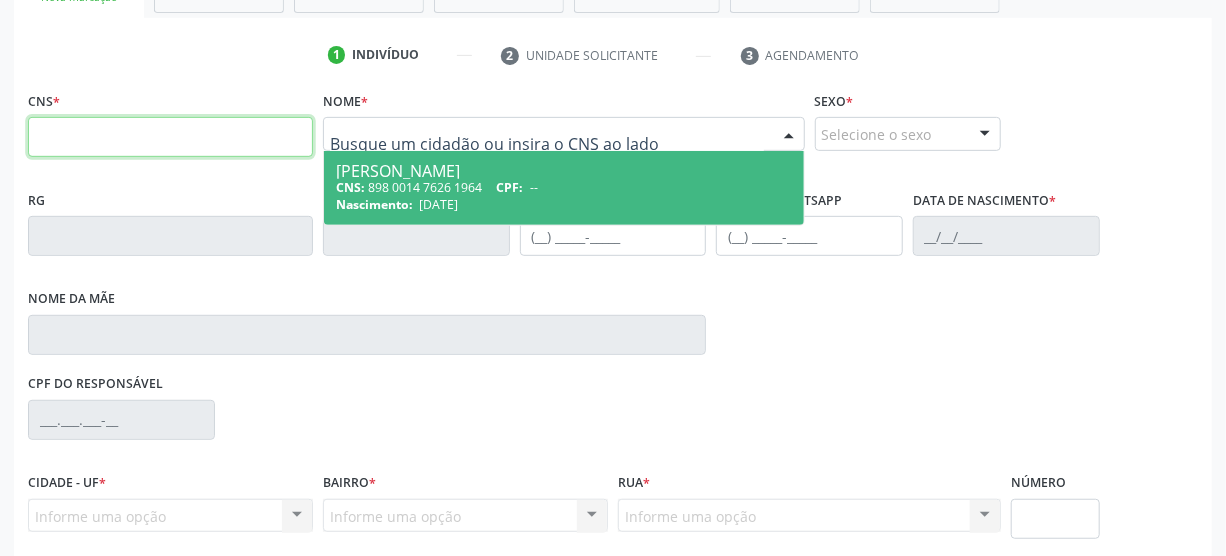 click at bounding box center (170, 137) 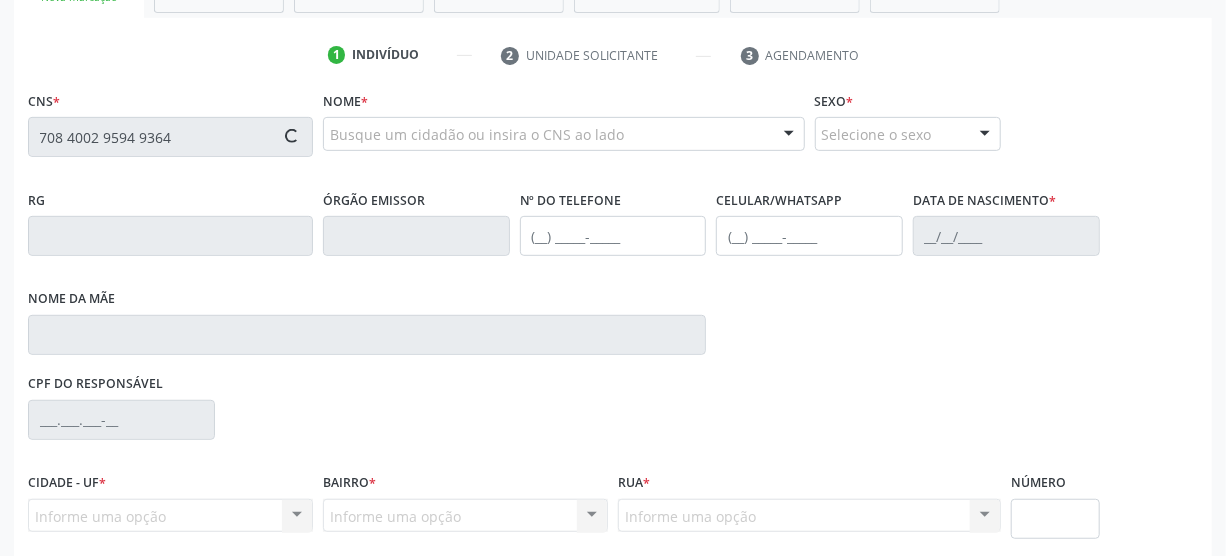 type on "708 4002 9594 9364" 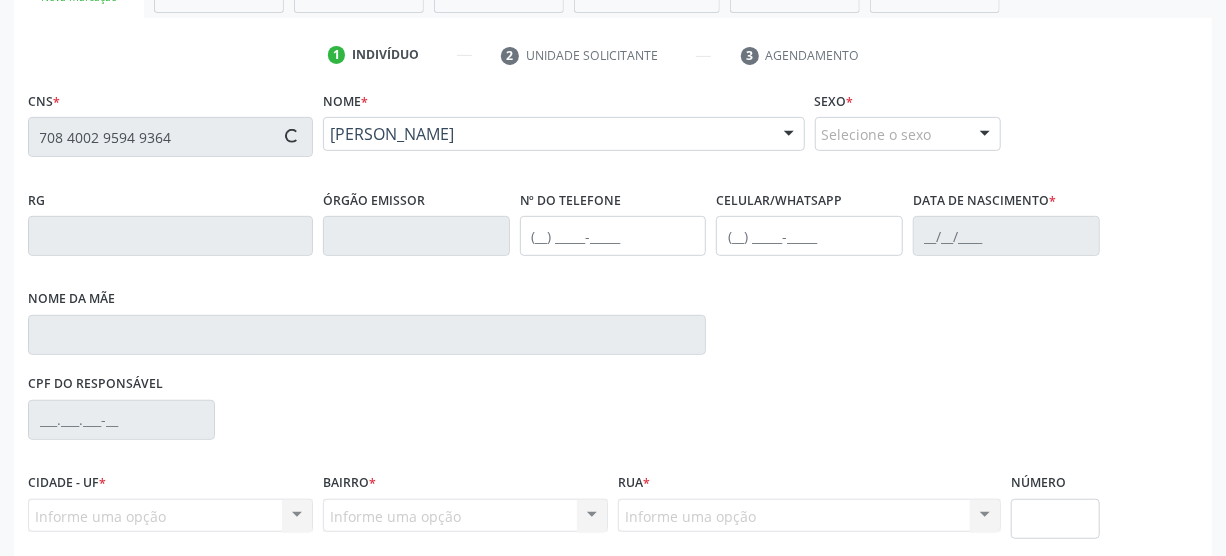 type on "(87) 3945-1069" 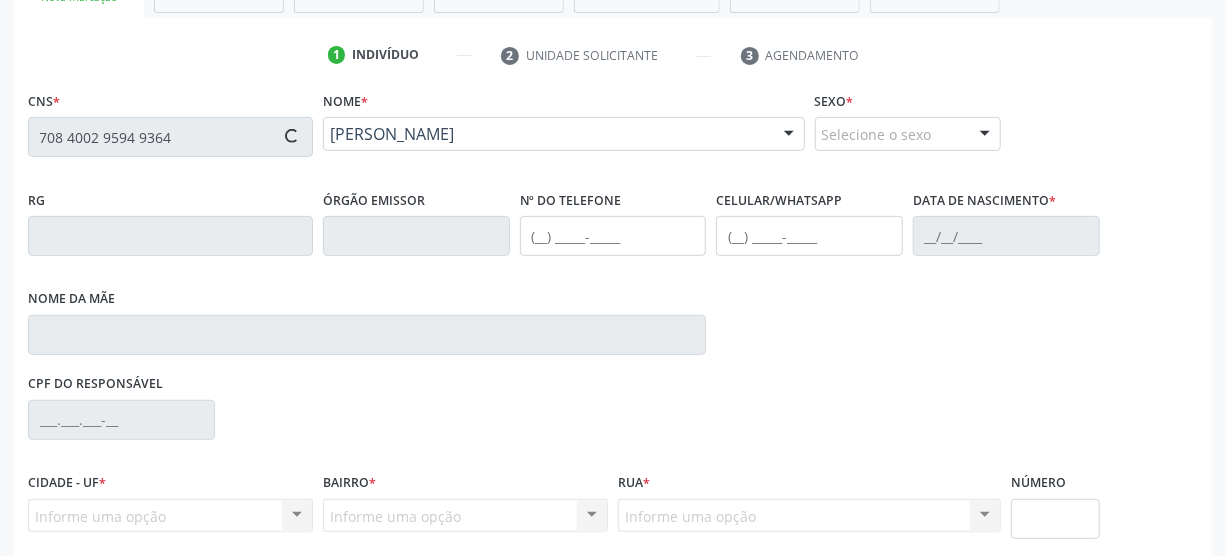 type on "06/05/2023" 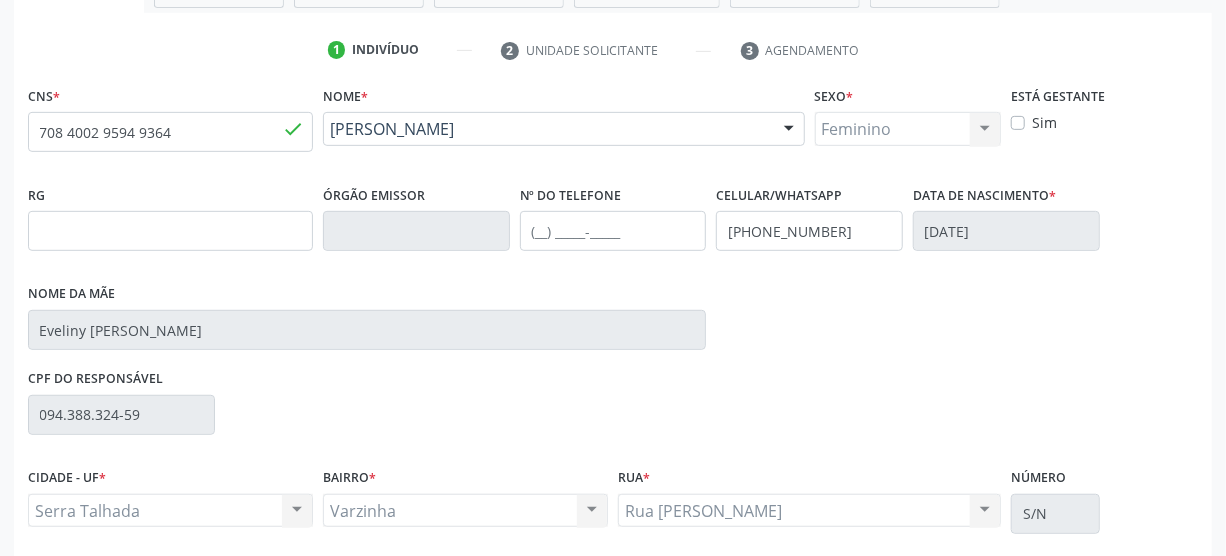 scroll, scrollTop: 512, scrollLeft: 0, axis: vertical 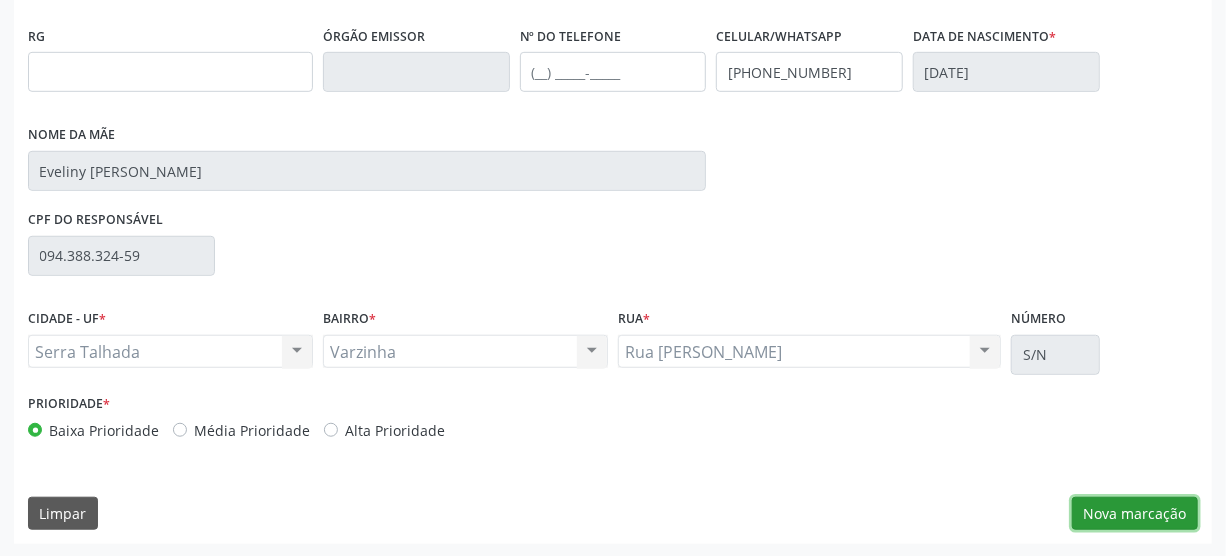 click on "Nova marcação" at bounding box center [1135, 514] 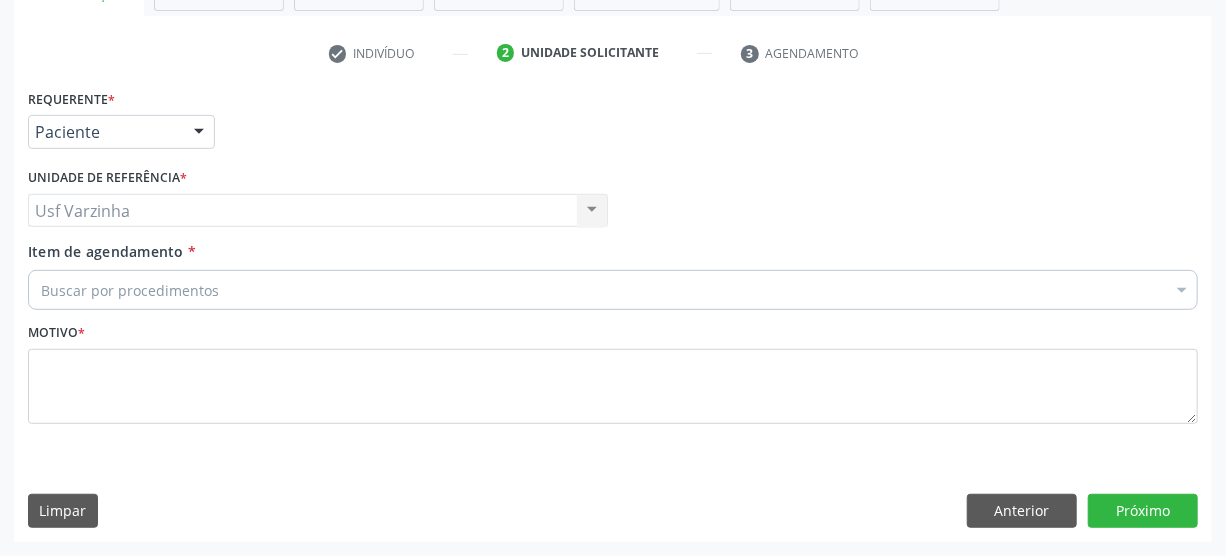 scroll, scrollTop: 348, scrollLeft: 0, axis: vertical 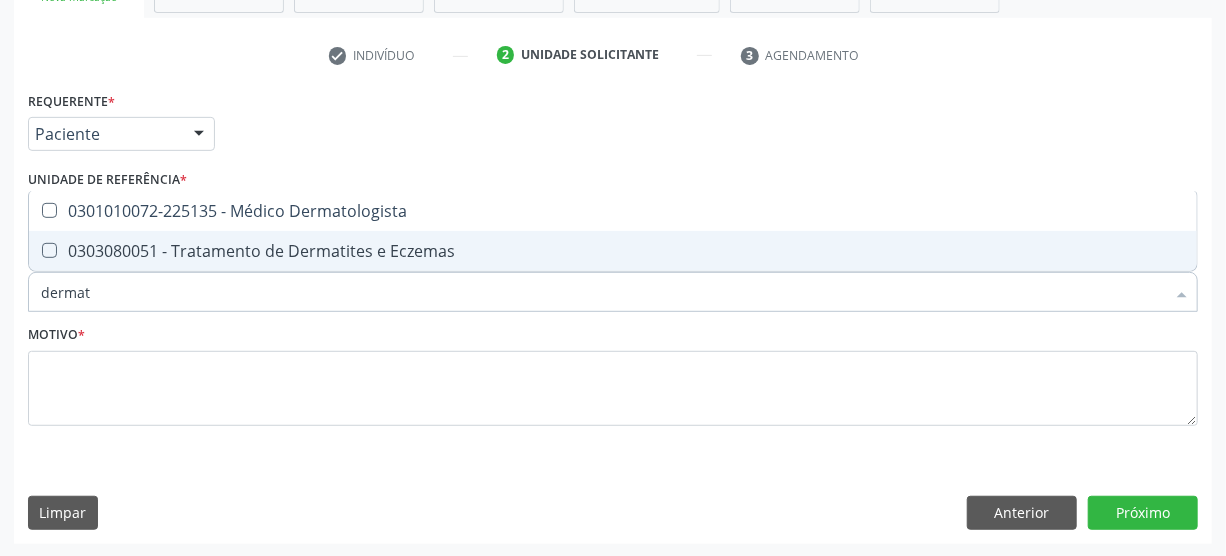 type on "dermato" 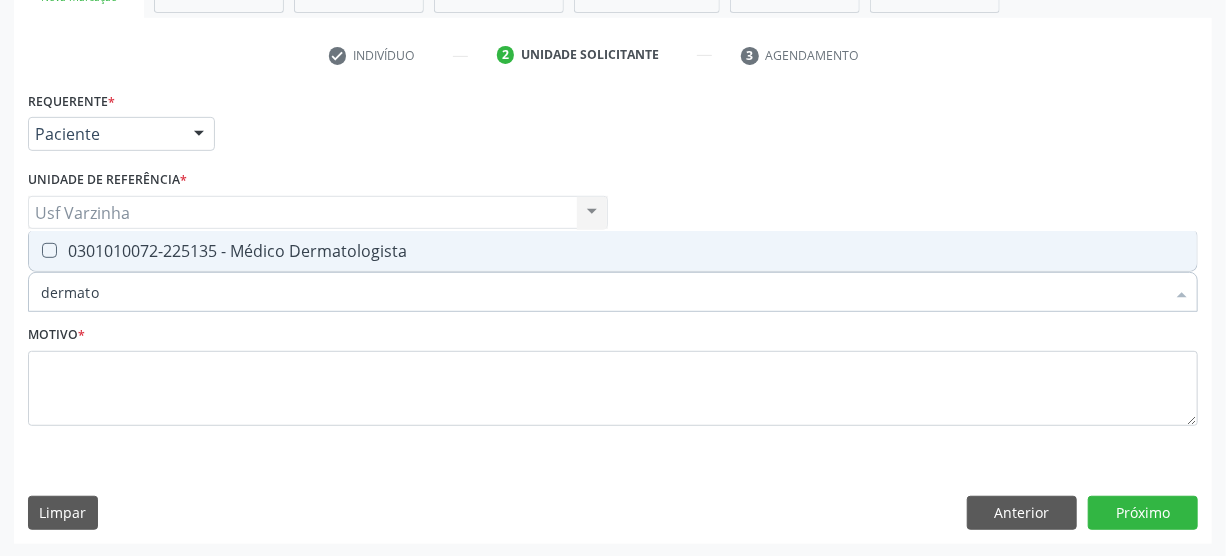 click on "0301010072-225135 - Médico Dermatologista" at bounding box center [613, 251] 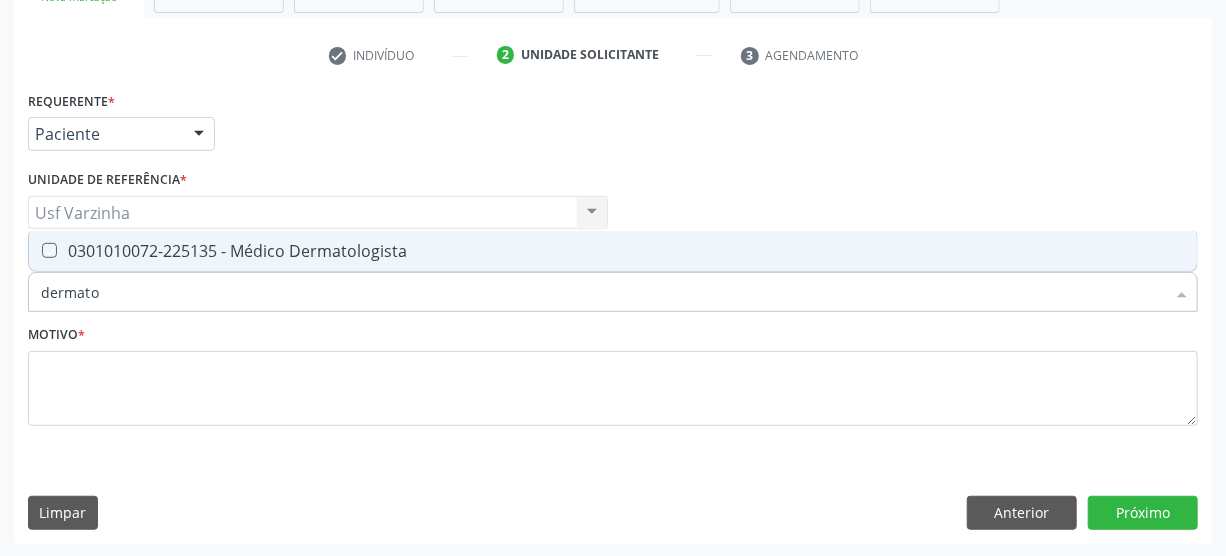 checkbox on "true" 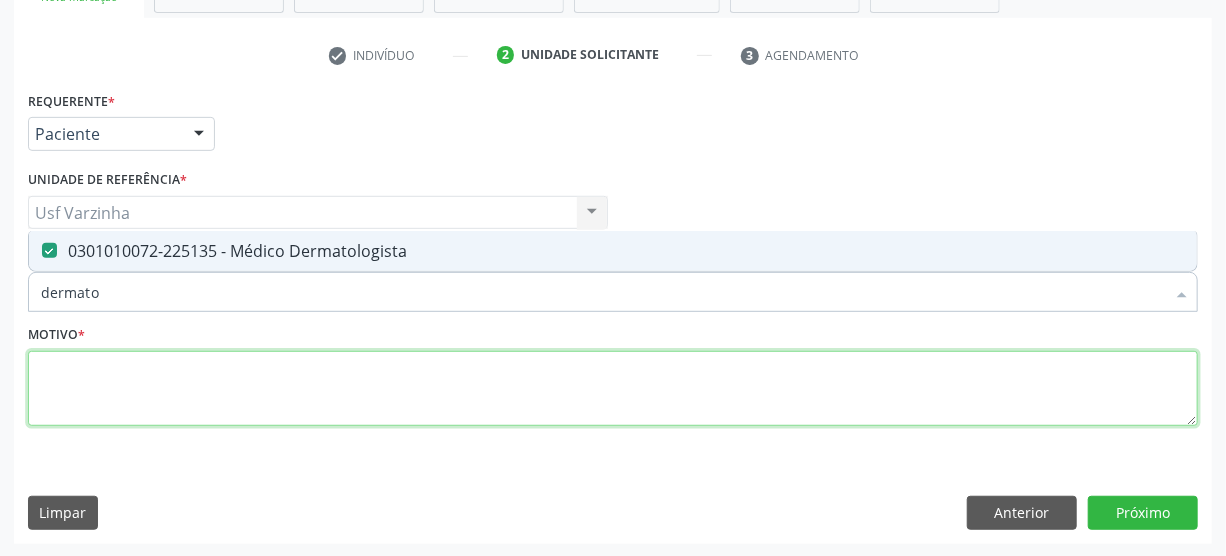 click at bounding box center [613, 389] 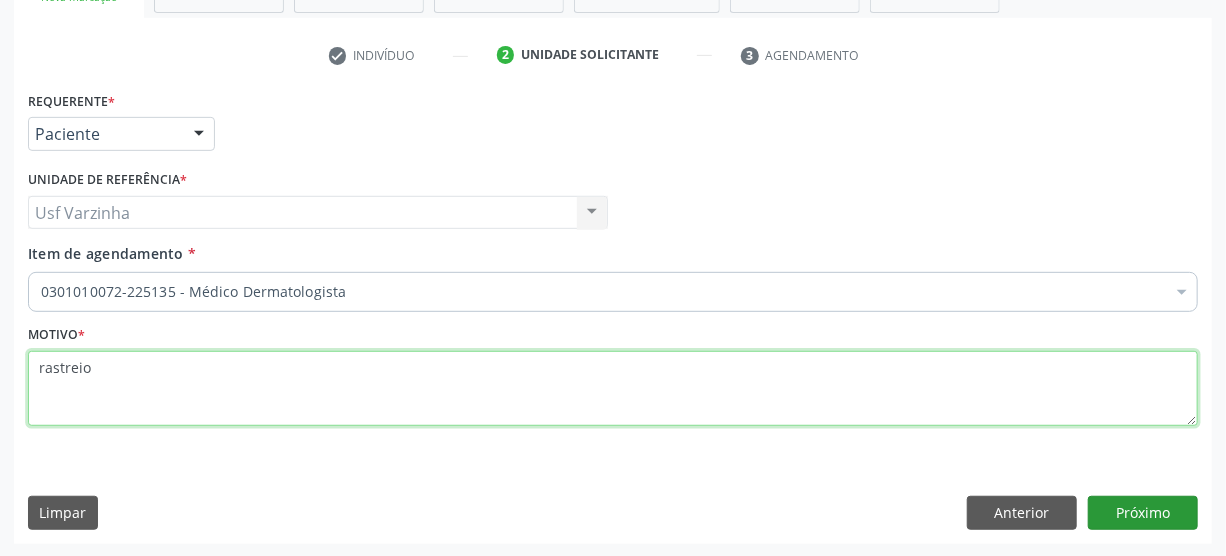 type on "rastreio" 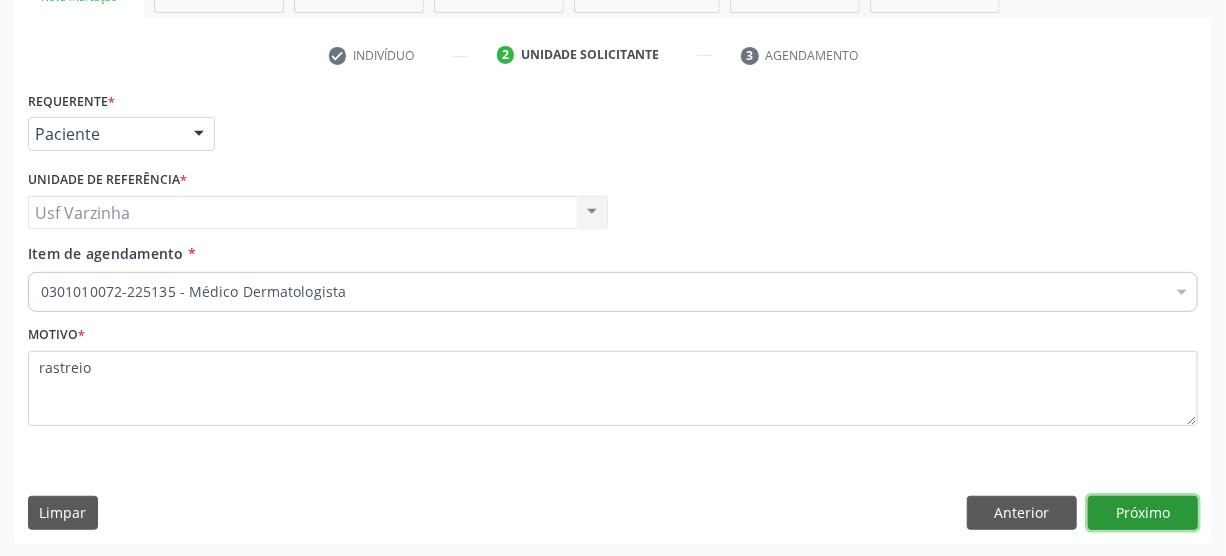 click on "Próximo" at bounding box center [1143, 513] 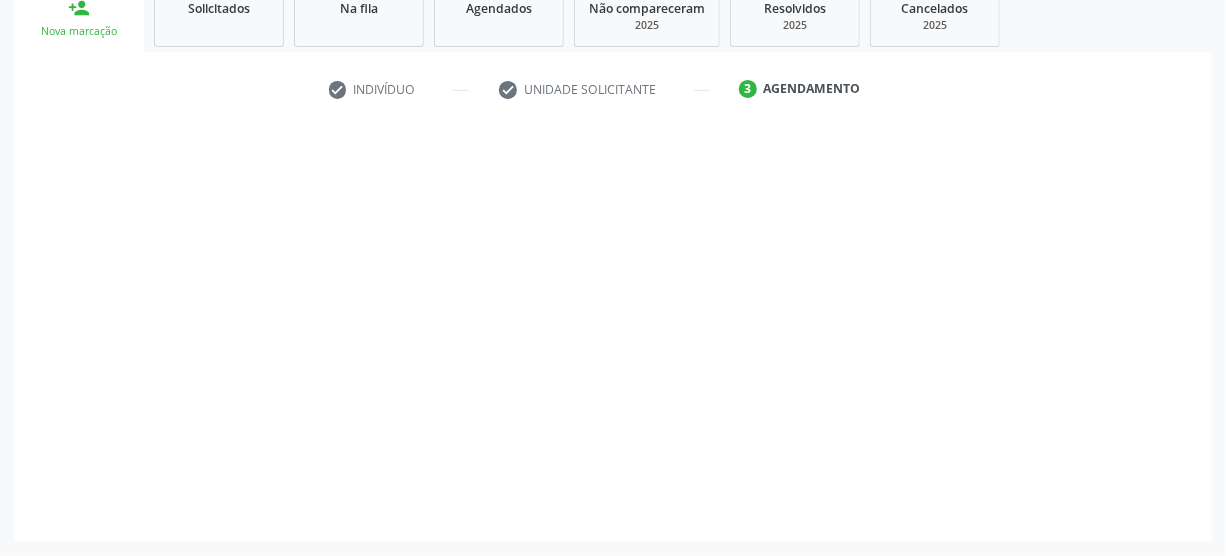 scroll, scrollTop: 312, scrollLeft: 0, axis: vertical 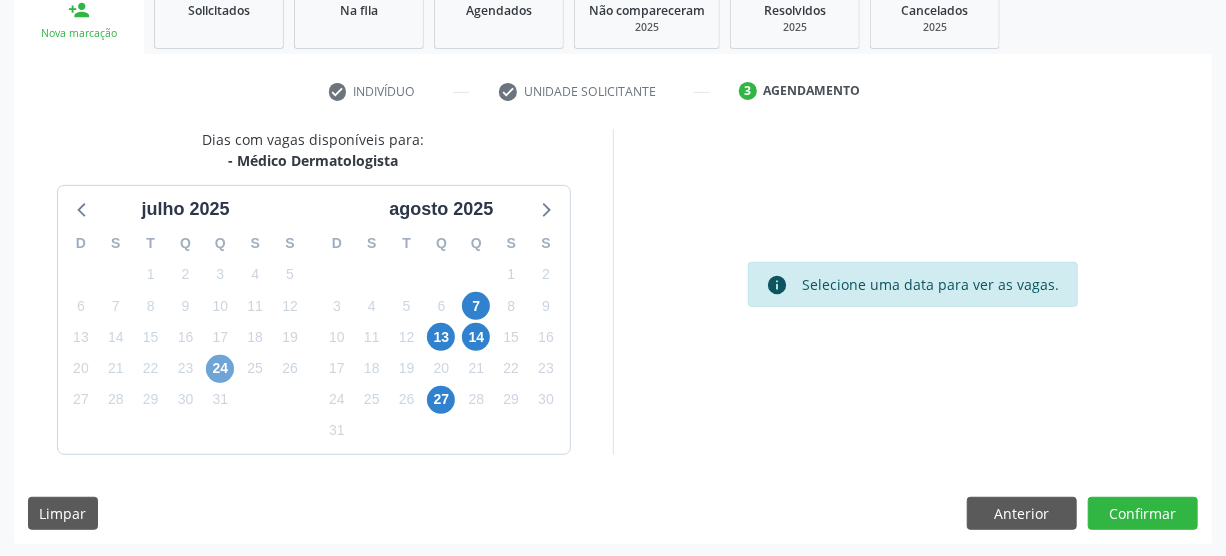 click on "24" at bounding box center [220, 369] 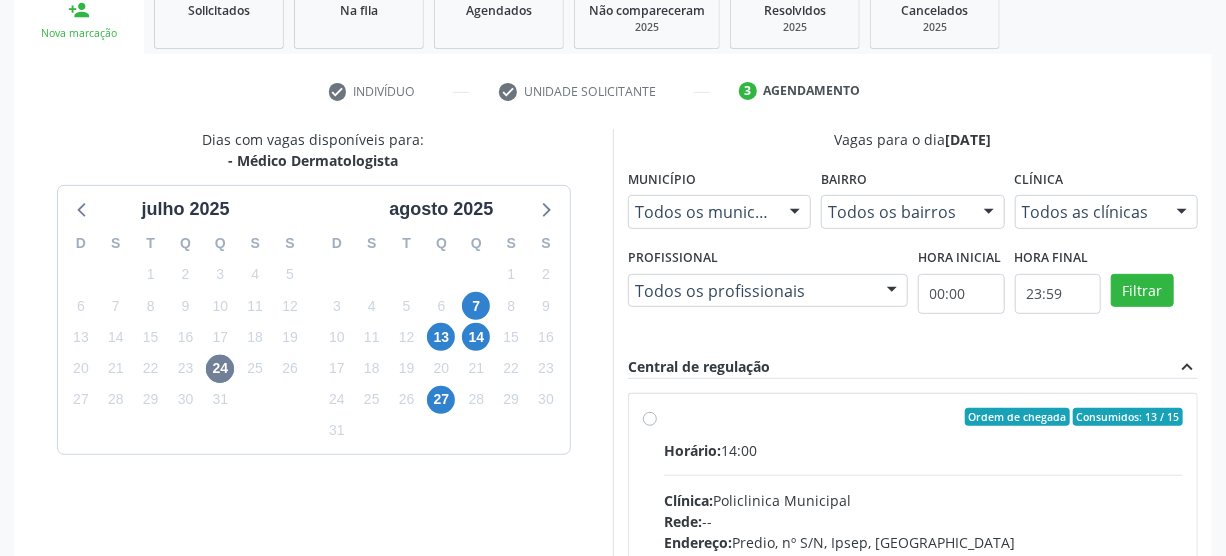 click on "Ordem de chegada
Consumidos: 13 / 15
Horário:   14:00
Clínica:  Policlinica Municipal
Rede:
--
Endereço:   Predio, nº S/N, Ipsep, Serra Talhada - PE
Telefone:   --
Profissional:
Ricardo Bruno Santana Souza e Silva
Informações adicionais sobre o atendimento
Idade de atendimento:
de 0 a 120 anos
Gênero(s) atendido(s):
Masculino e Feminino
Informações adicionais:
--" at bounding box center (923, 561) 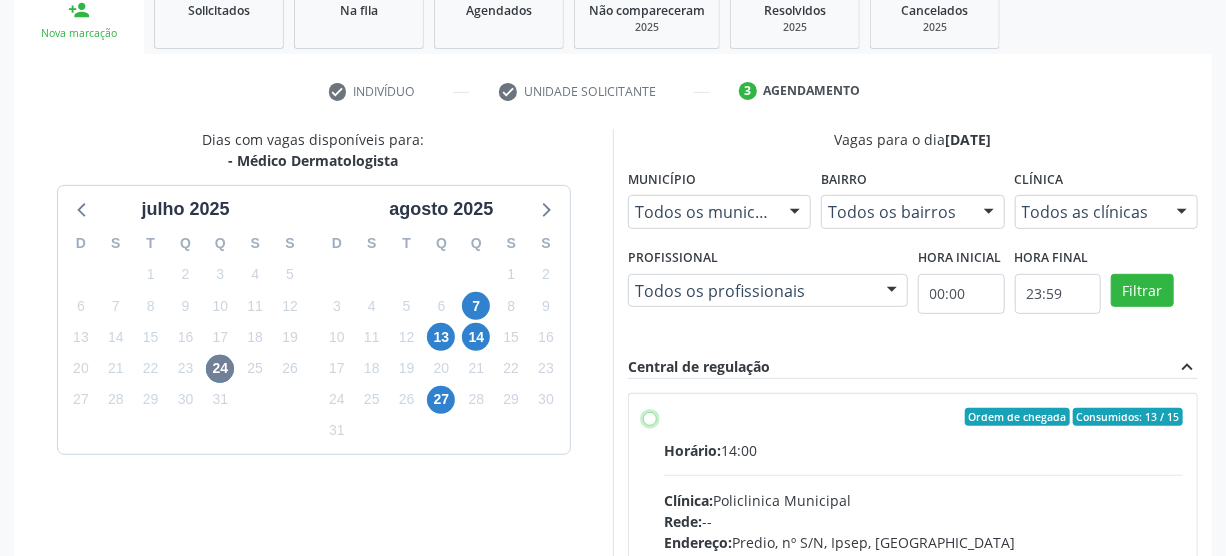 click on "Ordem de chegada
Consumidos: 13 / 15
Horário:   14:00
Clínica:  Policlinica Municipal
Rede:
--
Endereço:   Predio, nº S/N, Ipsep, Serra Talhada - PE
Telefone:   --
Profissional:
Ricardo Bruno Santana Souza e Silva
Informações adicionais sobre o atendimento
Idade de atendimento:
de 0 a 120 anos
Gênero(s) atendido(s):
Masculino e Feminino
Informações adicionais:
--" at bounding box center (650, 417) 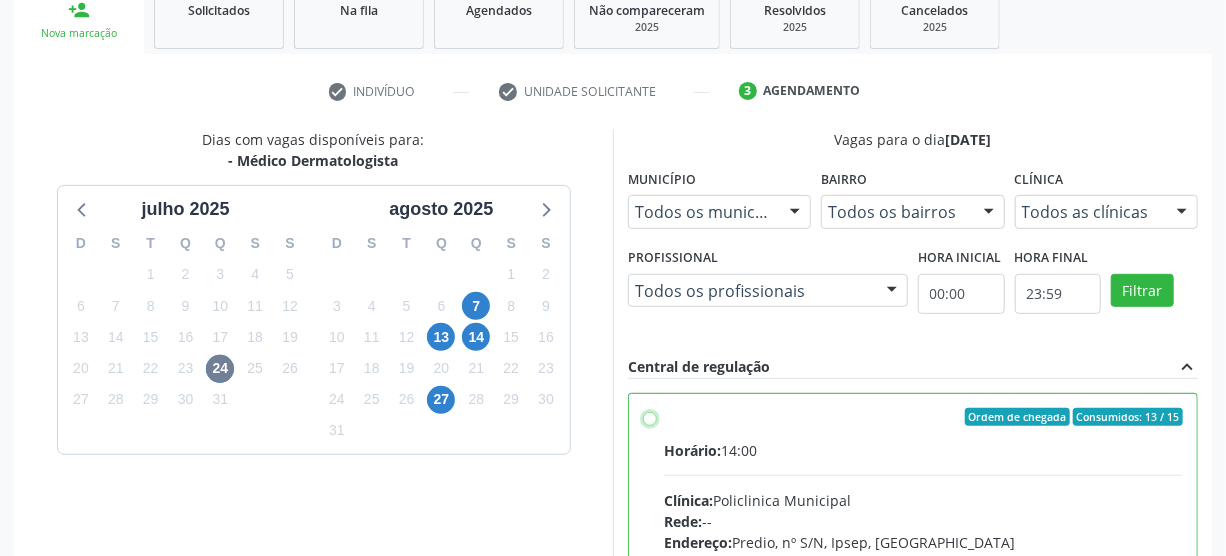 radio on "true" 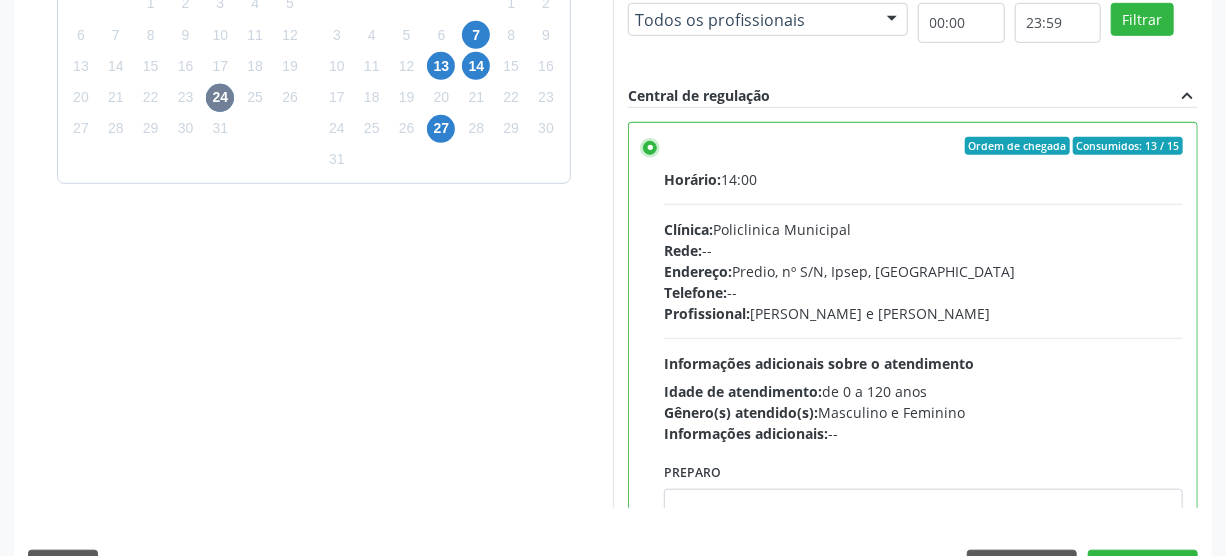 scroll, scrollTop: 585, scrollLeft: 0, axis: vertical 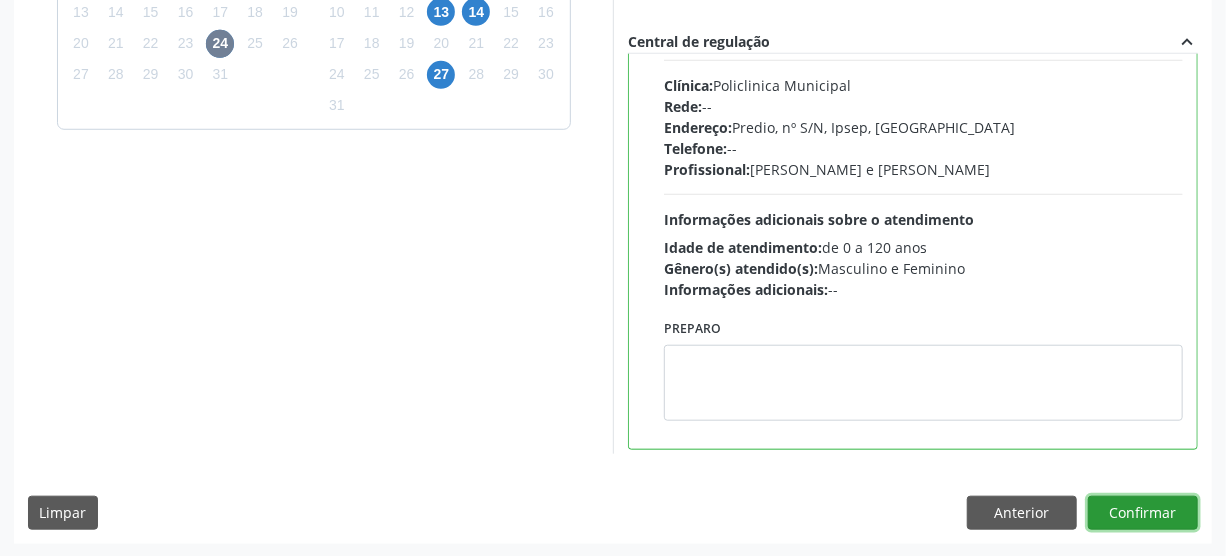 click on "Confirmar" at bounding box center (1143, 513) 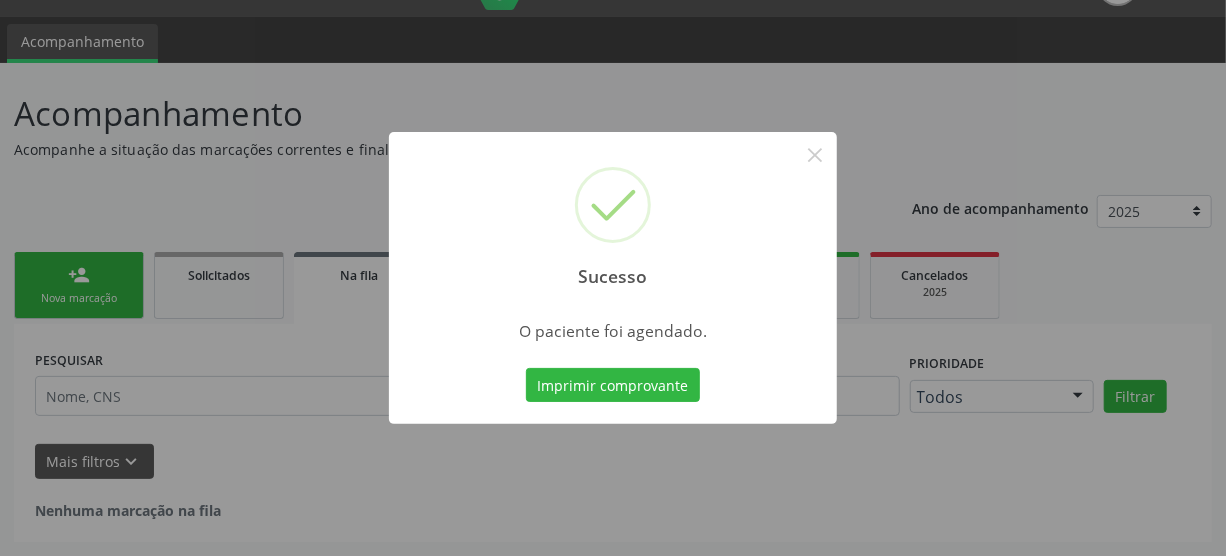 scroll, scrollTop: 45, scrollLeft: 0, axis: vertical 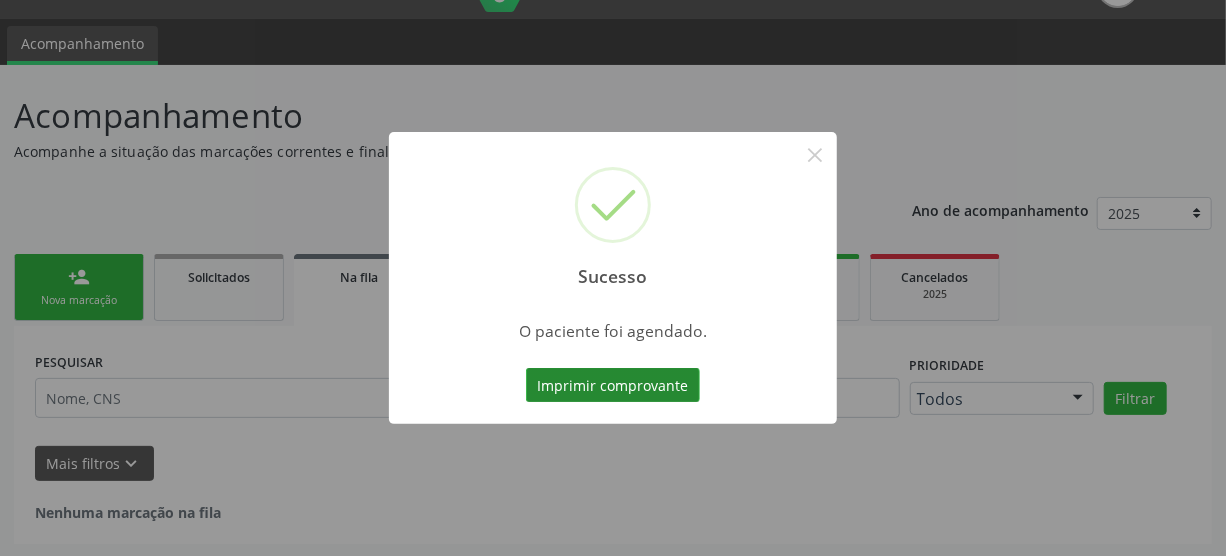 click on "Imprimir comprovante" at bounding box center [613, 385] 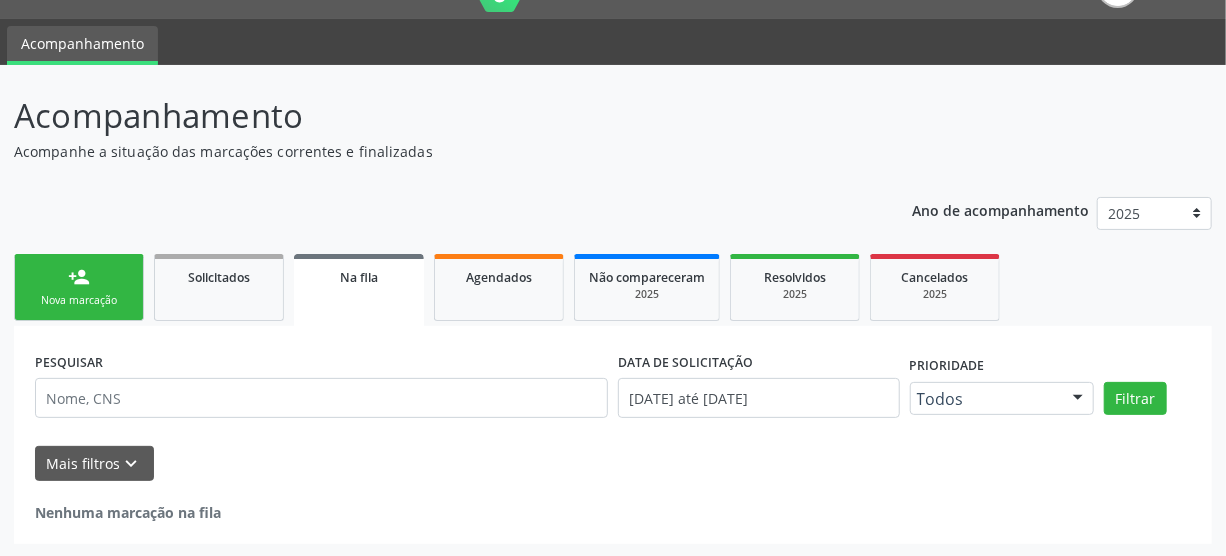 click on "person_add
Nova marcação" at bounding box center [79, 287] 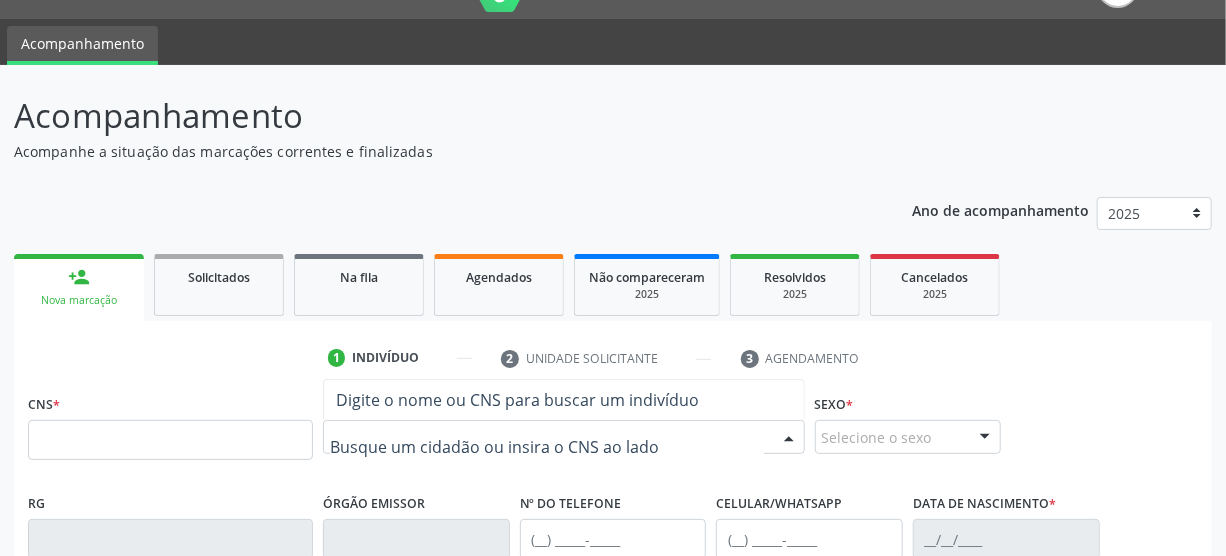 click at bounding box center [547, 447] 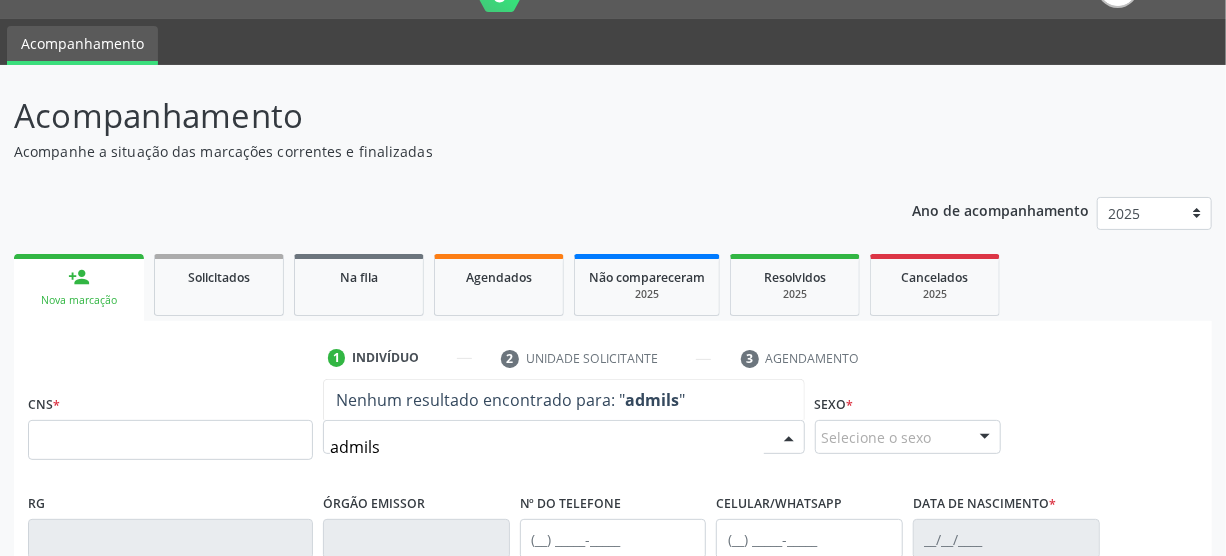type on "admilso" 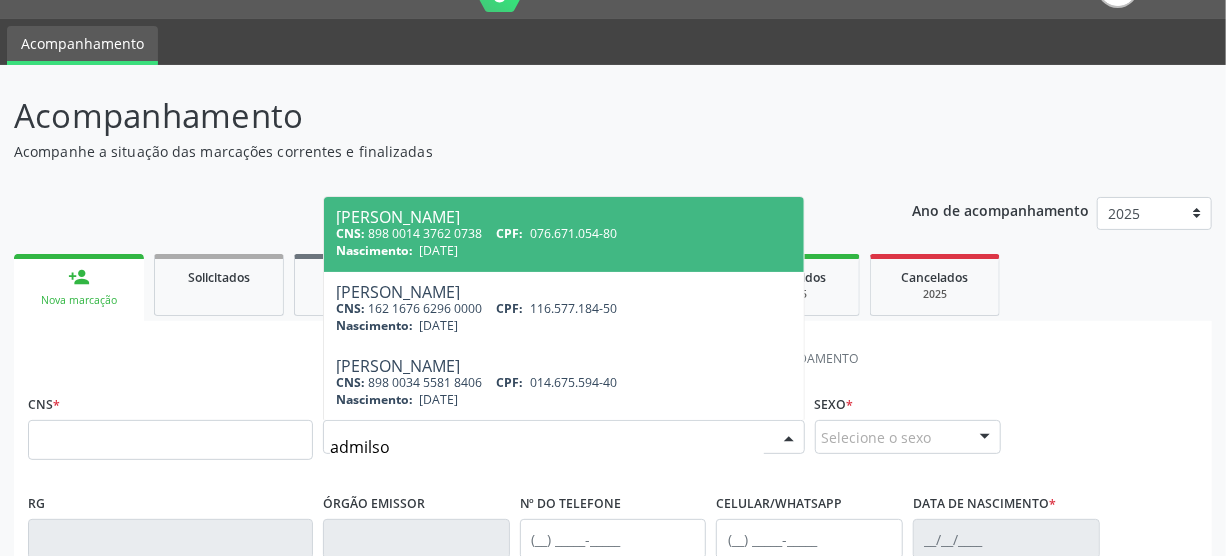 click on "CNS:
898 0014 3762 0738
CPF:
076.671.054-80" at bounding box center (564, 233) 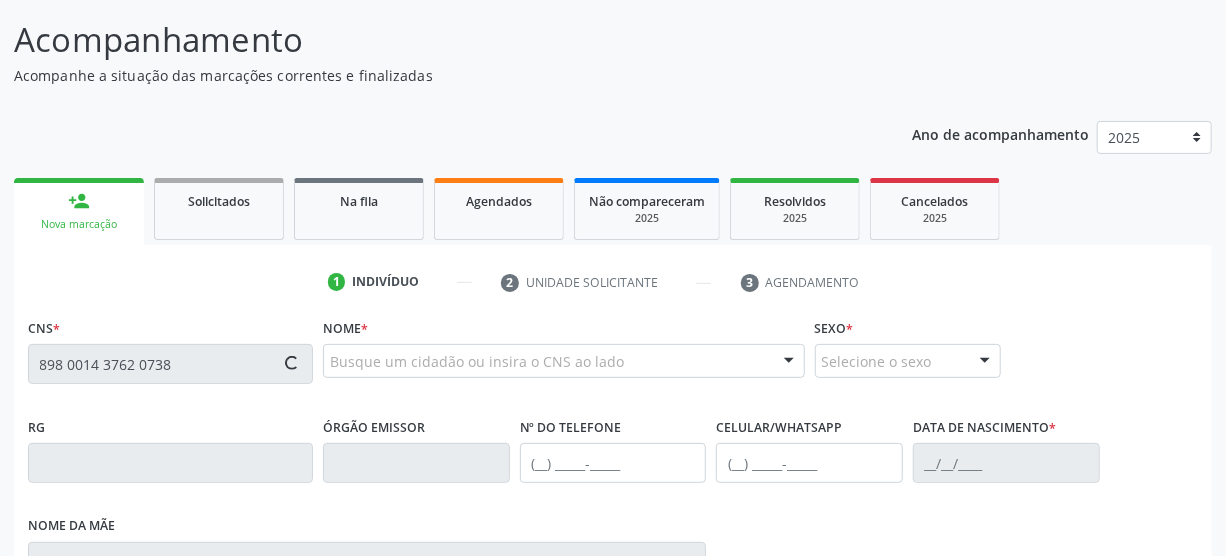 type on "898 0014 3762 0738" 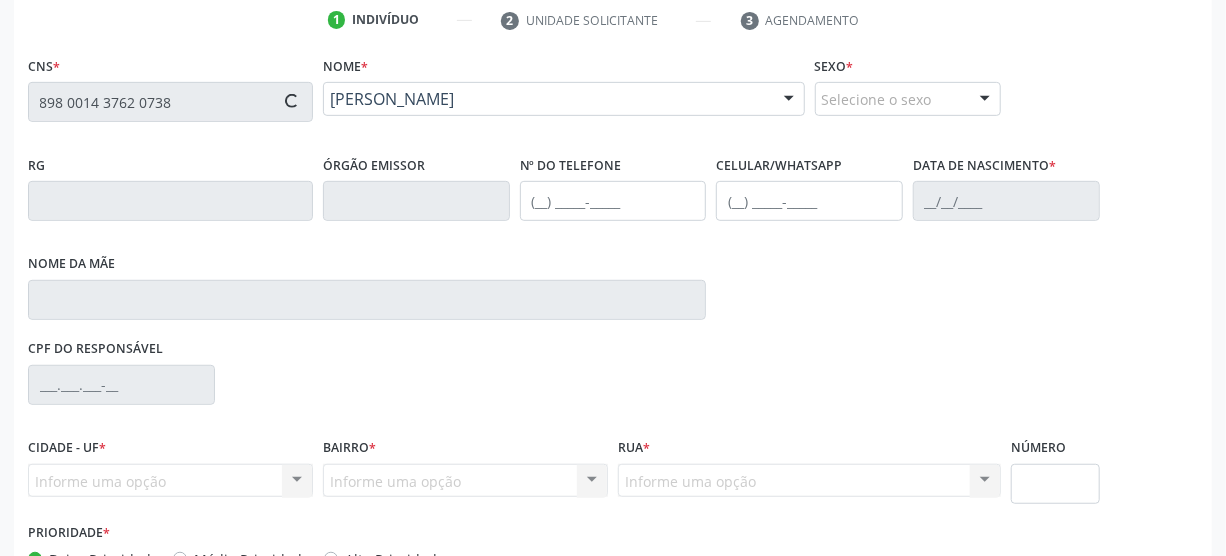 scroll, scrollTop: 512, scrollLeft: 0, axis: vertical 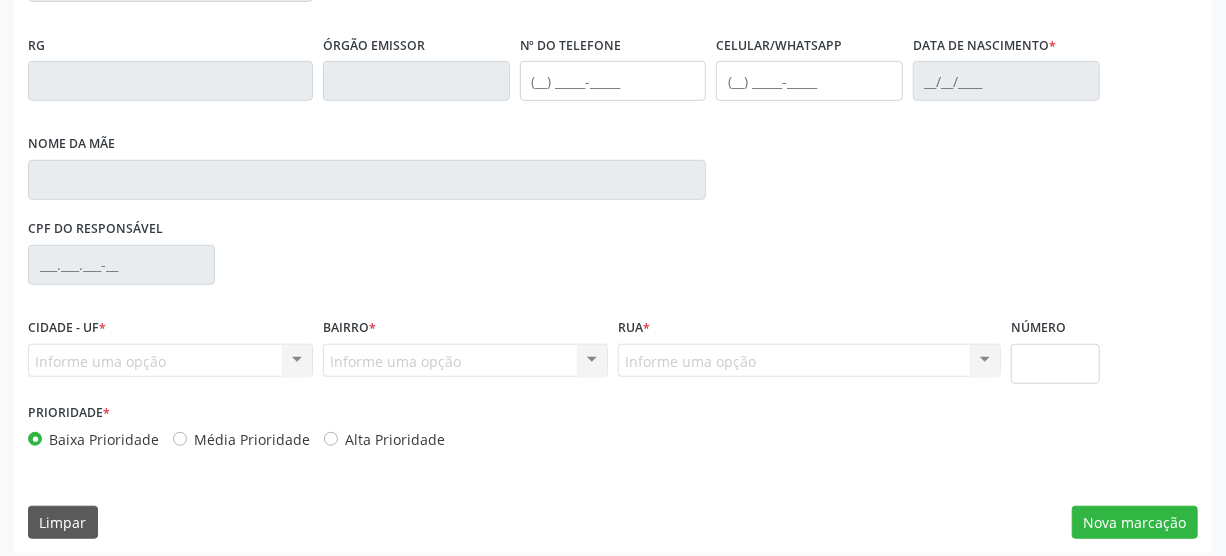 type on "(87) 98162-8484" 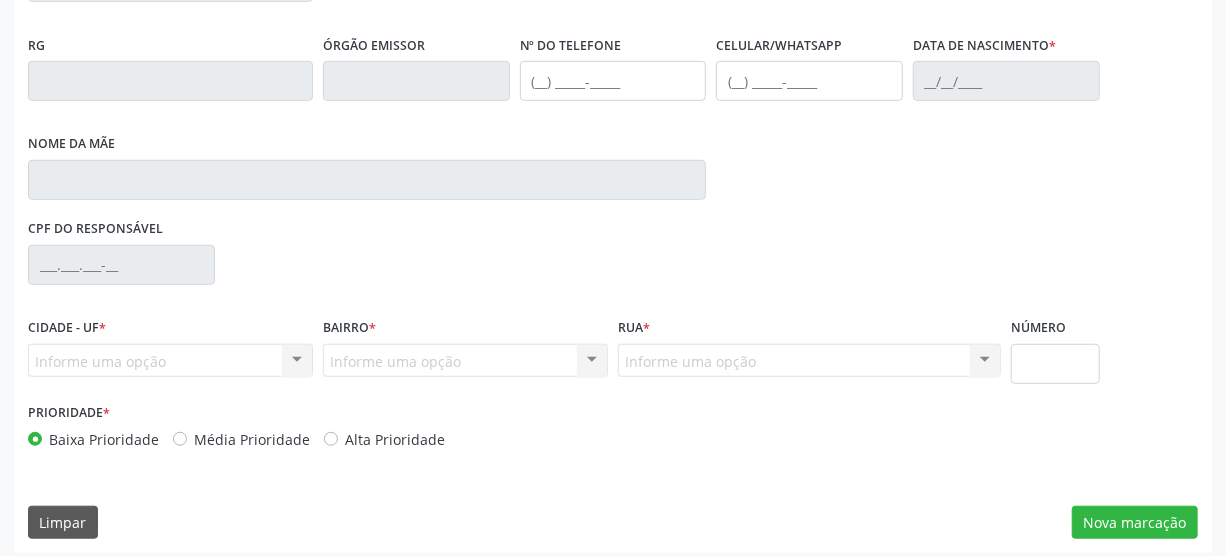 type on "29/04/1988" 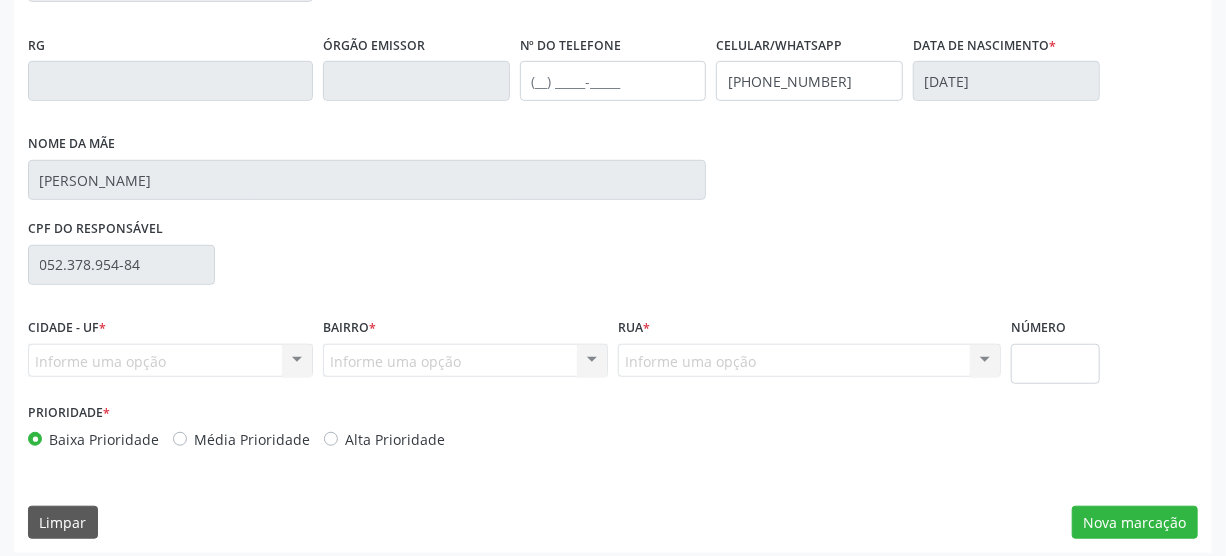 type on "207" 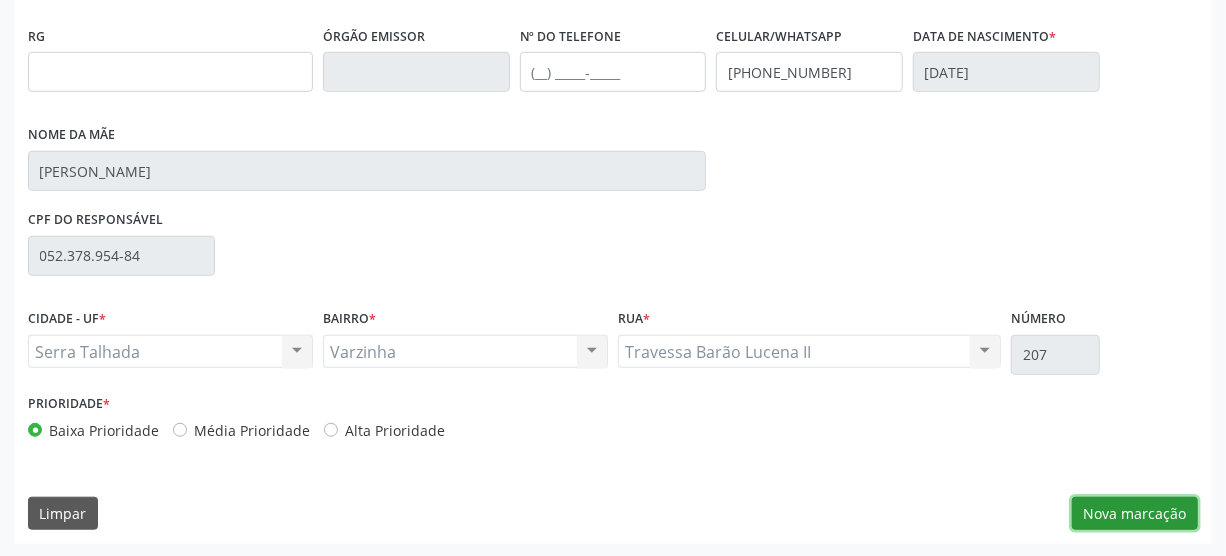 click on "Nova marcação" at bounding box center [1135, 514] 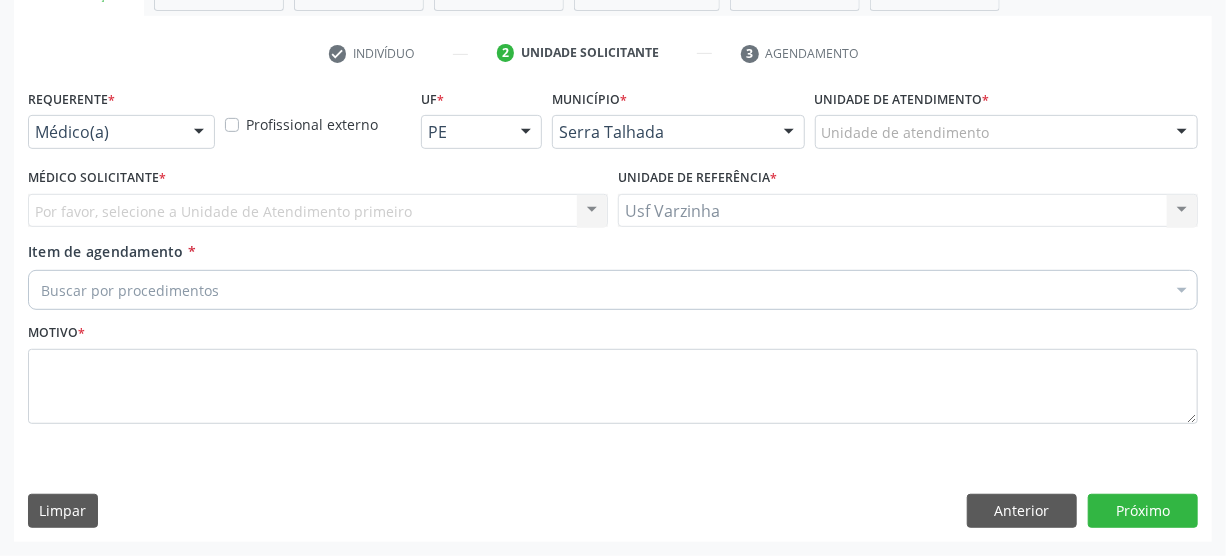 scroll, scrollTop: 348, scrollLeft: 0, axis: vertical 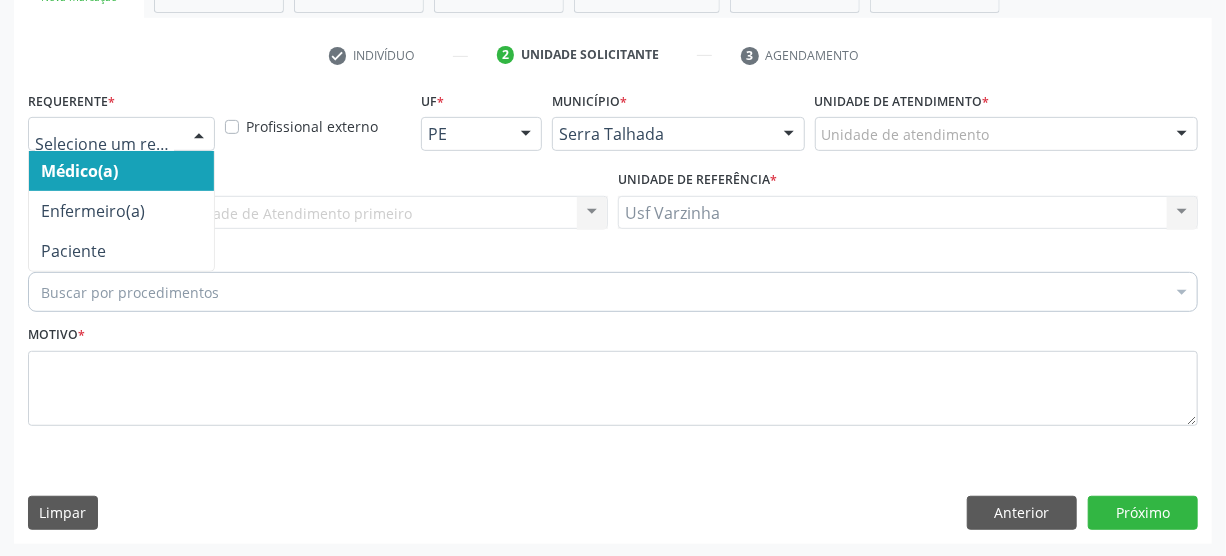 click at bounding box center (199, 135) 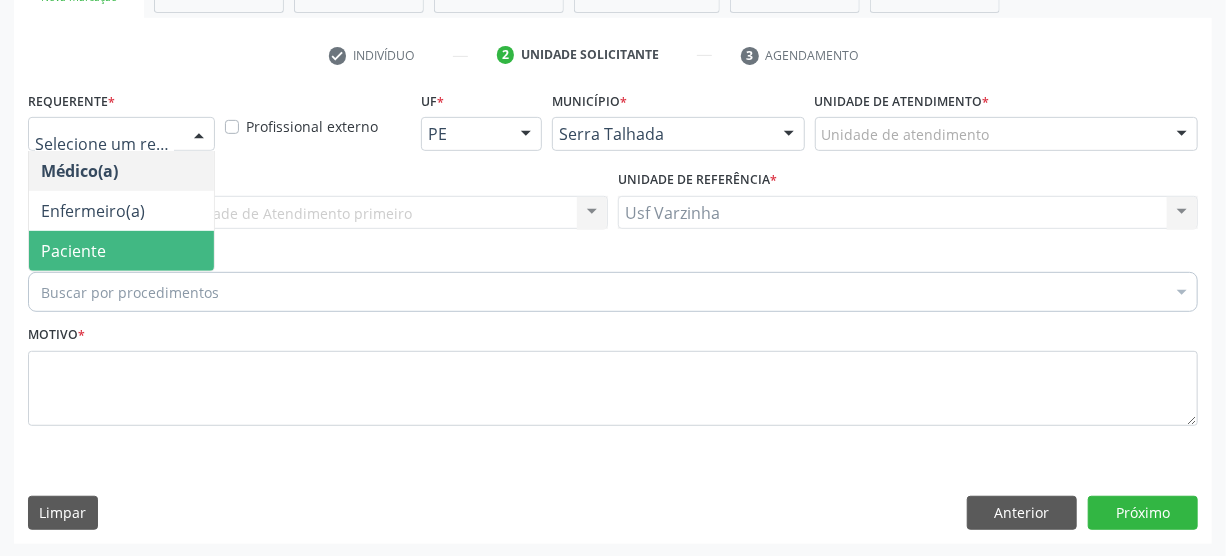 click on "Paciente" at bounding box center [73, 251] 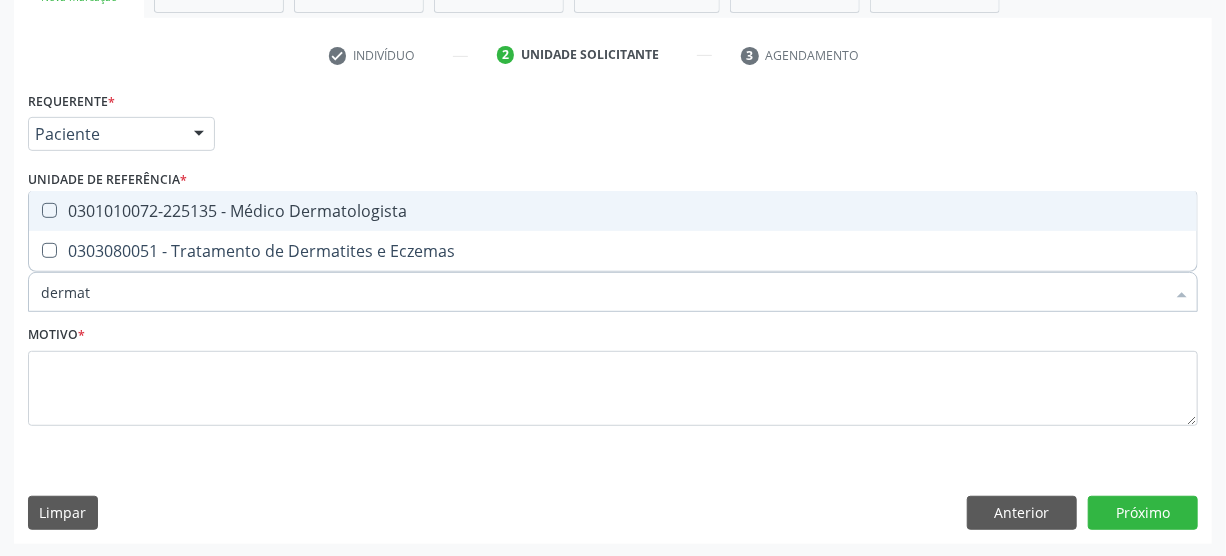 type on "dermato" 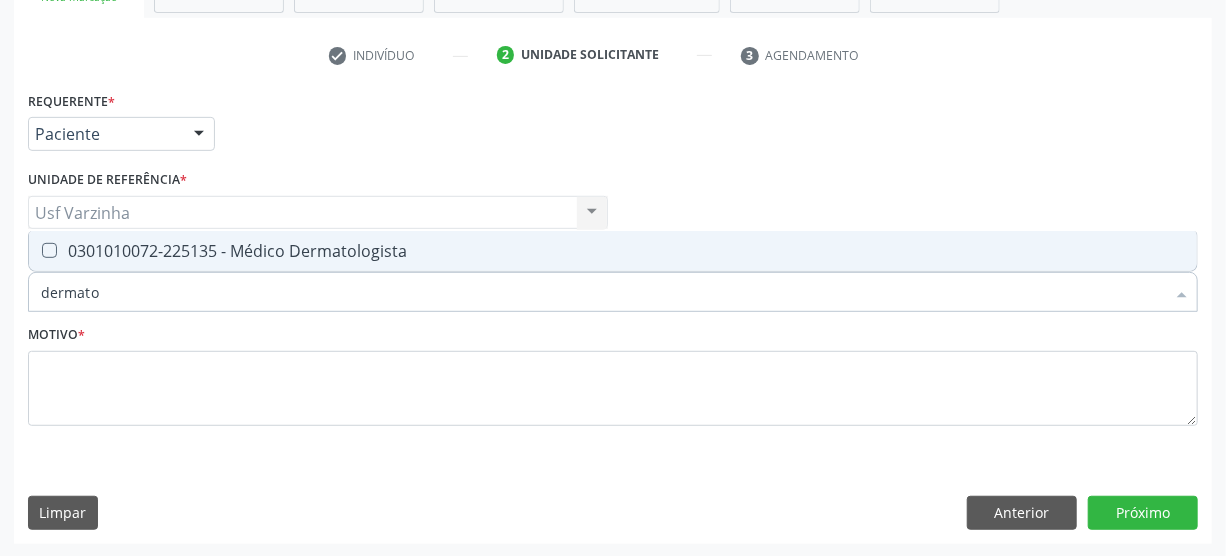 drag, startPoint x: 46, startPoint y: 247, endPoint x: 45, endPoint y: 299, distance: 52.009613 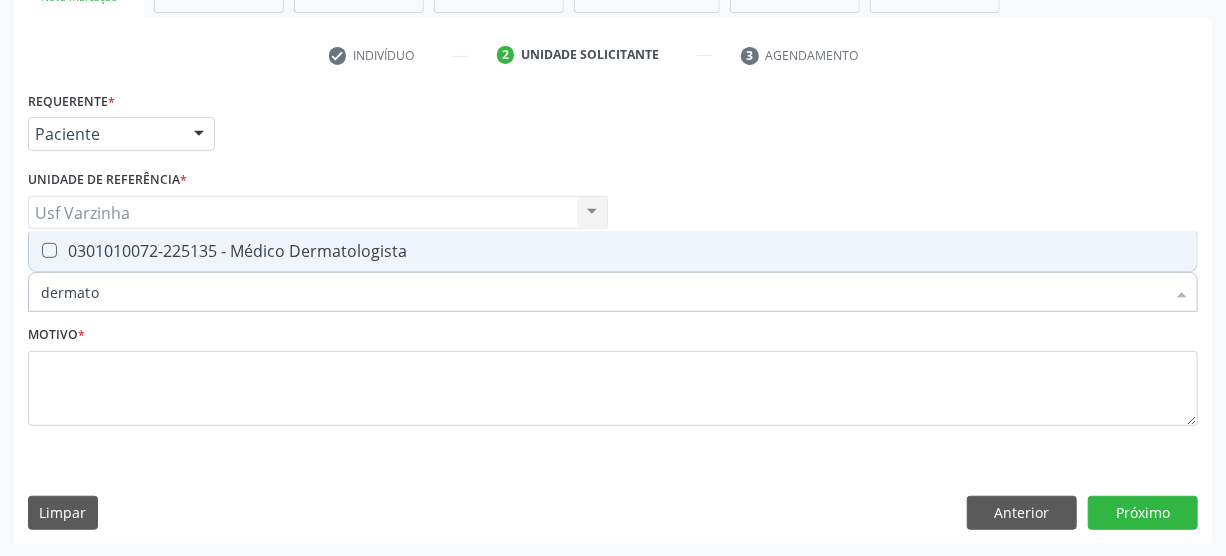 click at bounding box center (35, 250) 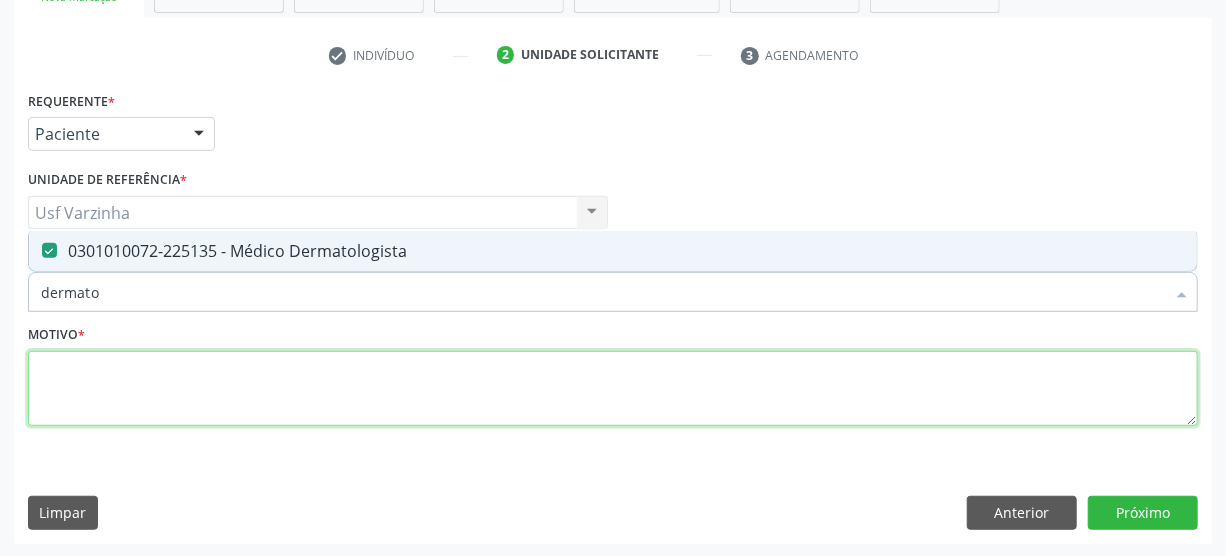 click at bounding box center (613, 389) 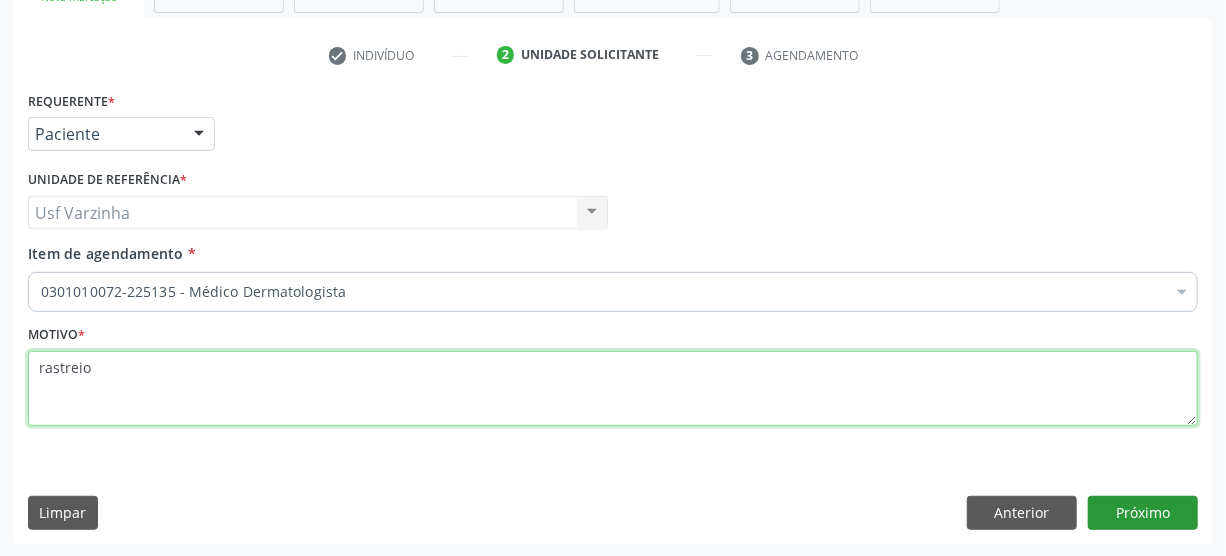 type on "rastreio" 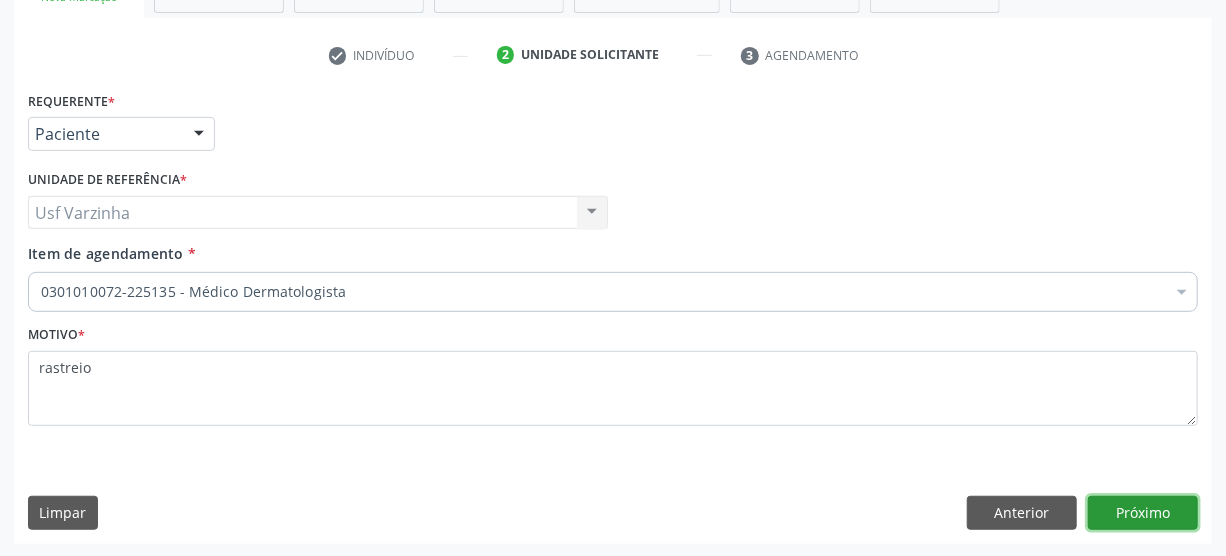 click on "Próximo" at bounding box center [1143, 513] 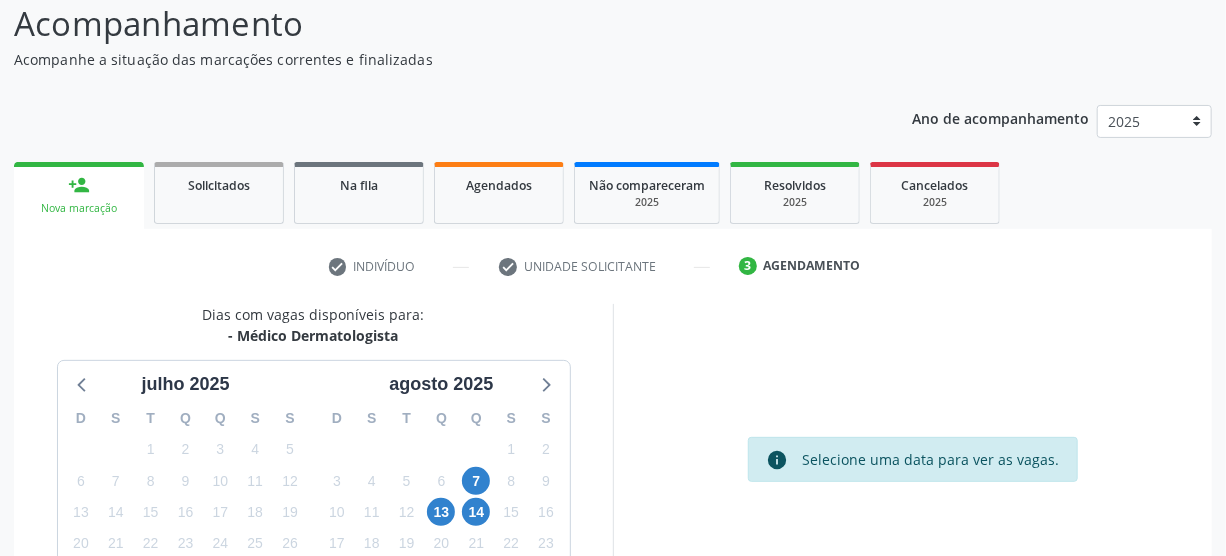 scroll, scrollTop: 312, scrollLeft: 0, axis: vertical 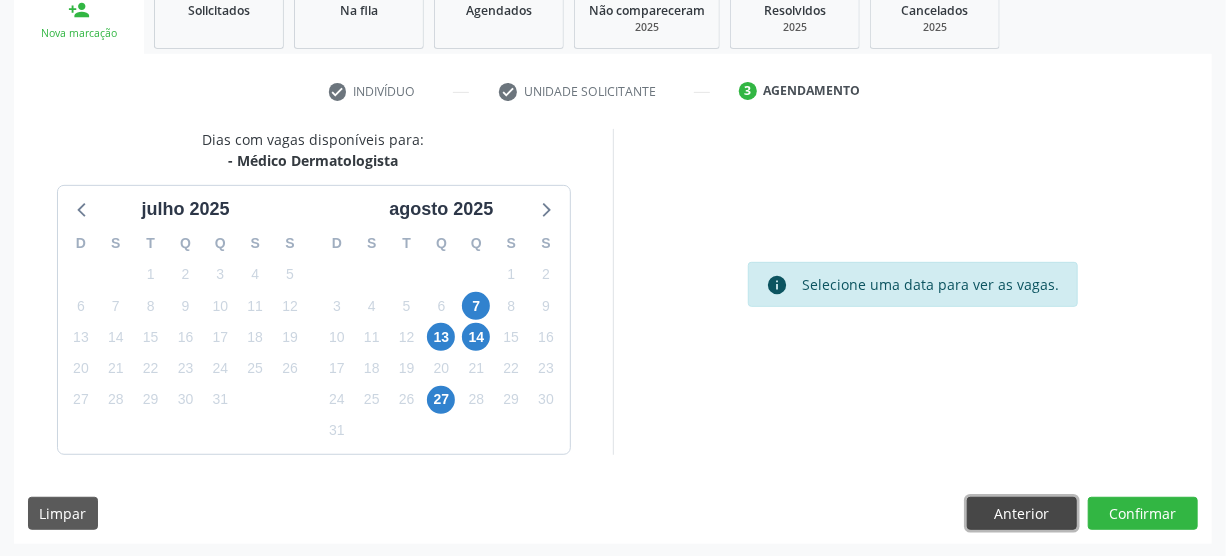 click on "Anterior" at bounding box center (1022, 514) 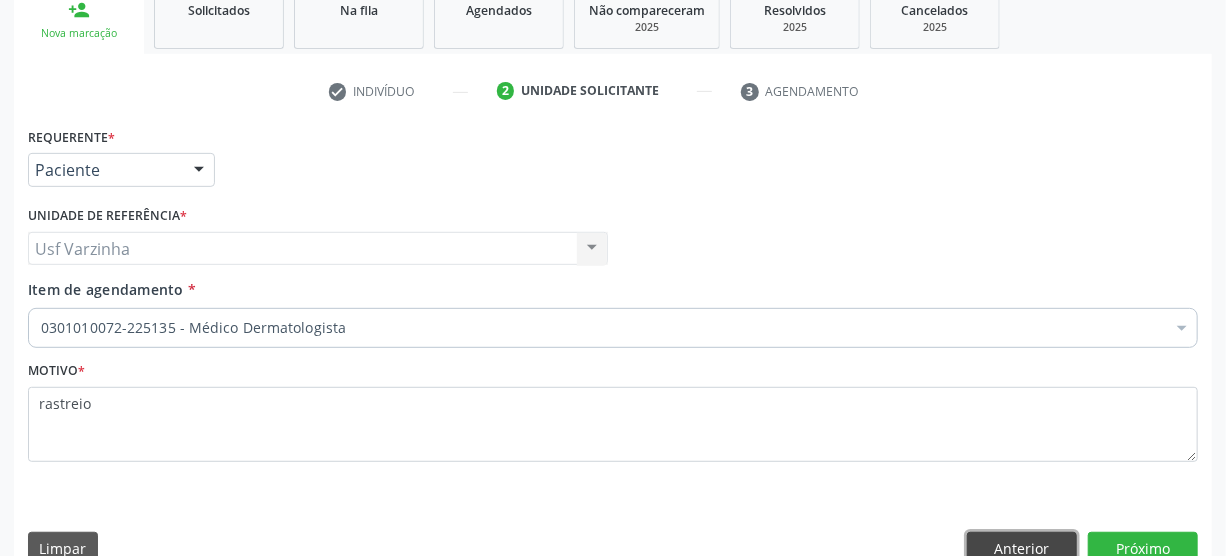click on "Anterior" at bounding box center [1022, 549] 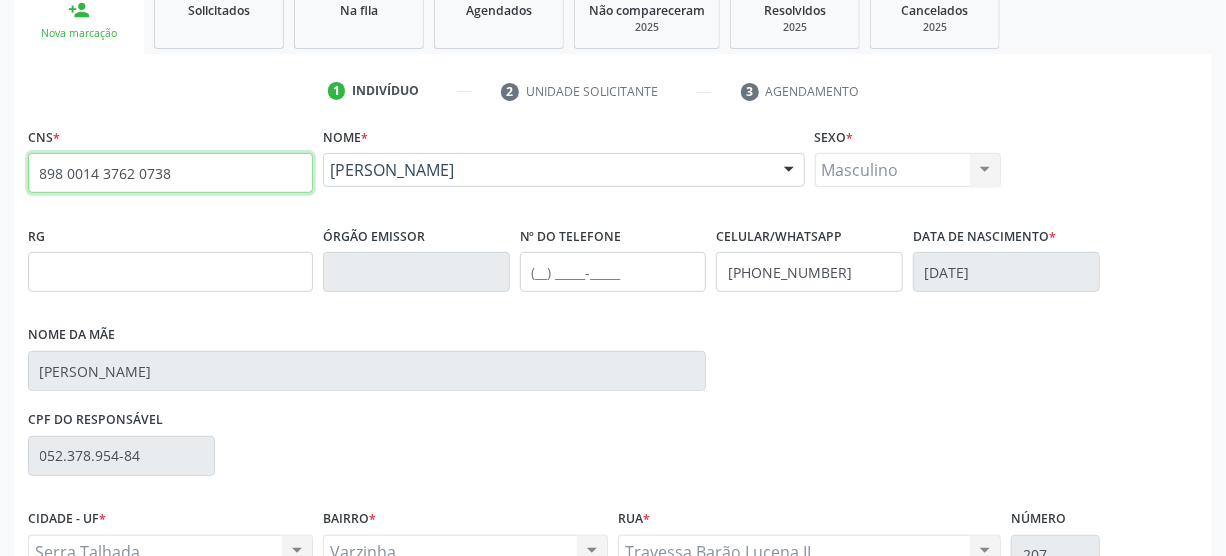 click on "898 0014 3762 0738" at bounding box center (170, 173) 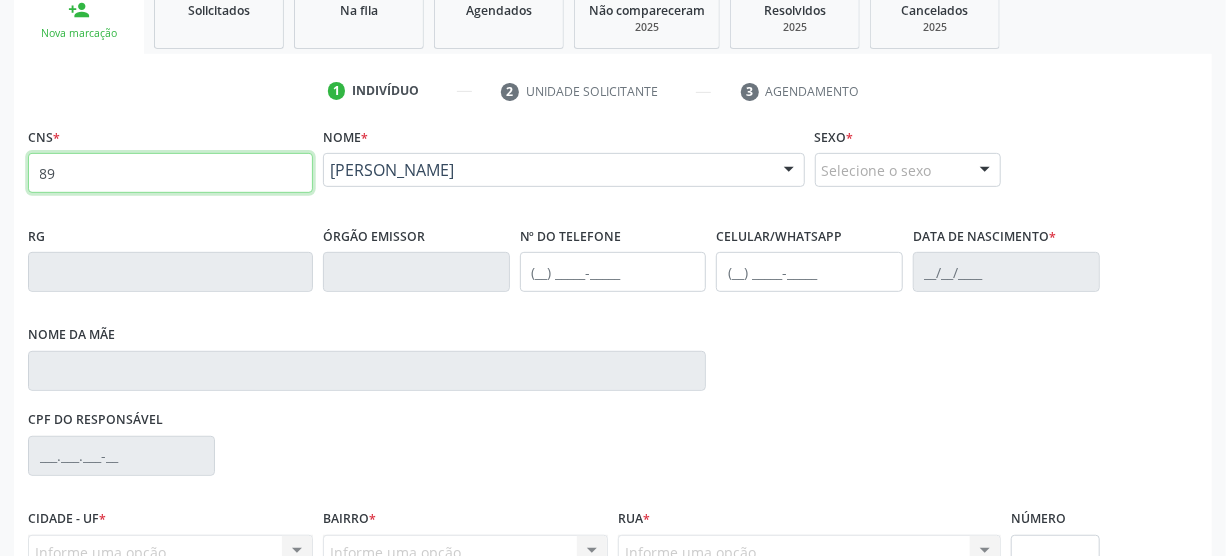 type on "8" 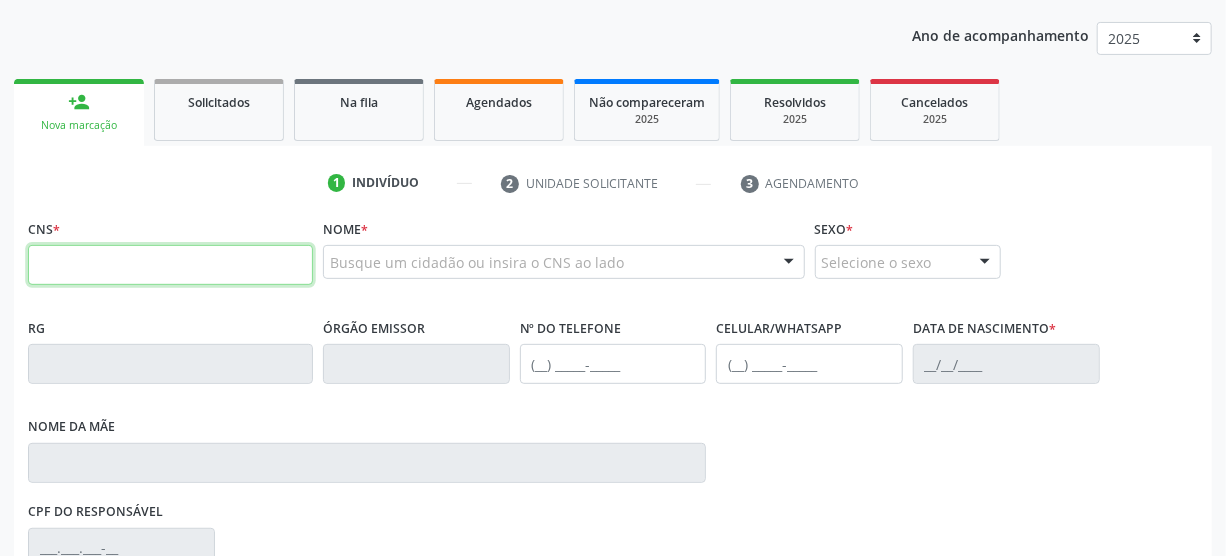 scroll, scrollTop: 130, scrollLeft: 0, axis: vertical 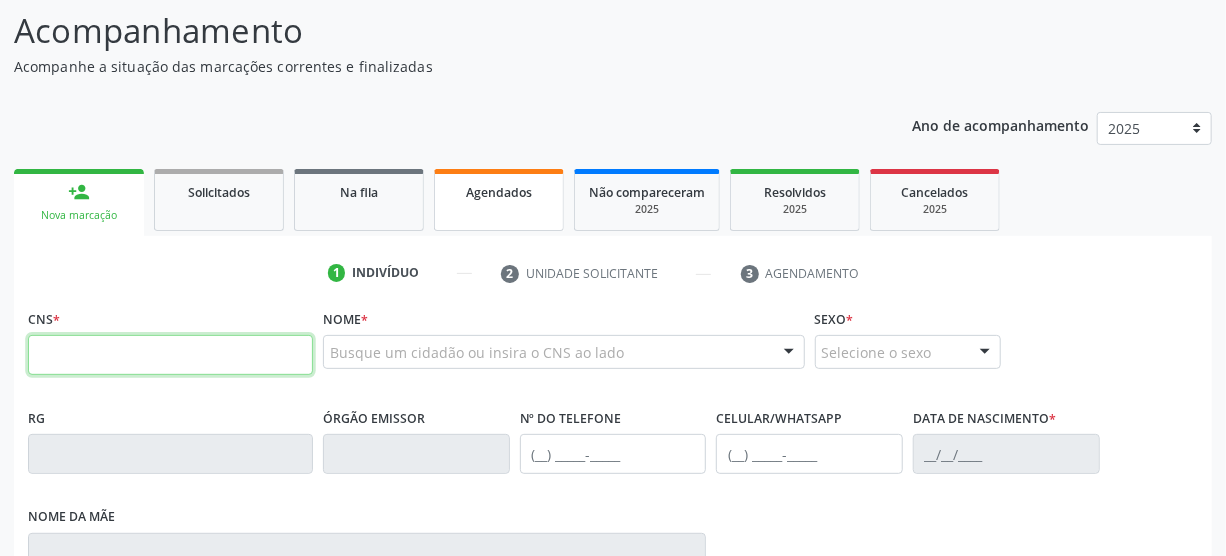 type 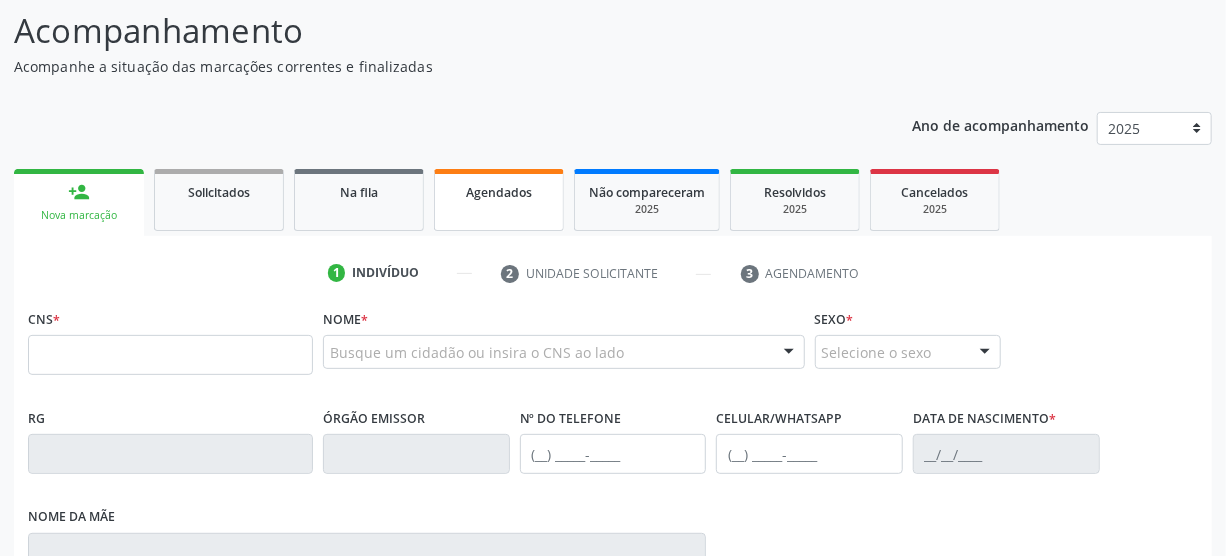 click on "Agendados" at bounding box center [499, 191] 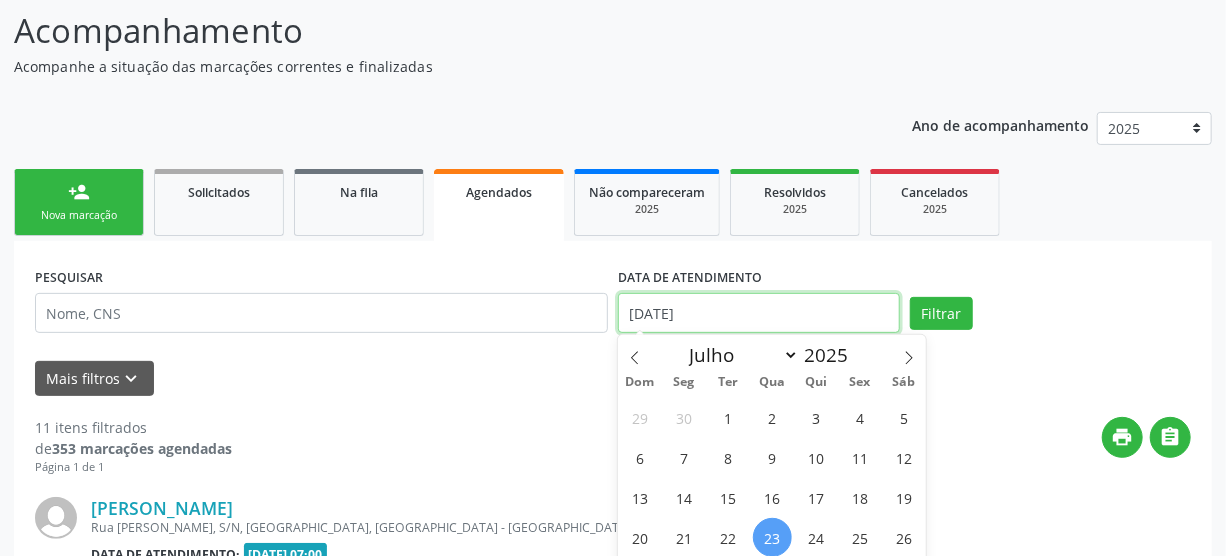 click on "[DATE]" at bounding box center (759, 313) 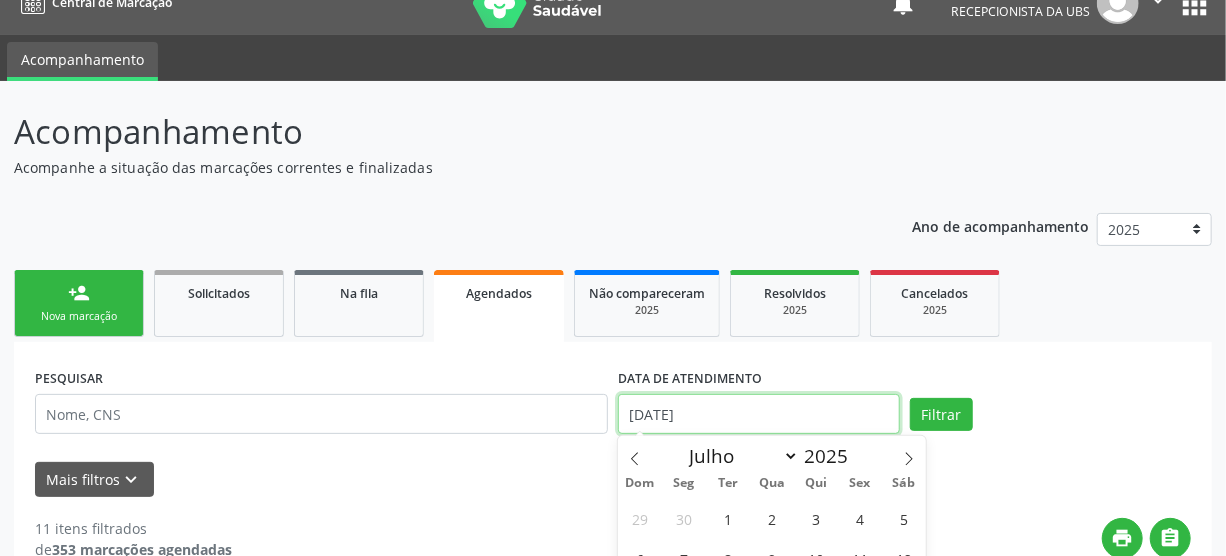 scroll, scrollTop: 0, scrollLeft: 0, axis: both 